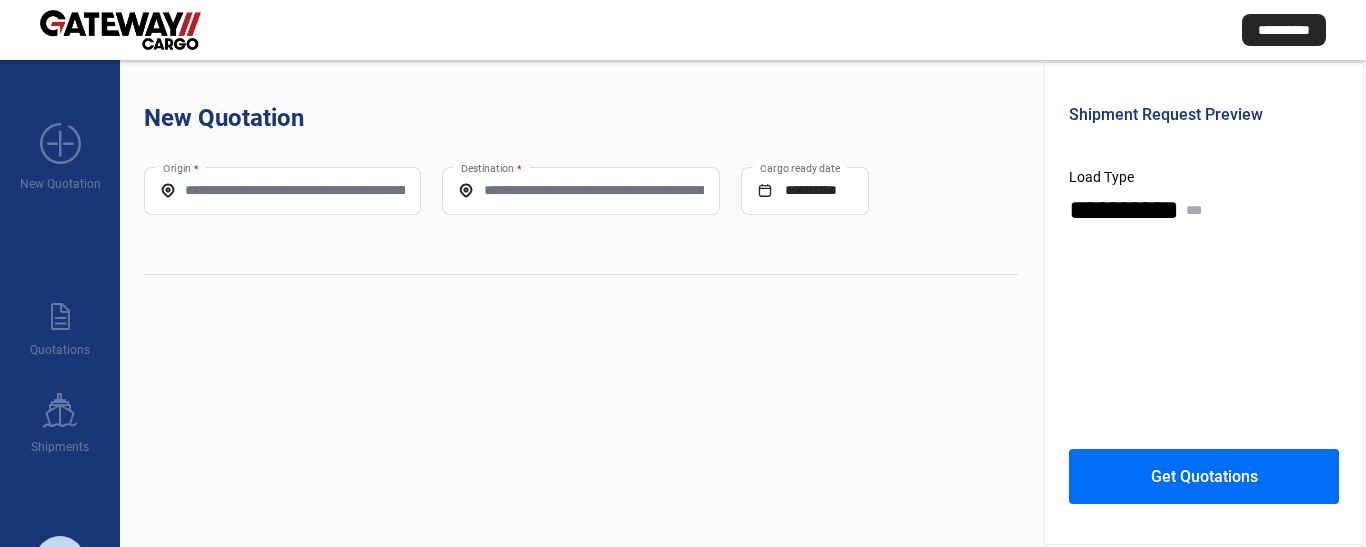 scroll, scrollTop: 0, scrollLeft: 0, axis: both 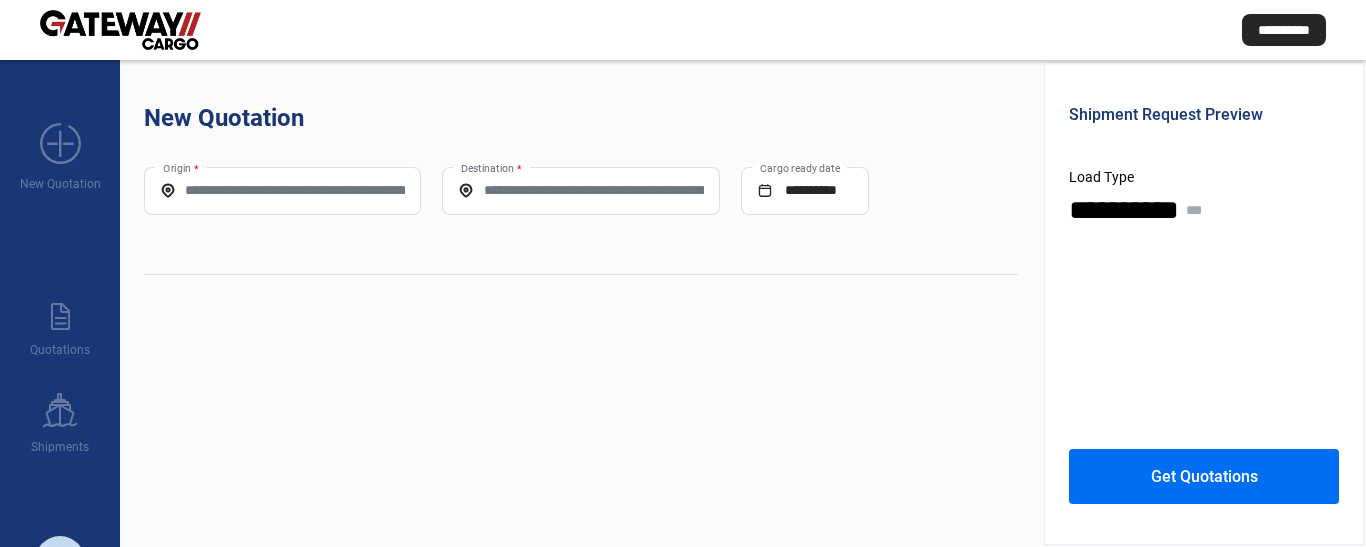 click on "Origin *" at bounding box center (282, 190) 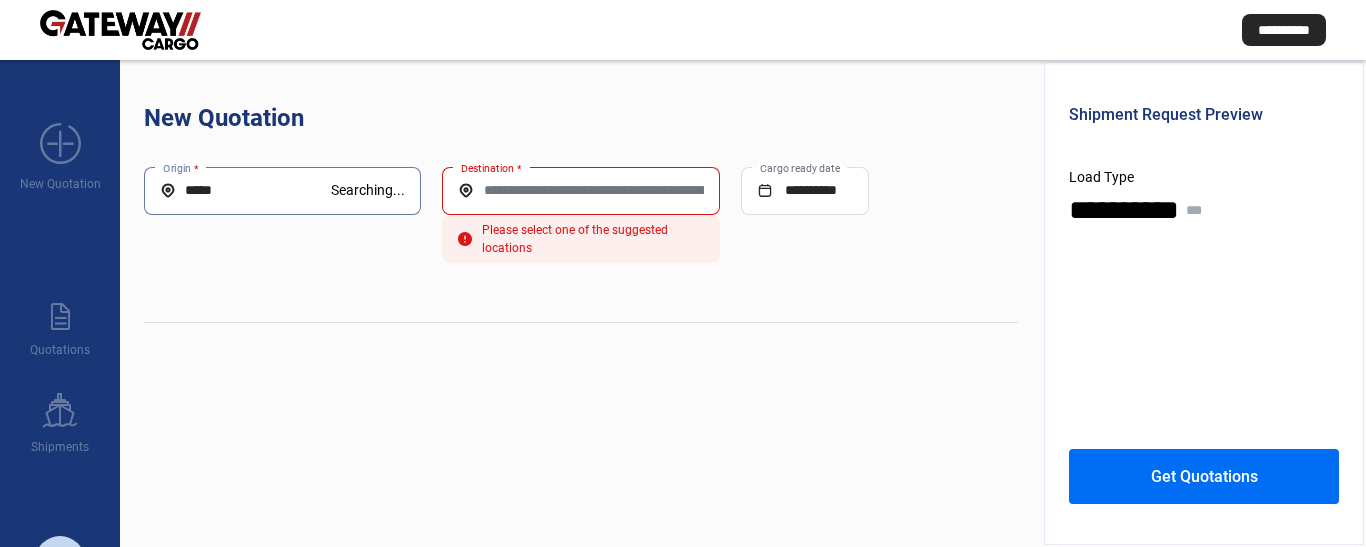 drag, startPoint x: 219, startPoint y: 191, endPoint x: 180, endPoint y: 194, distance: 39.115215 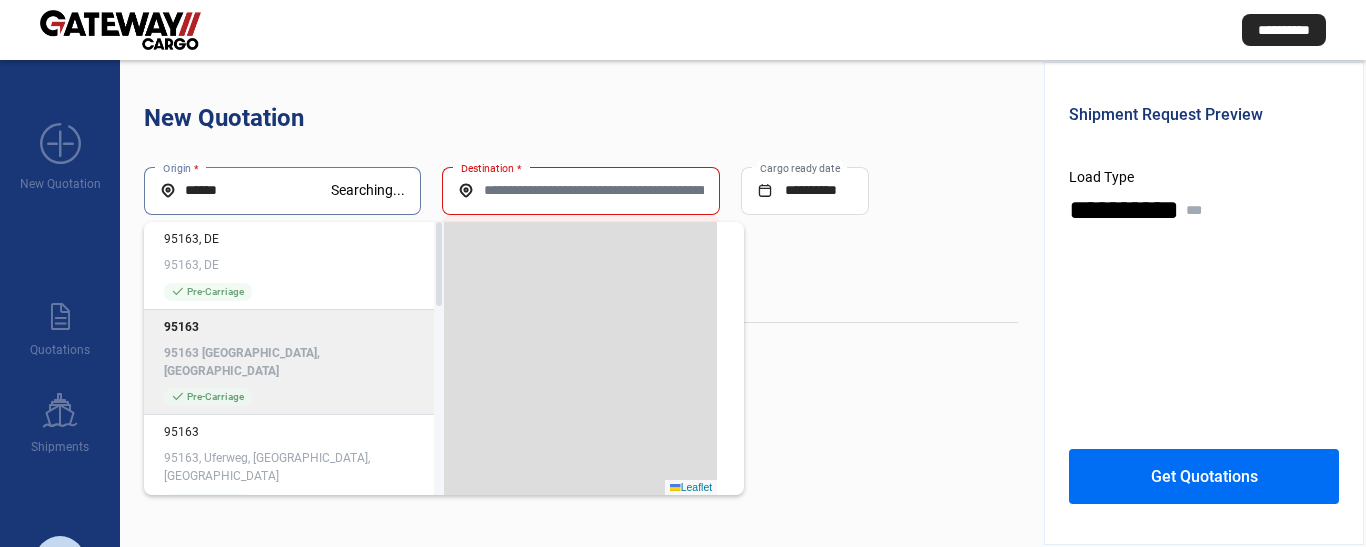 click on "95163 [GEOGRAPHIC_DATA], [GEOGRAPHIC_DATA]" 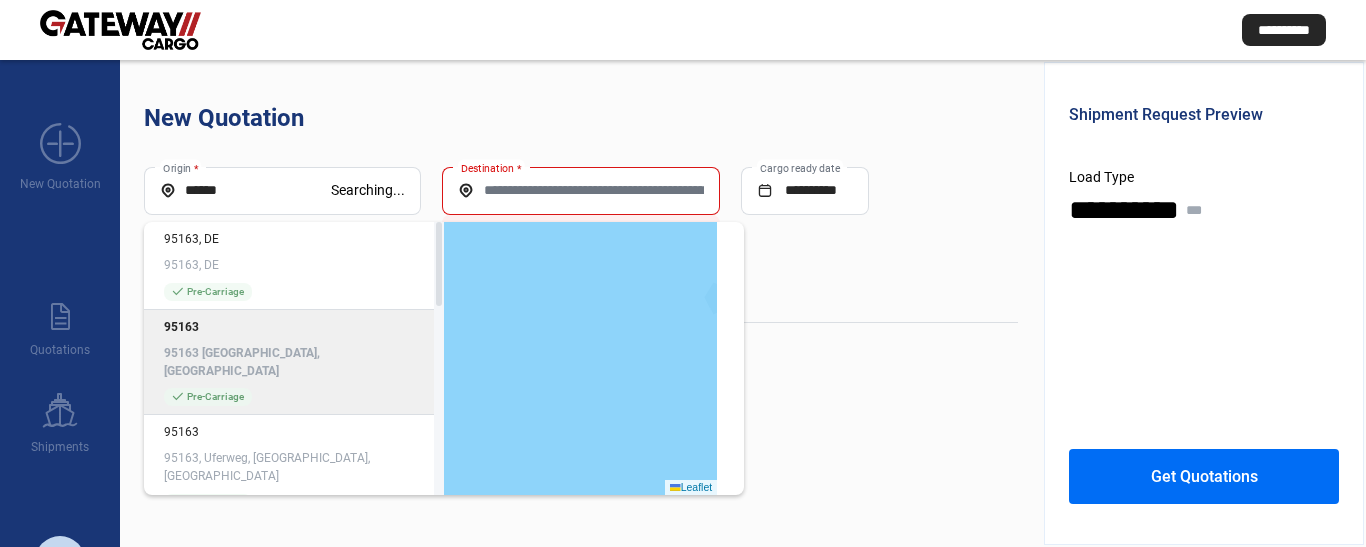 click on "95163 [GEOGRAPHIC_DATA], [GEOGRAPHIC_DATA]" 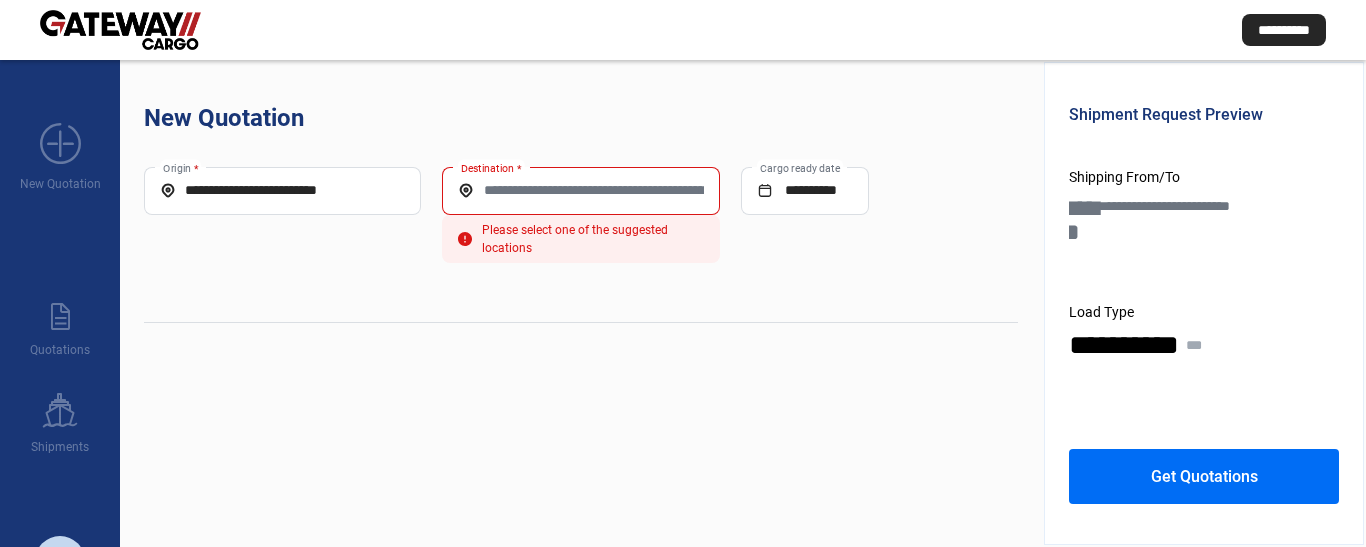 type on "**********" 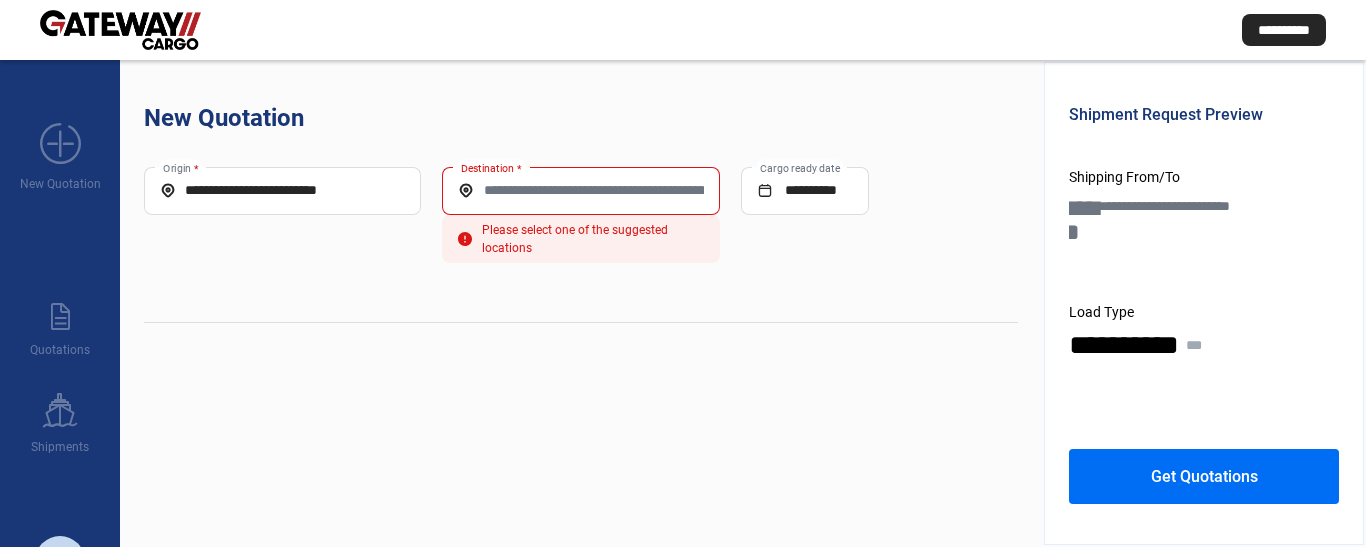 click on "Destination *" at bounding box center [580, 190] 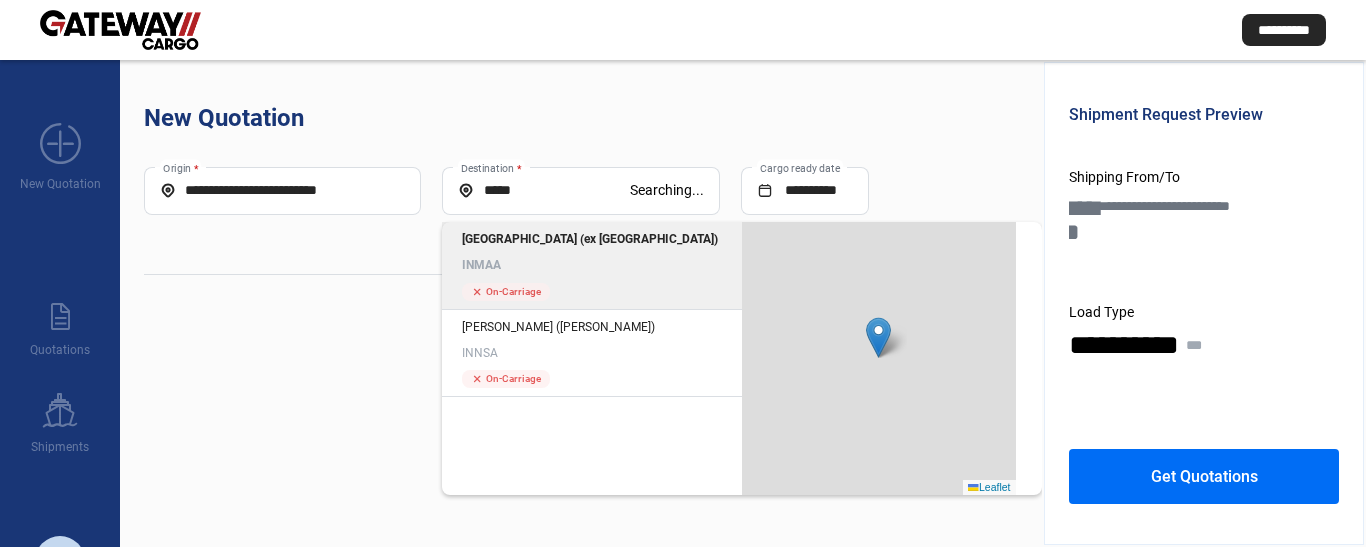 click on "[GEOGRAPHIC_DATA] (ex [GEOGRAPHIC_DATA])" 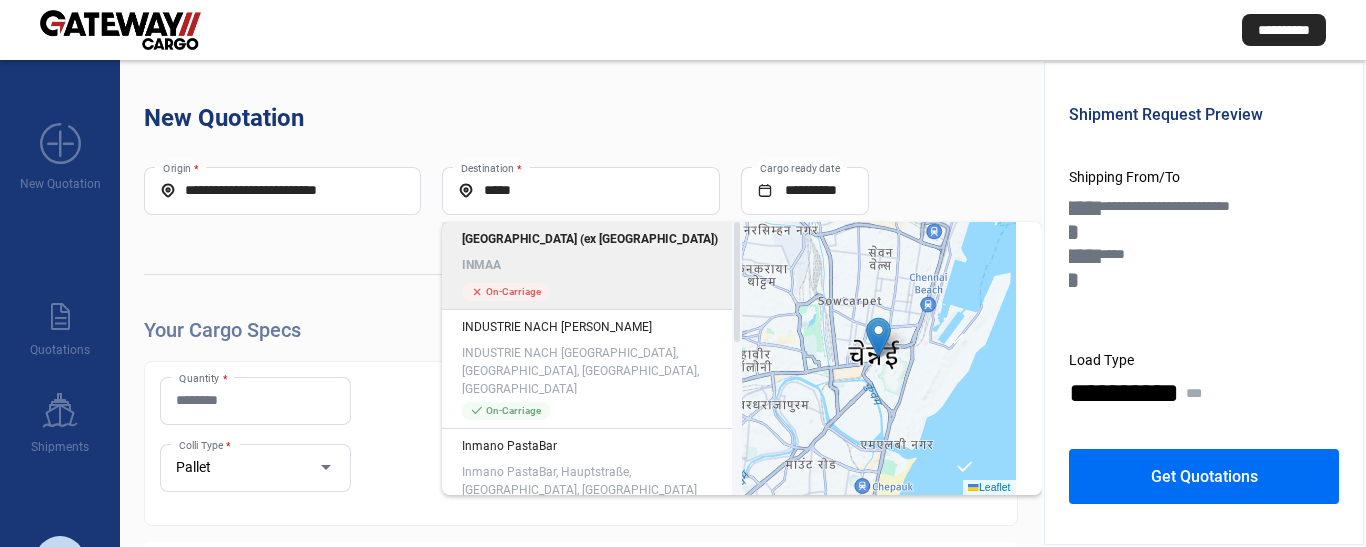 click on "[GEOGRAPHIC_DATA] (ex [GEOGRAPHIC_DATA])" 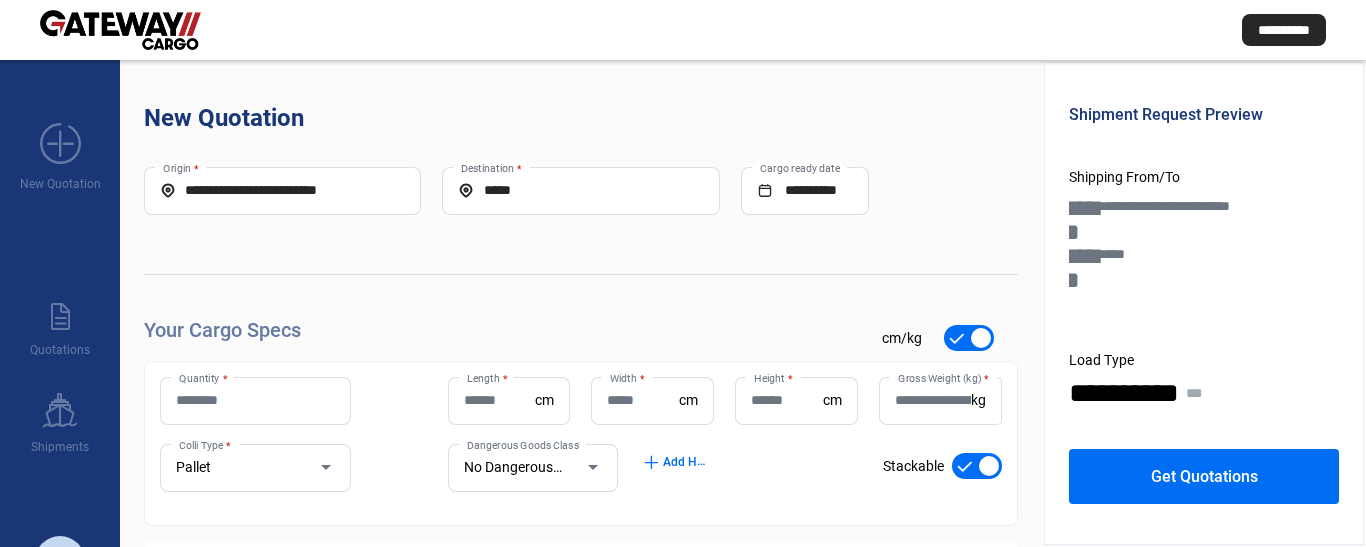 click on "Quantity *" at bounding box center (255, 400) 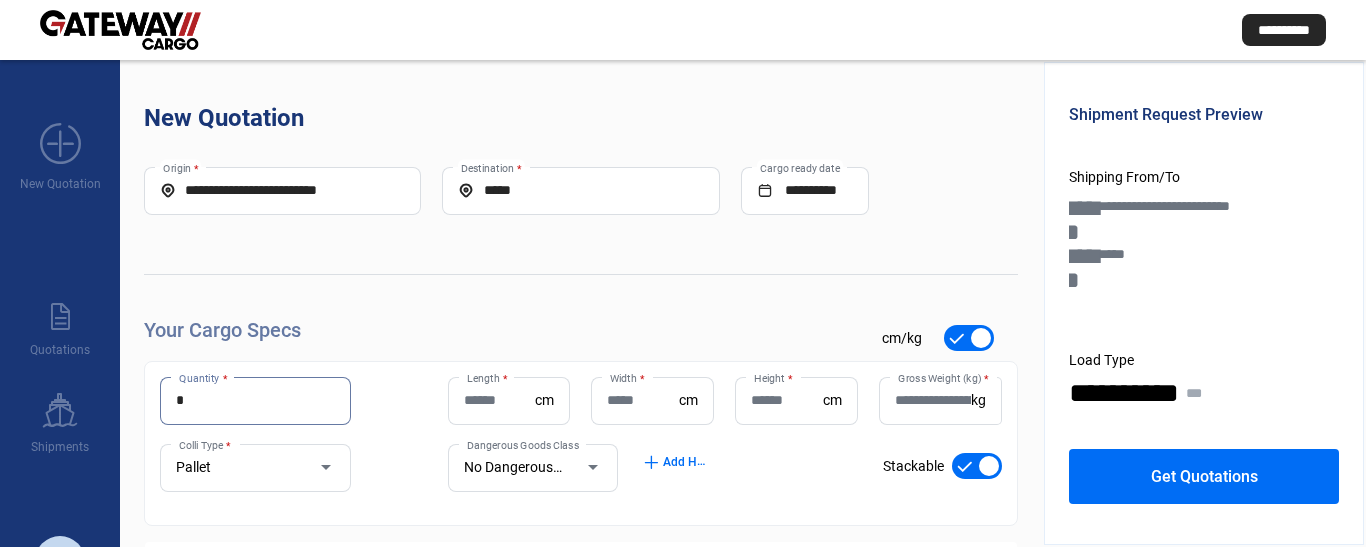 type on "*" 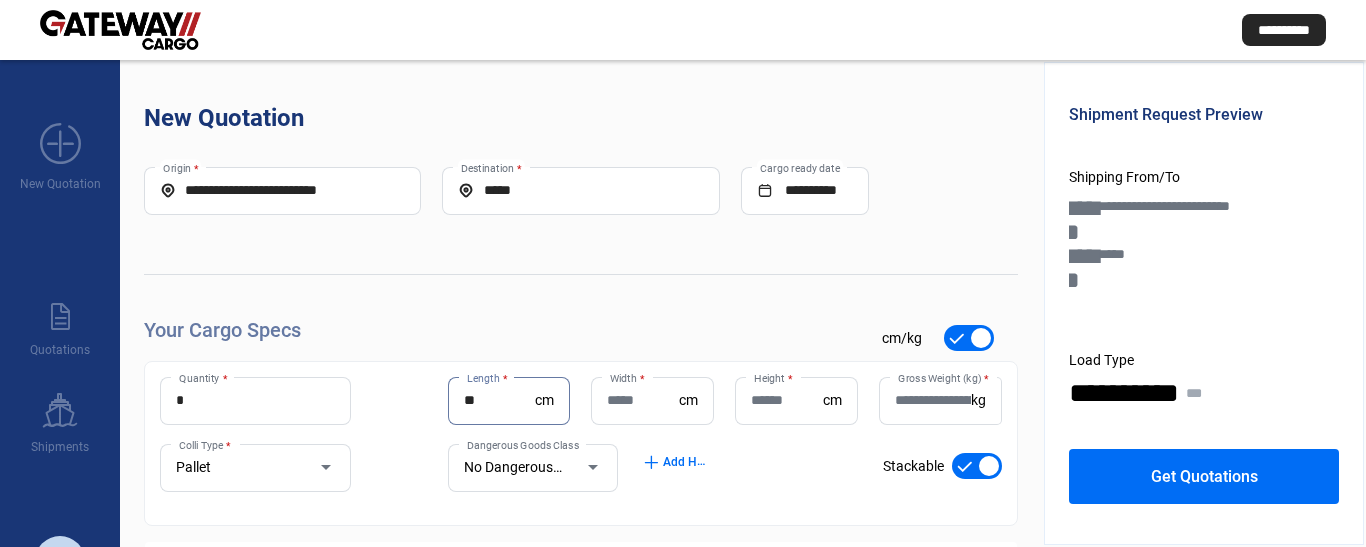 type on "**" 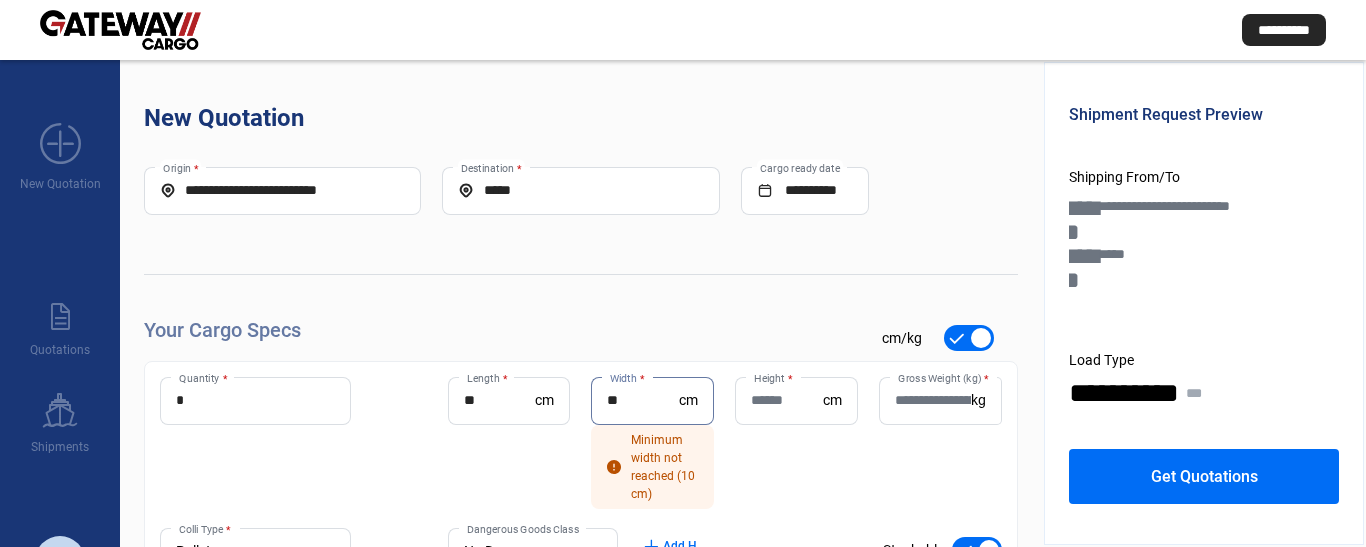 type on "**" 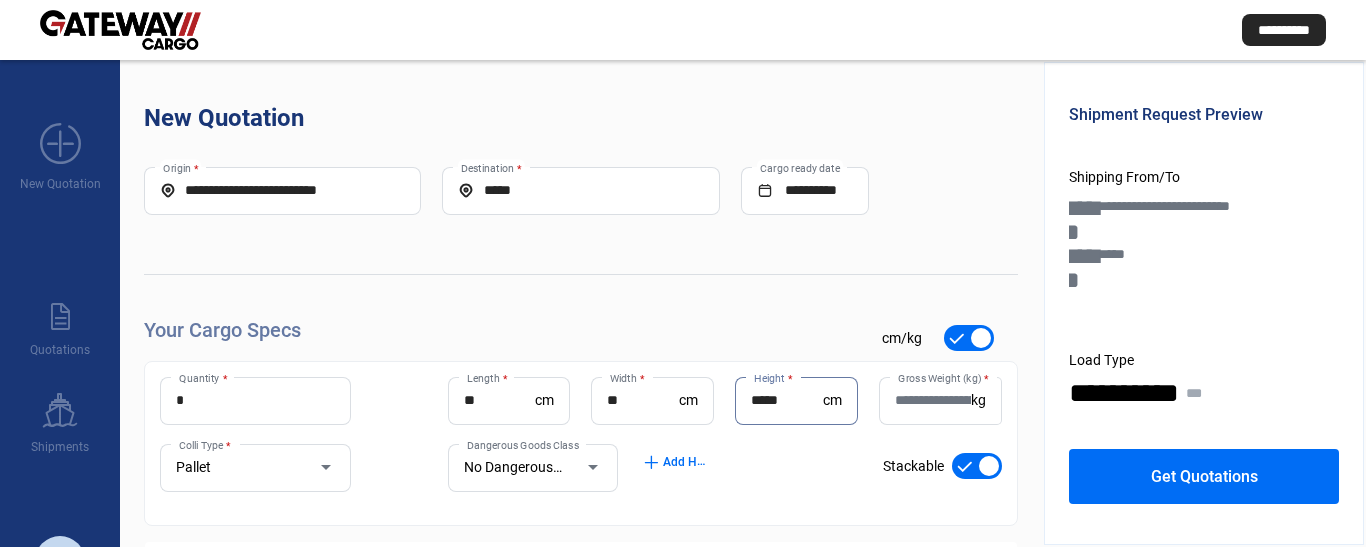 type on "*****" 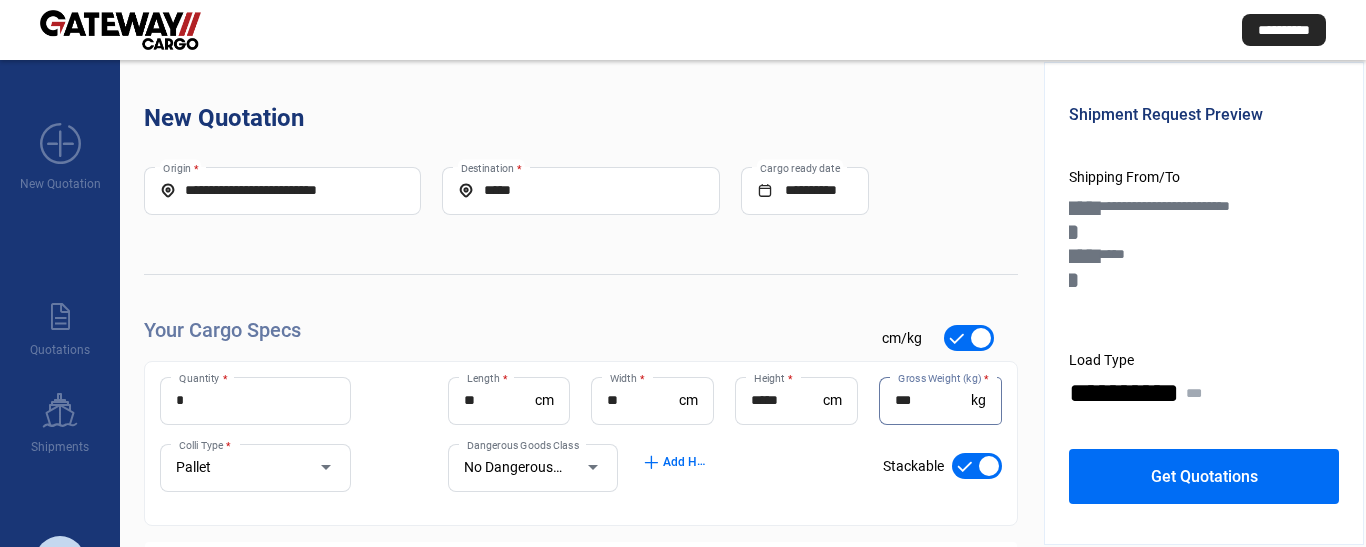 type on "***" 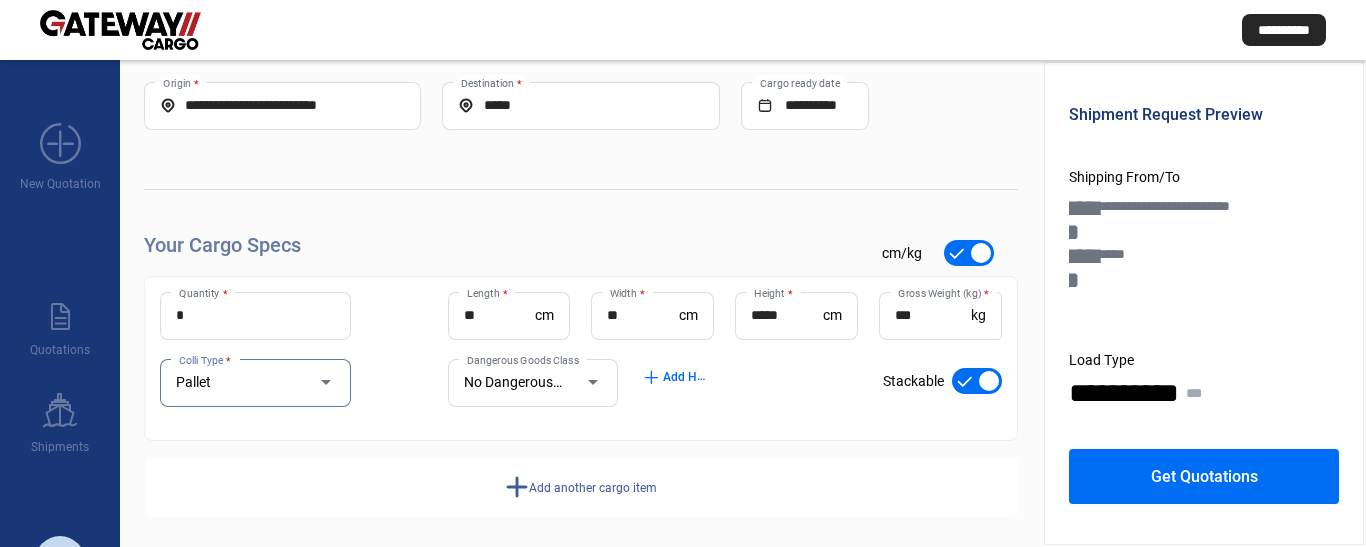 scroll, scrollTop: 96, scrollLeft: 0, axis: vertical 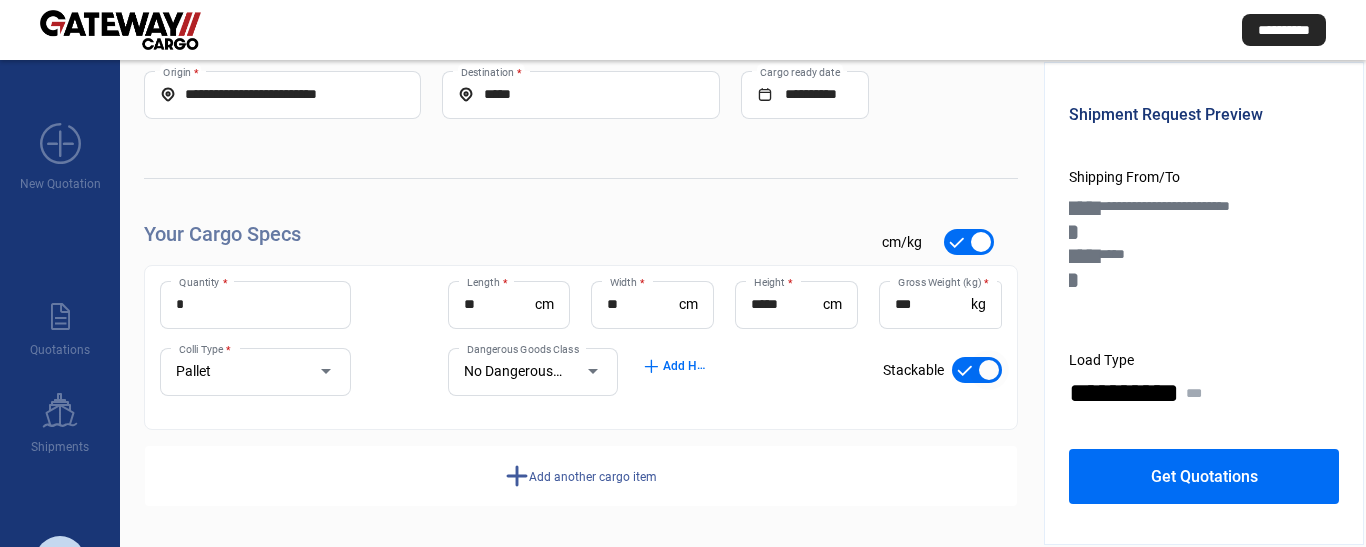 click at bounding box center [989, 370] 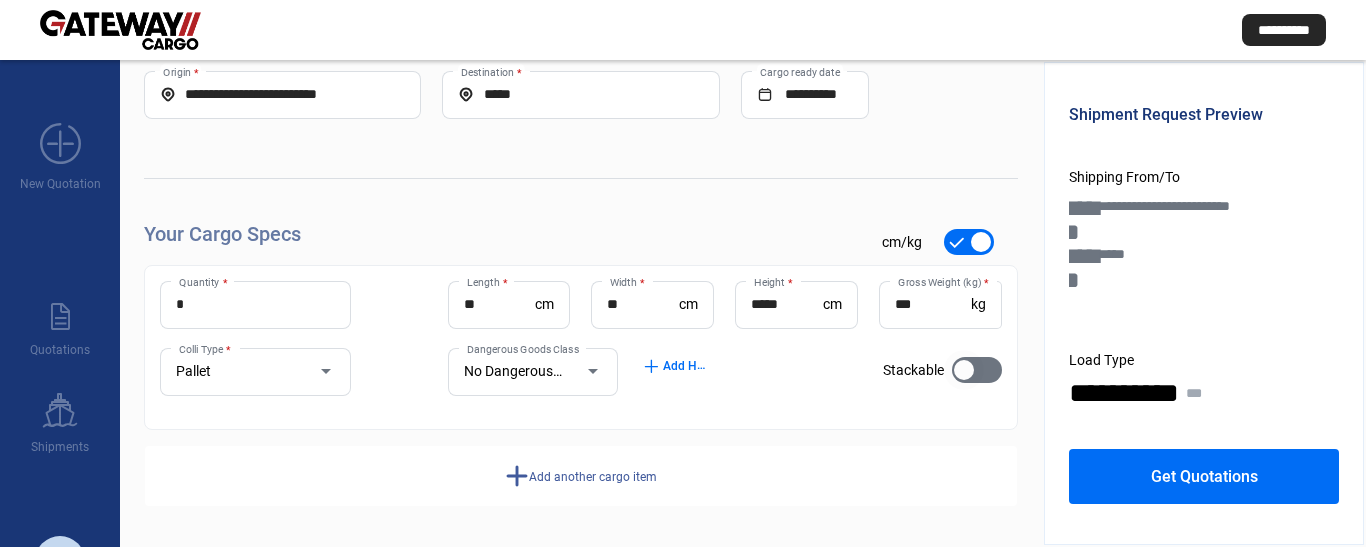 click at bounding box center [964, 370] 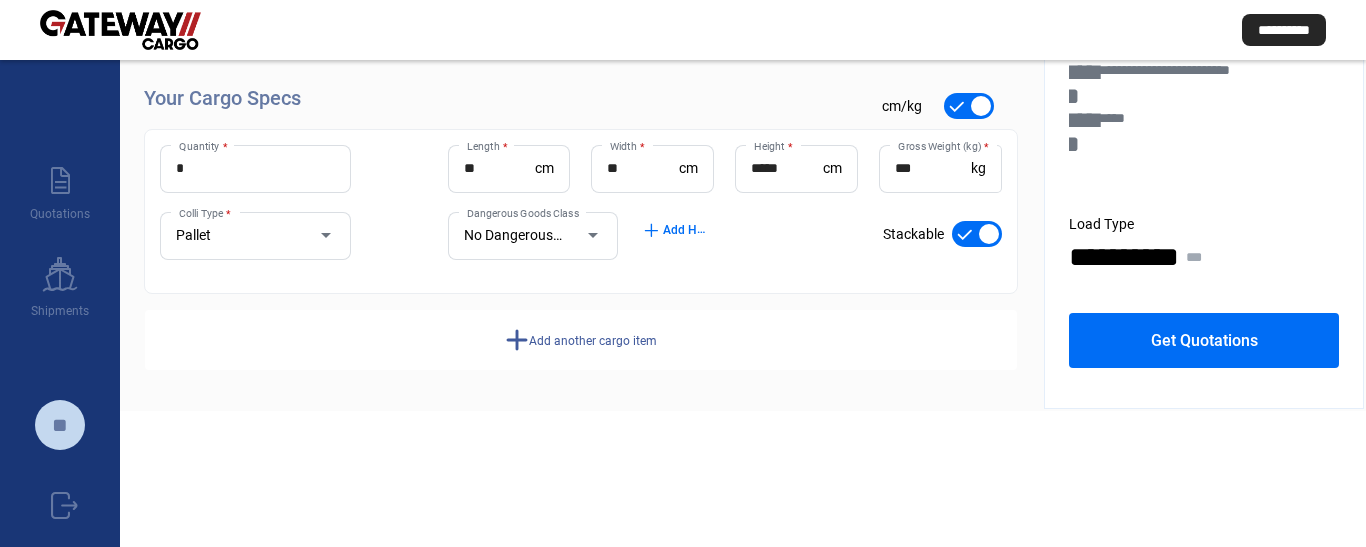 scroll, scrollTop: 100, scrollLeft: 0, axis: vertical 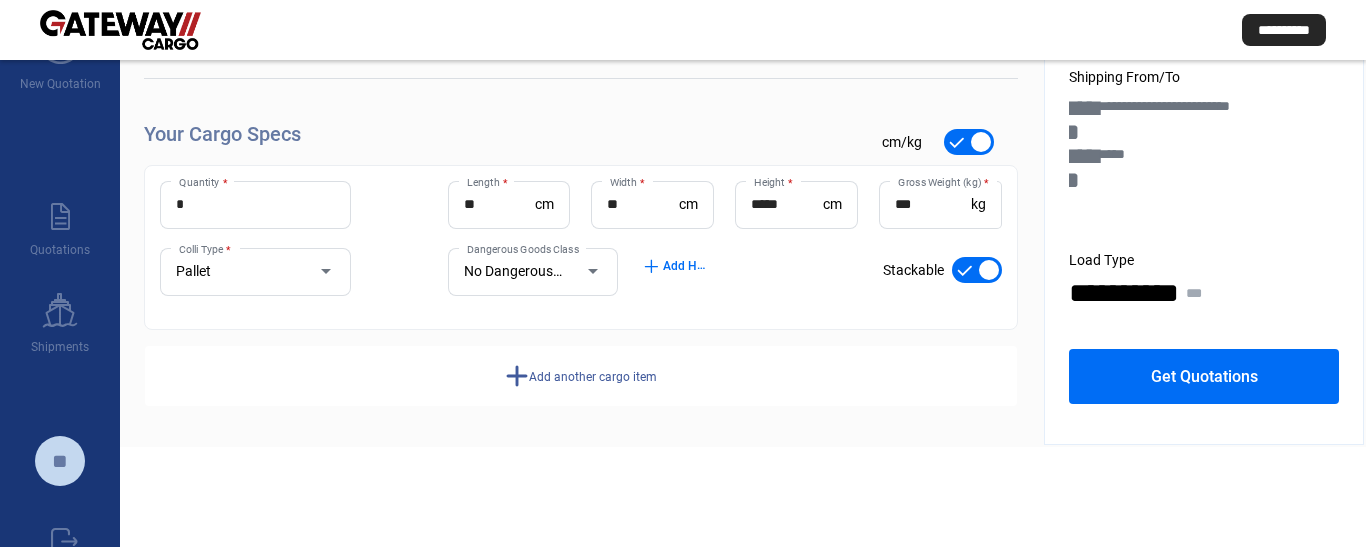 click on "Add another cargo item" 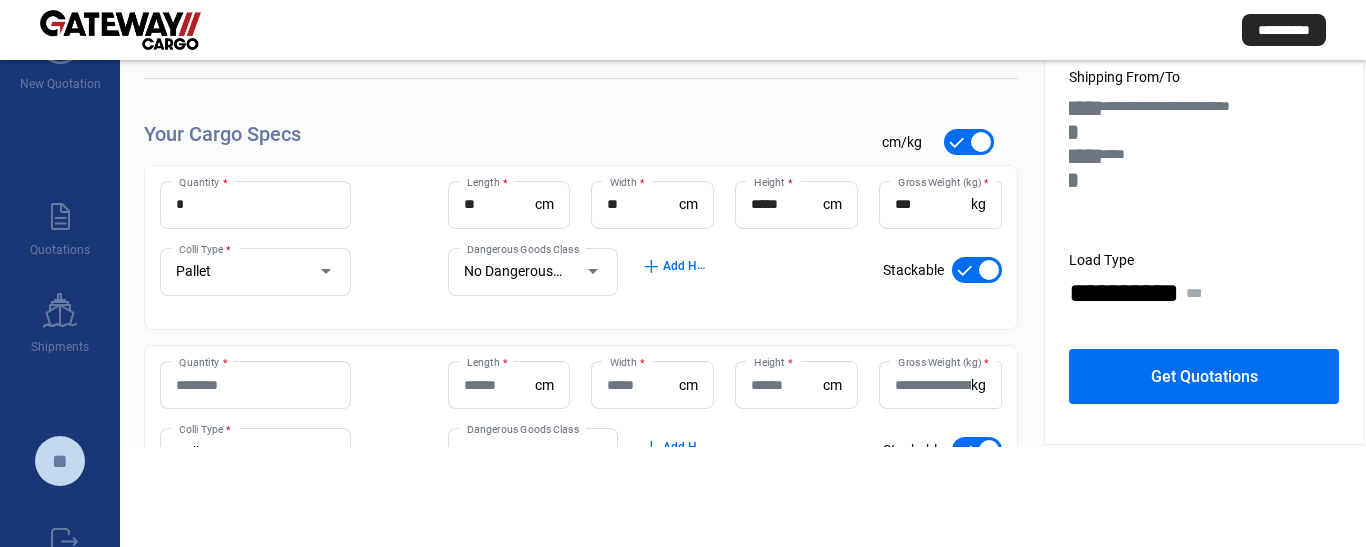 click on "Quantity *" at bounding box center (255, 385) 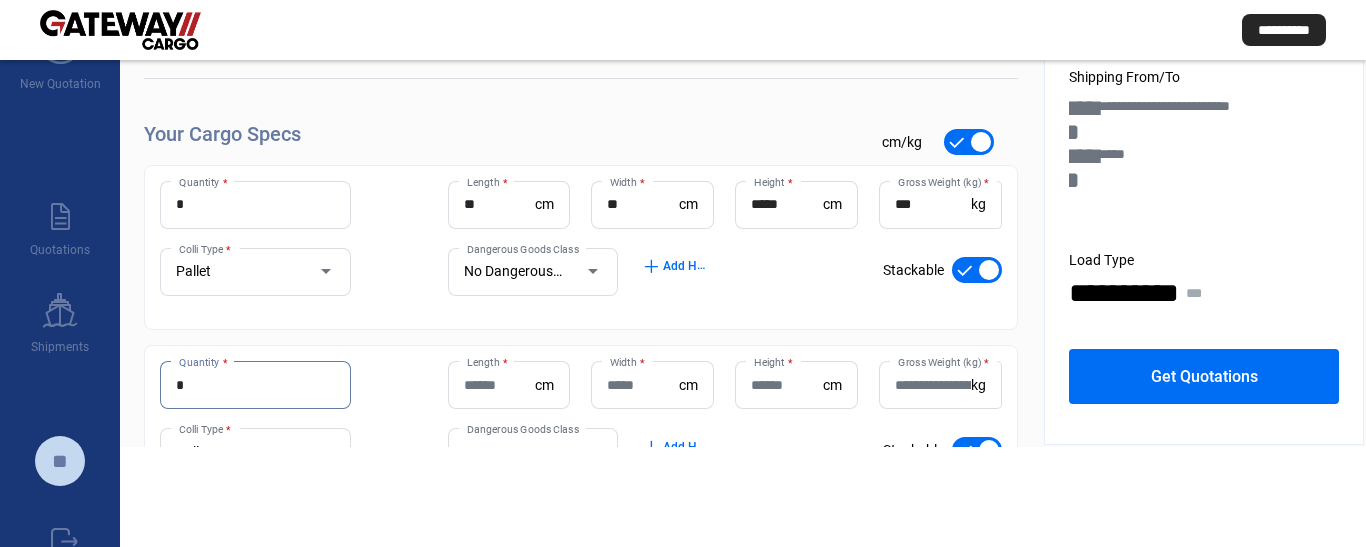 type on "*" 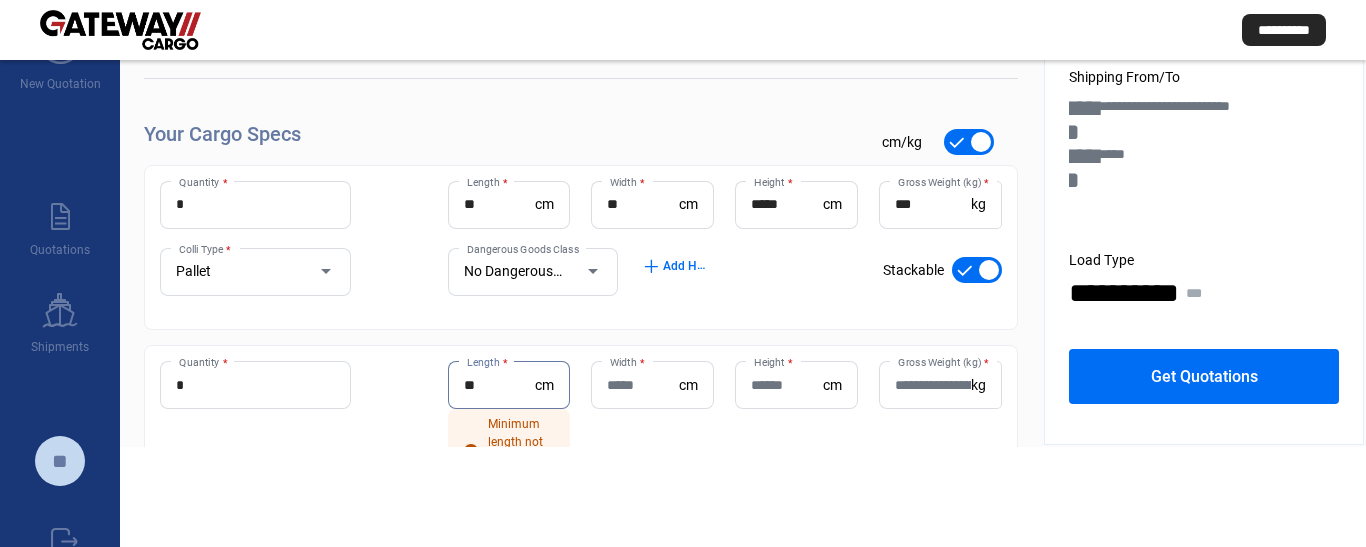 type on "**" 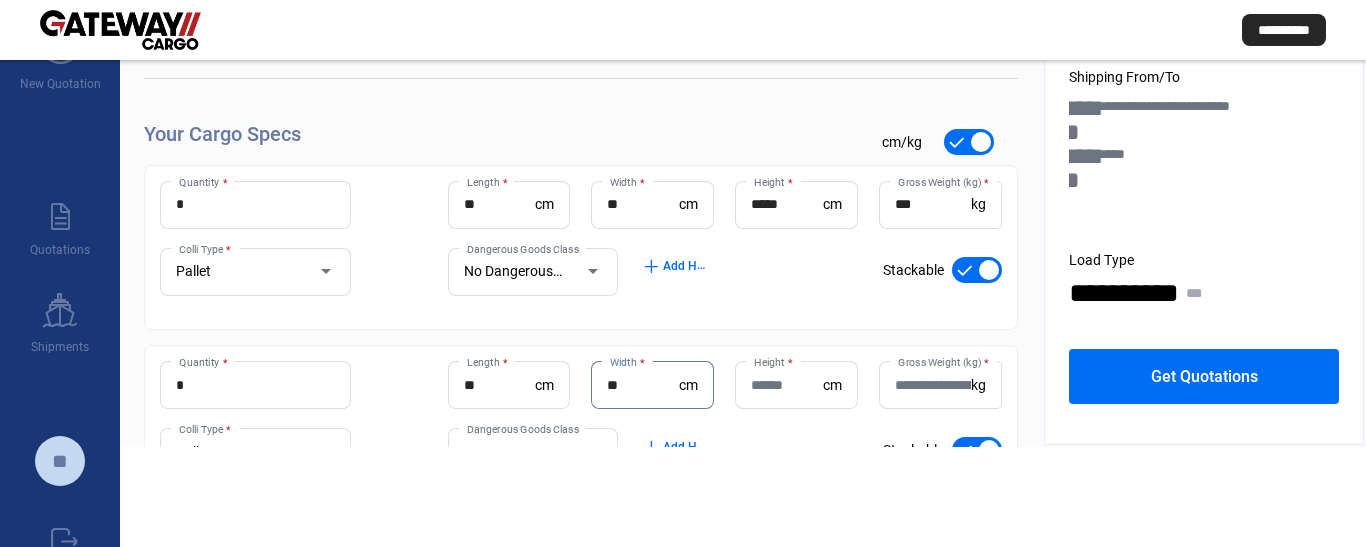 type on "**" 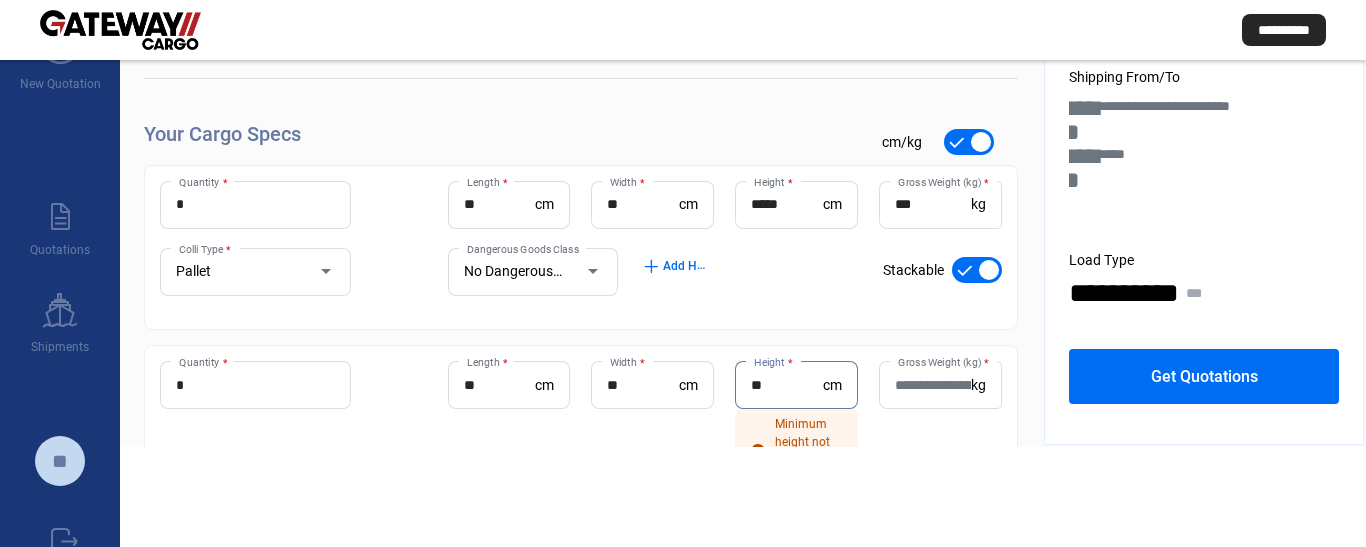 type on "**" 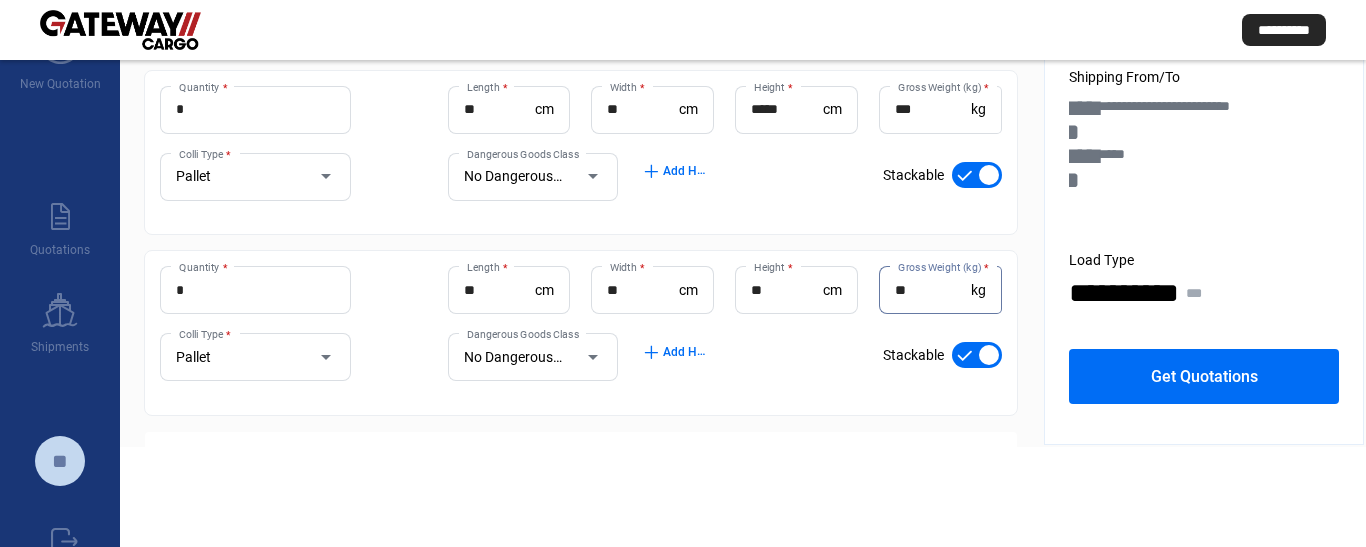 scroll, scrollTop: 277, scrollLeft: 0, axis: vertical 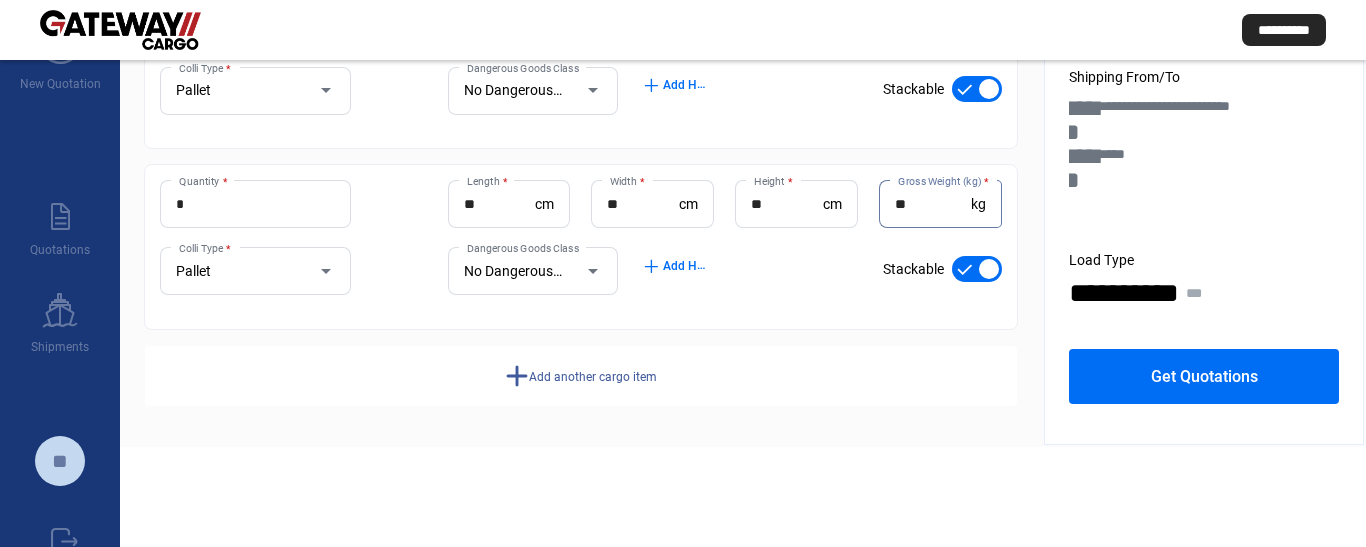 type on "**" 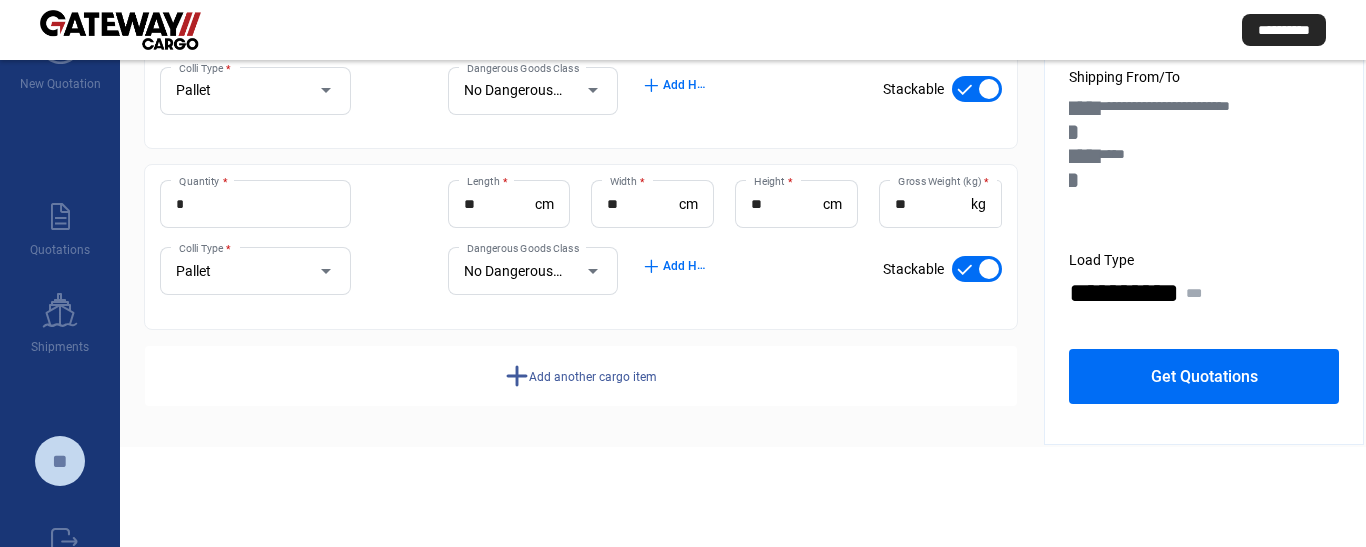 click on "Add another cargo item" 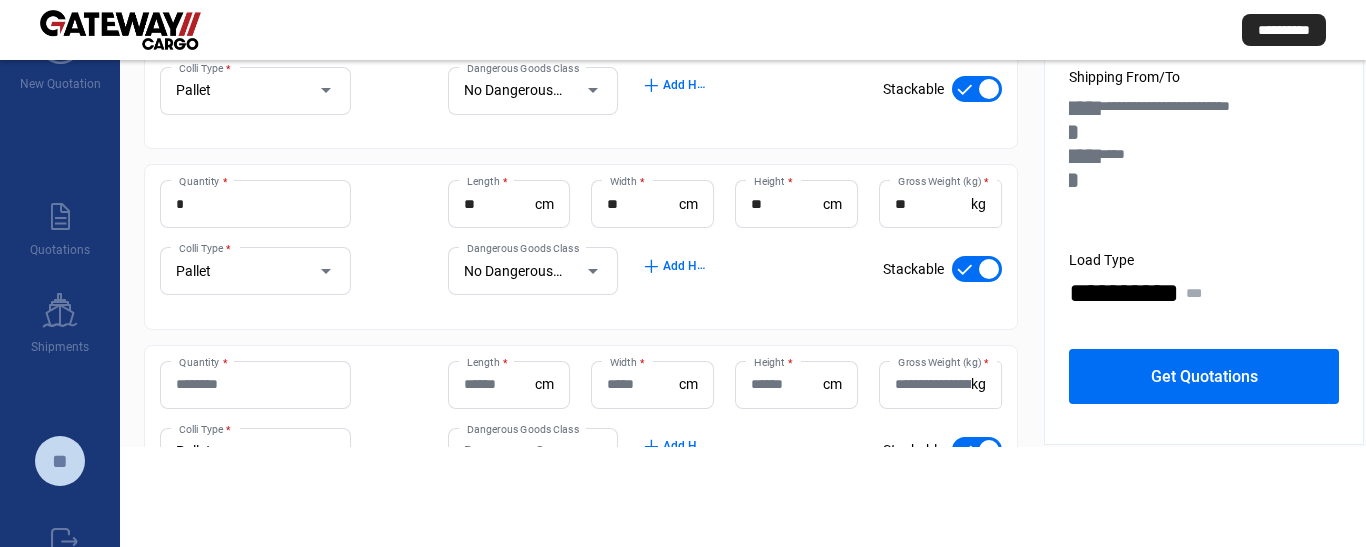 click on "Quantity *" at bounding box center [255, 384] 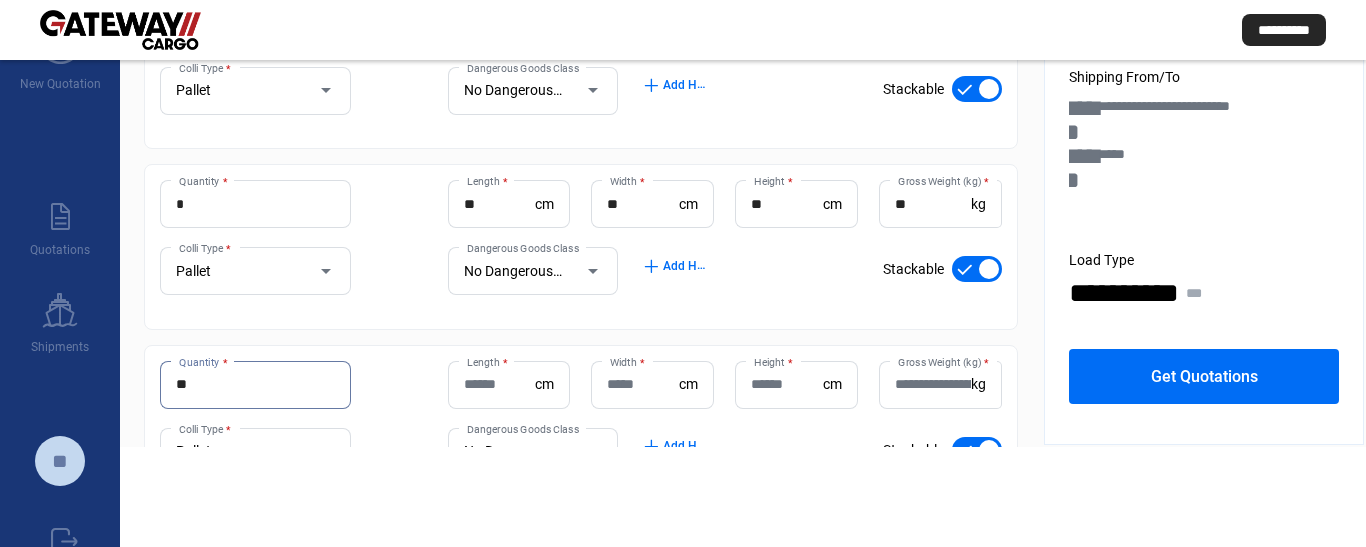 type on "*" 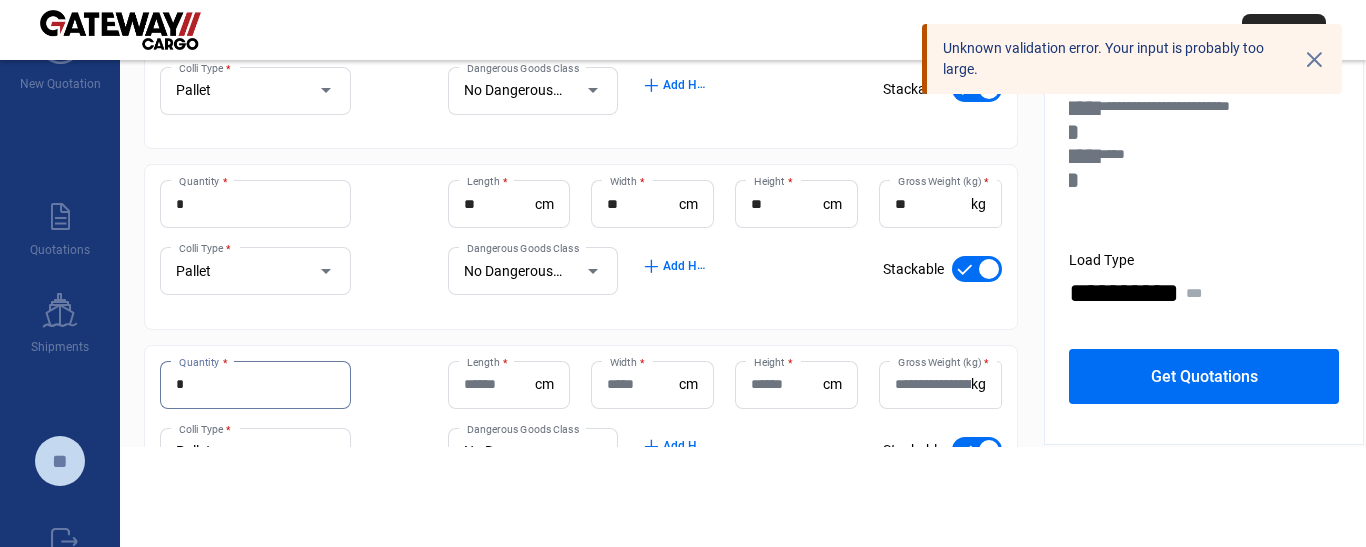 type on "*" 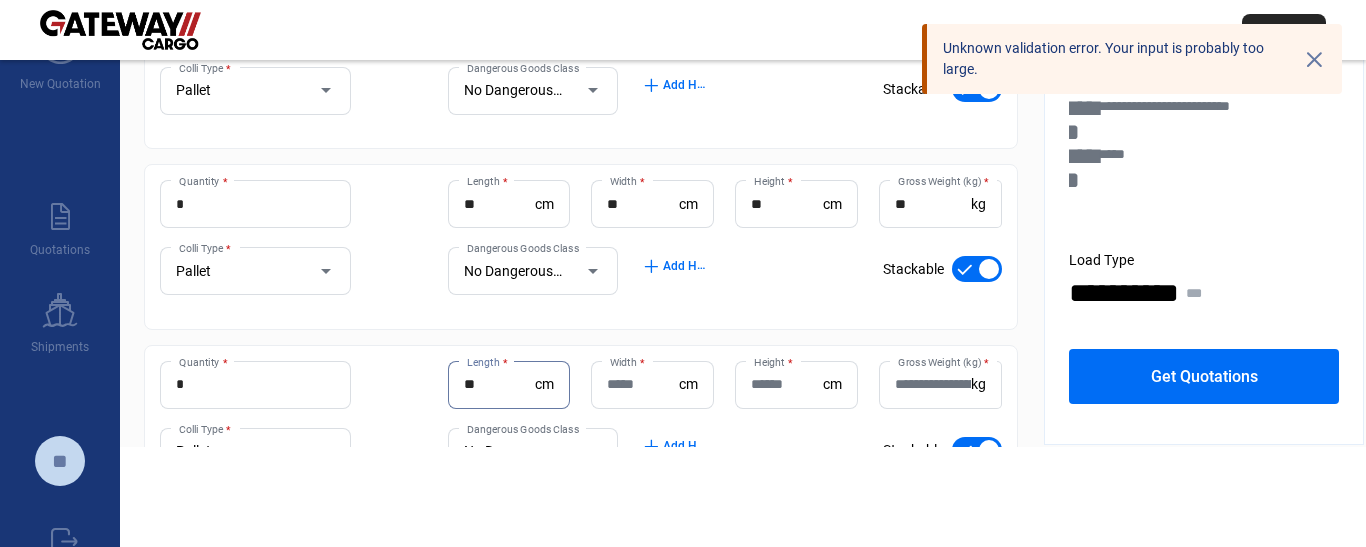 type on "**" 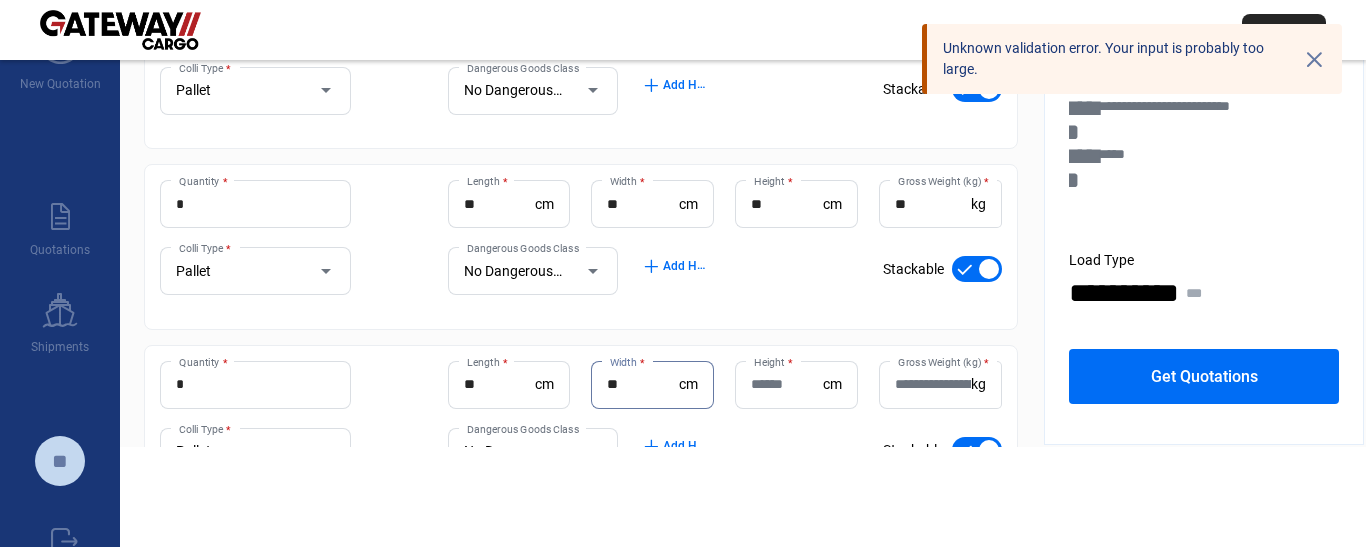 type on "**" 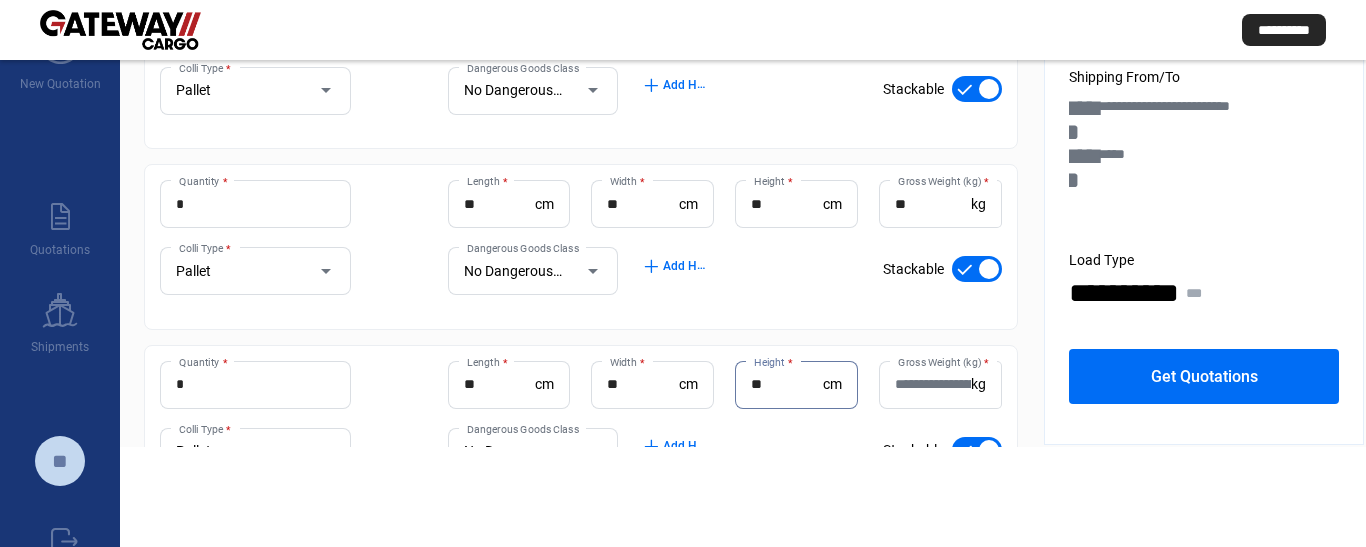 type on "**" 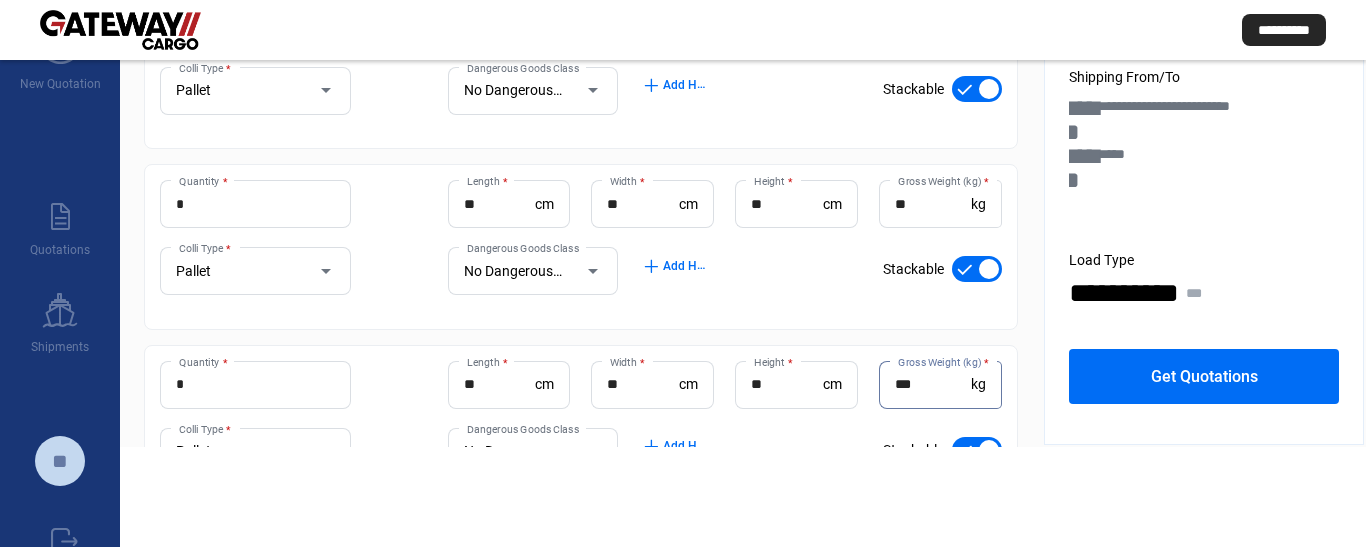 type on "***" 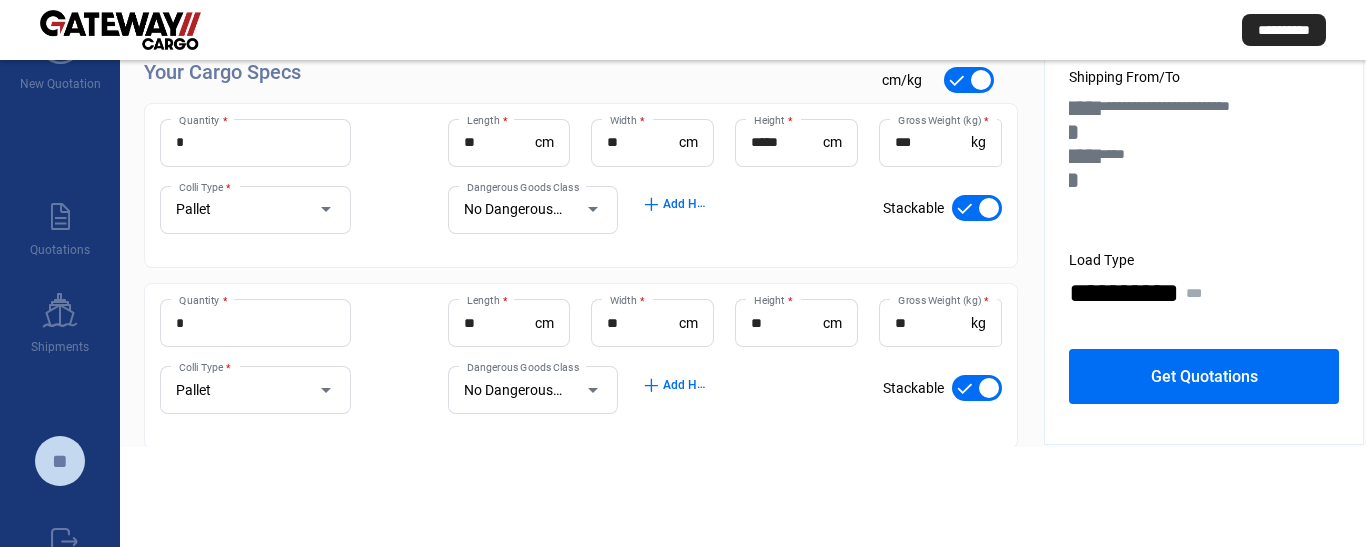 scroll, scrollTop: 58, scrollLeft: 0, axis: vertical 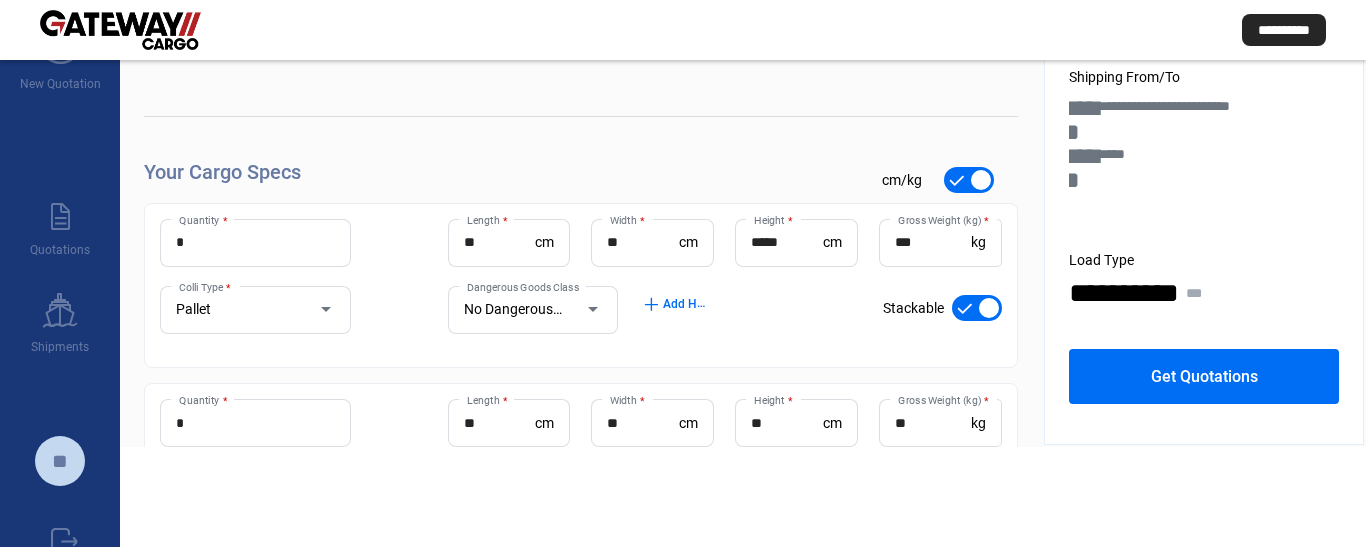 click on "Get Quotations" 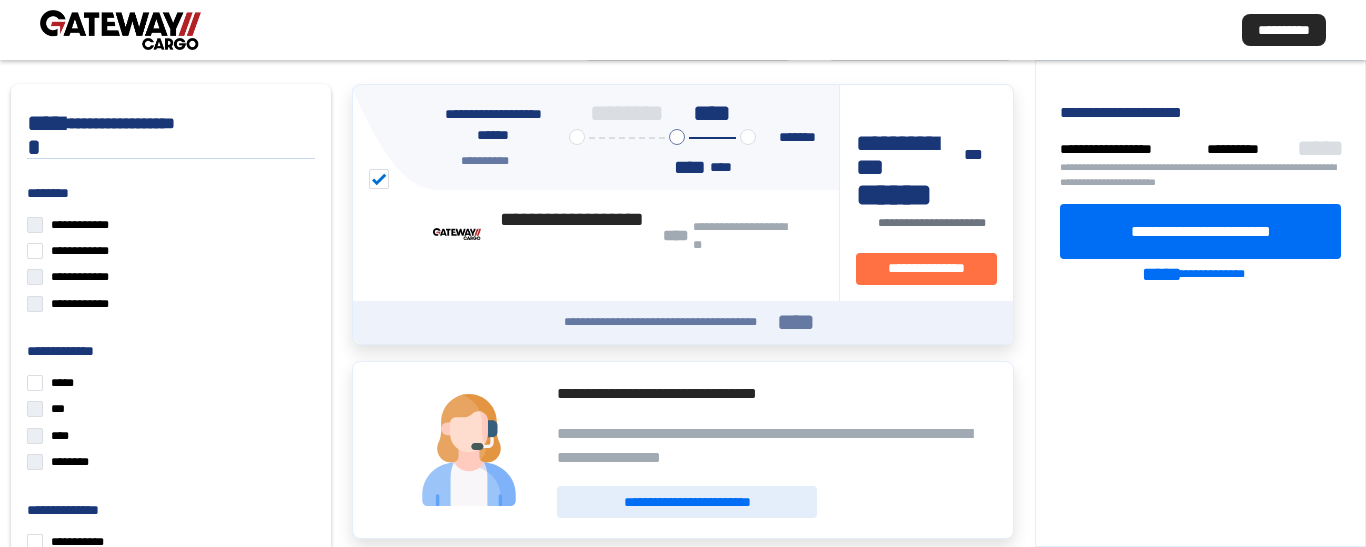 scroll, scrollTop: 200, scrollLeft: 0, axis: vertical 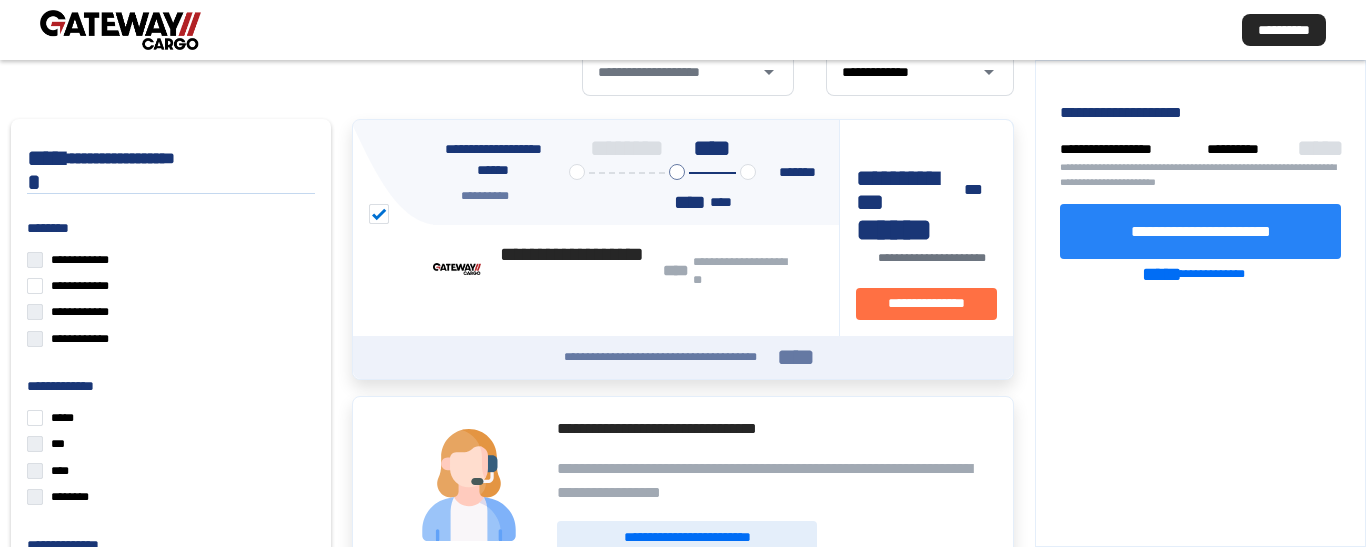 click on "**********" 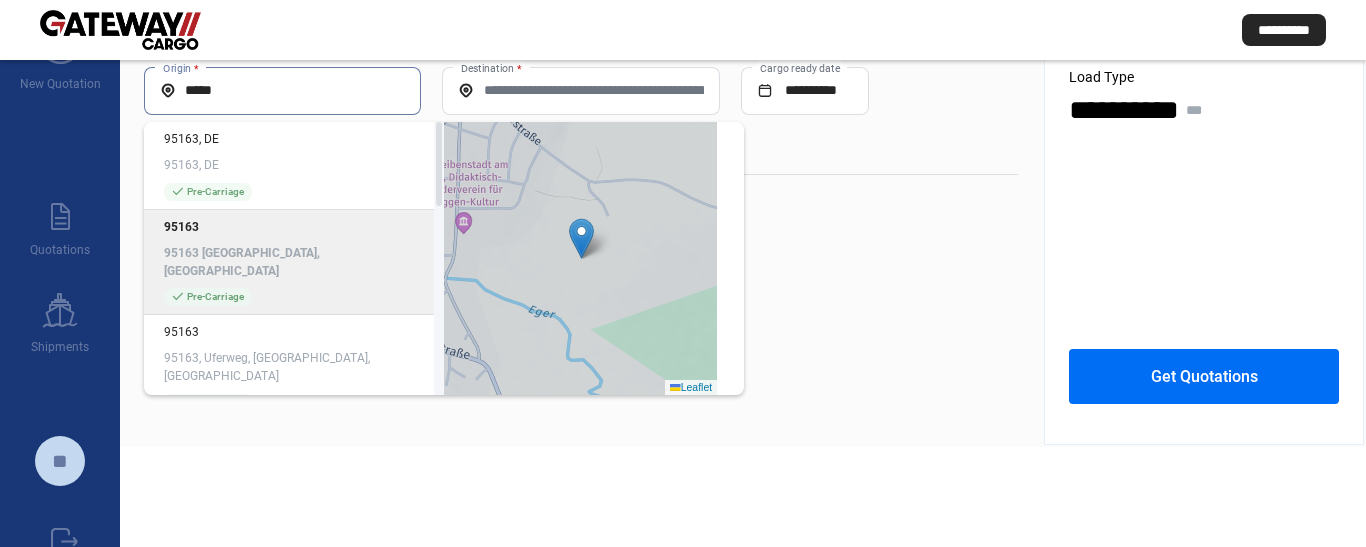 click on "95163 [GEOGRAPHIC_DATA], [GEOGRAPHIC_DATA]" 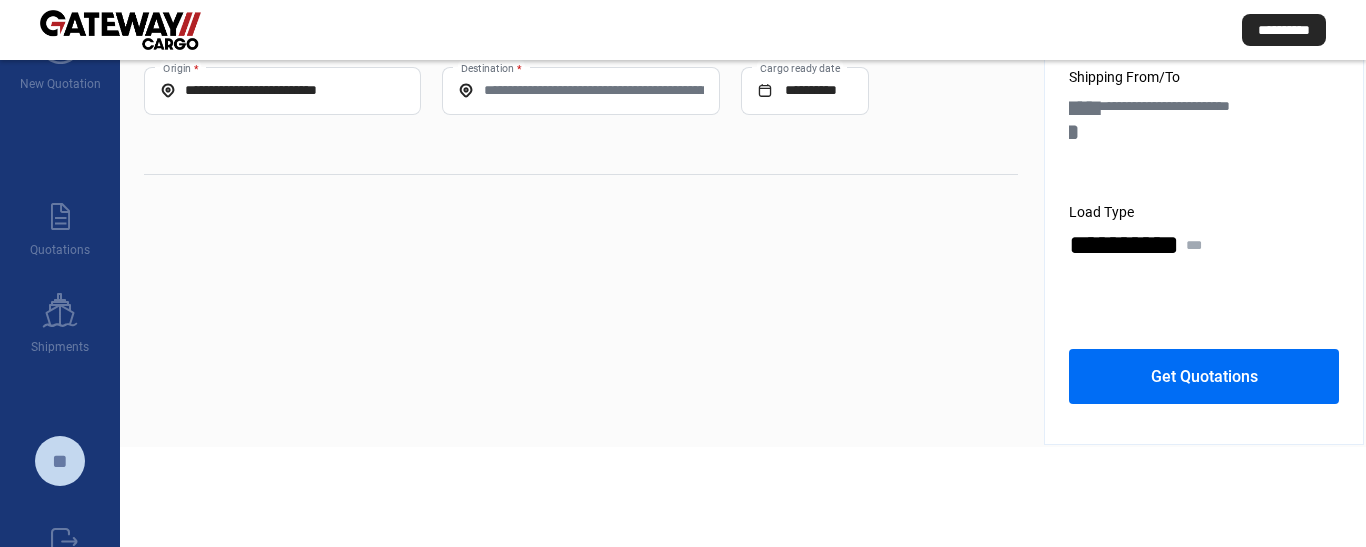 click on "Destination *" at bounding box center [580, 90] 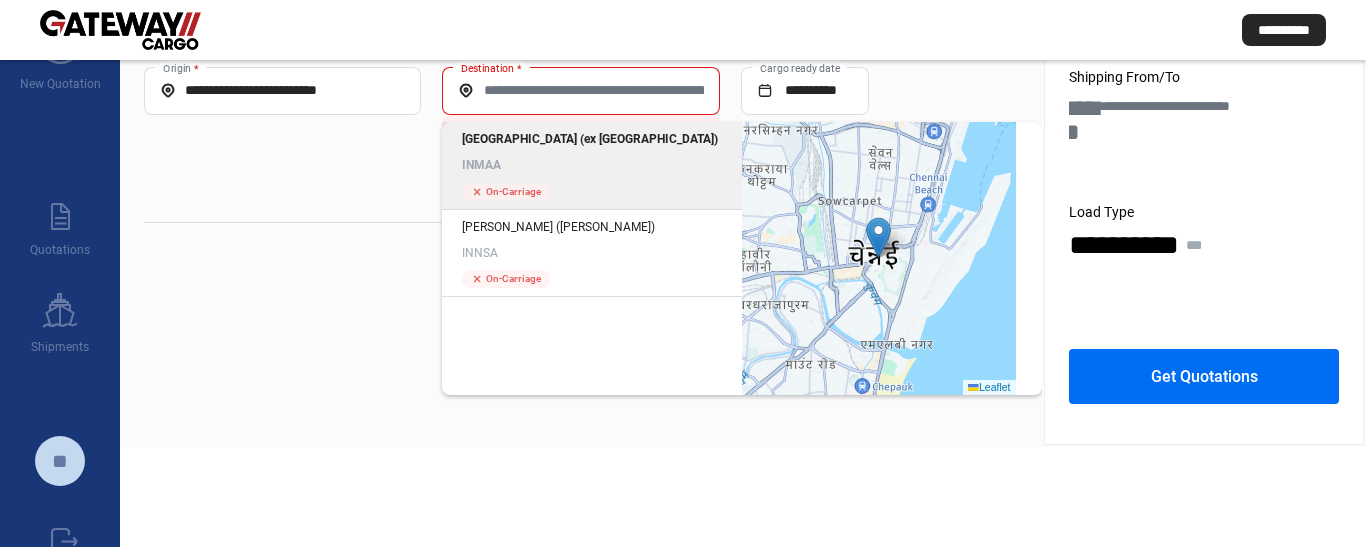 click on "INMAA" 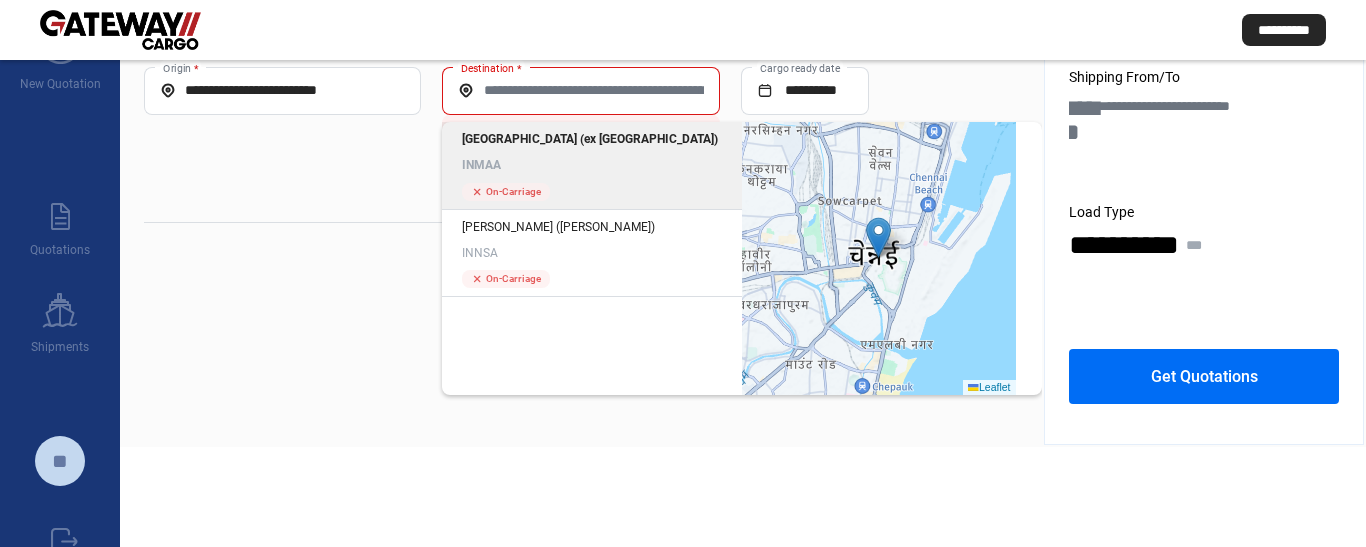 type on "*****" 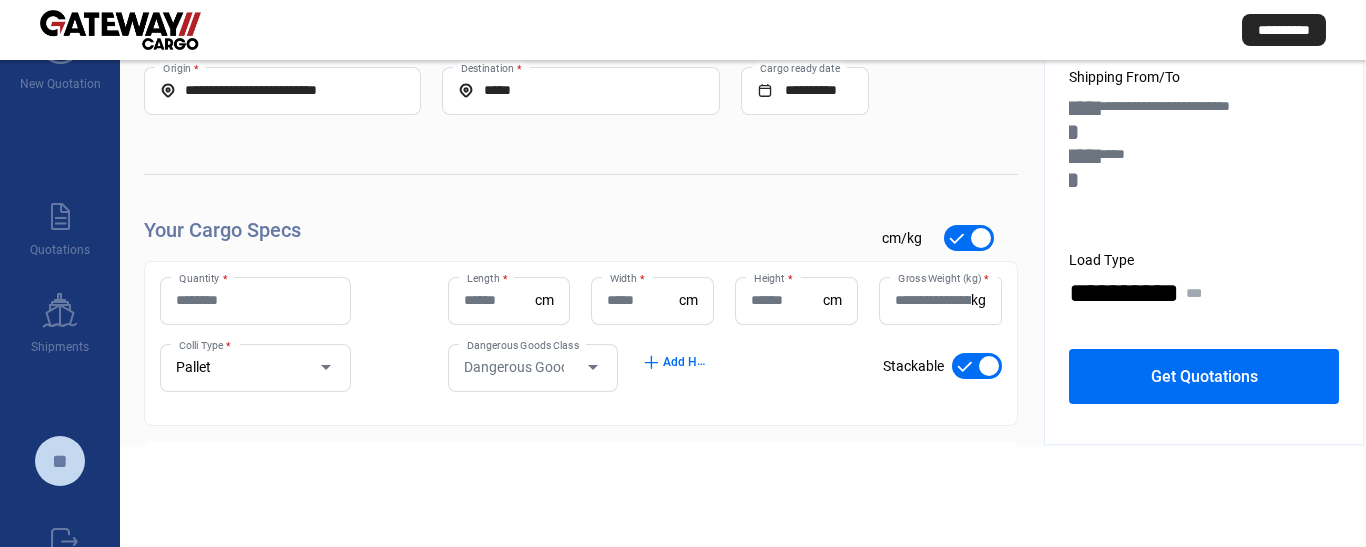 click on "Quantity *" at bounding box center [255, 300] 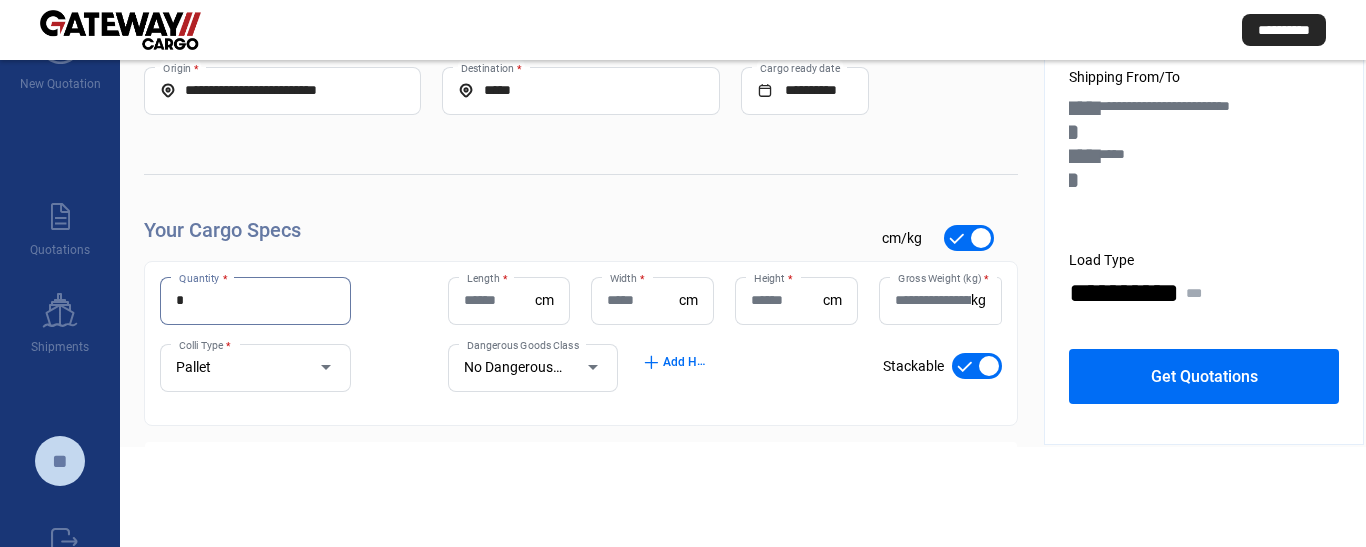 type on "*" 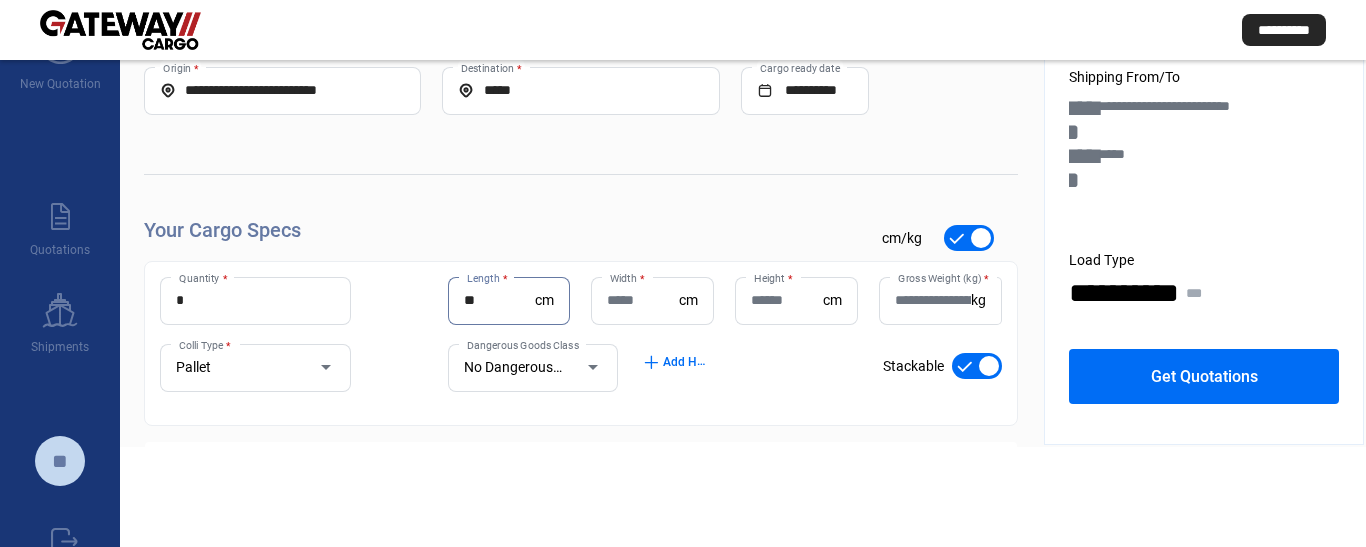 type on "**" 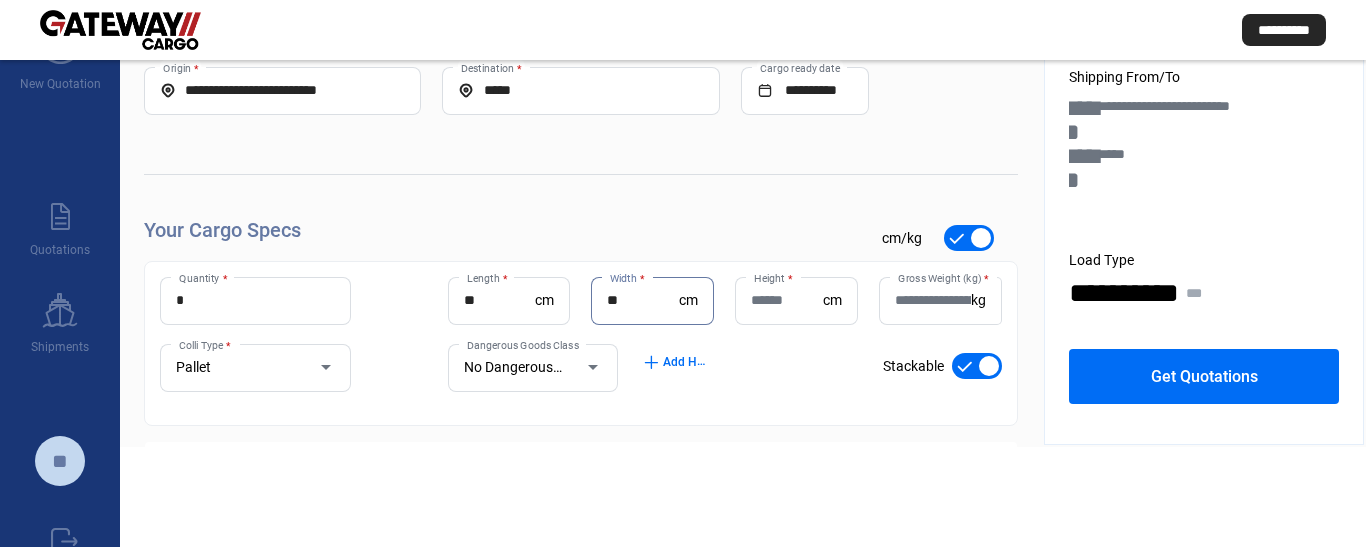 type on "**" 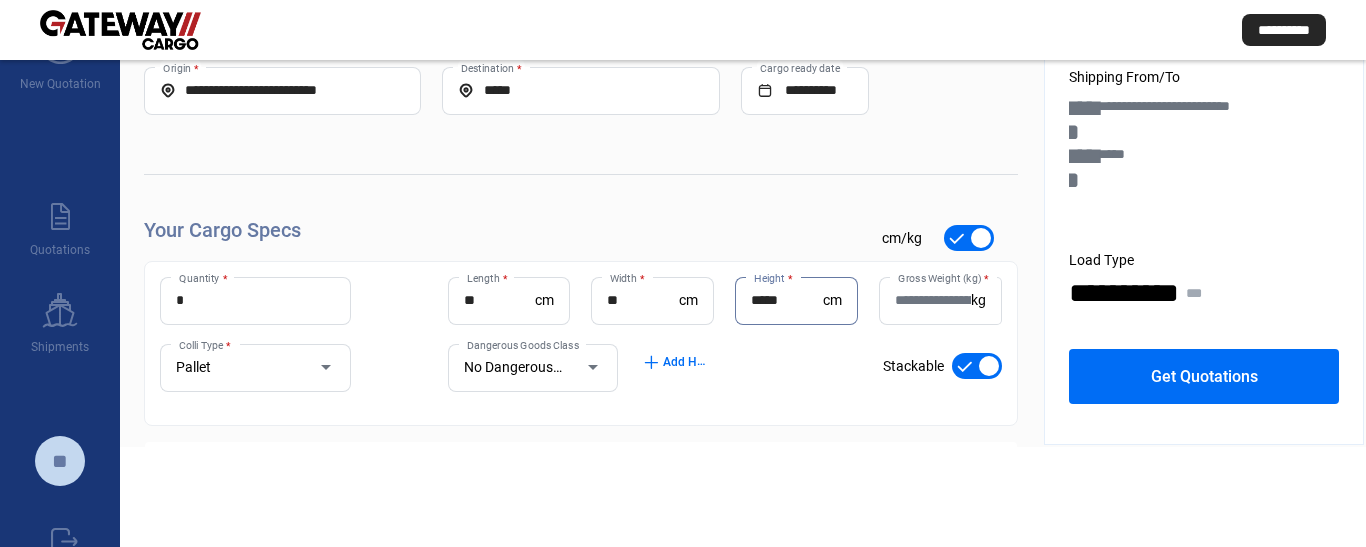 type on "*****" 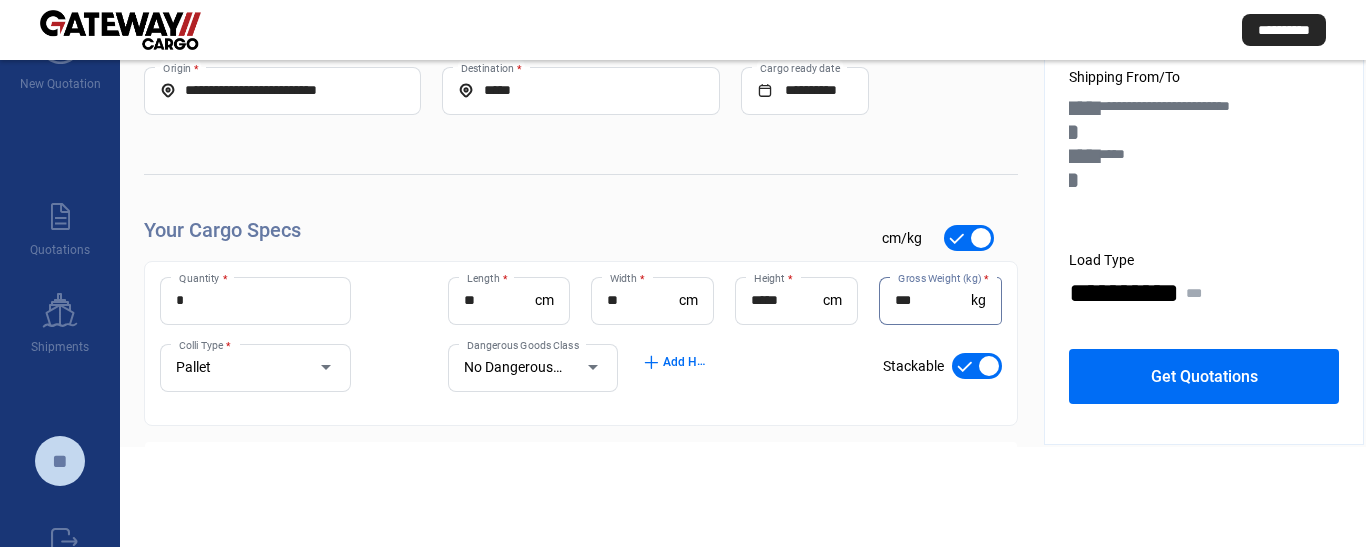 type on "***" 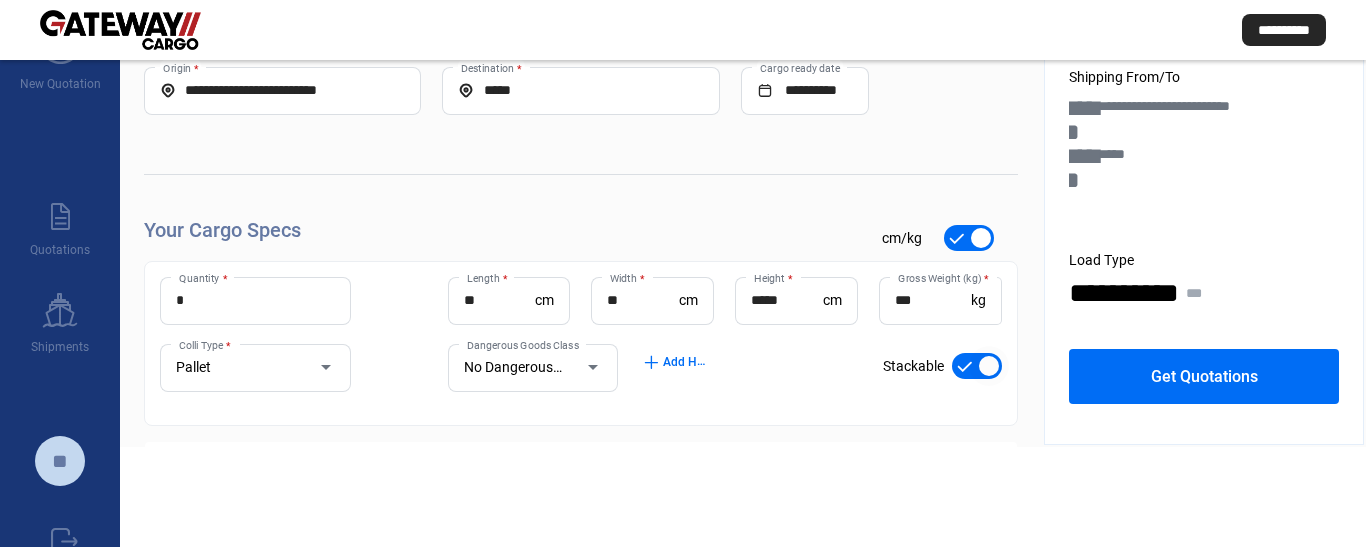 click at bounding box center [977, 366] 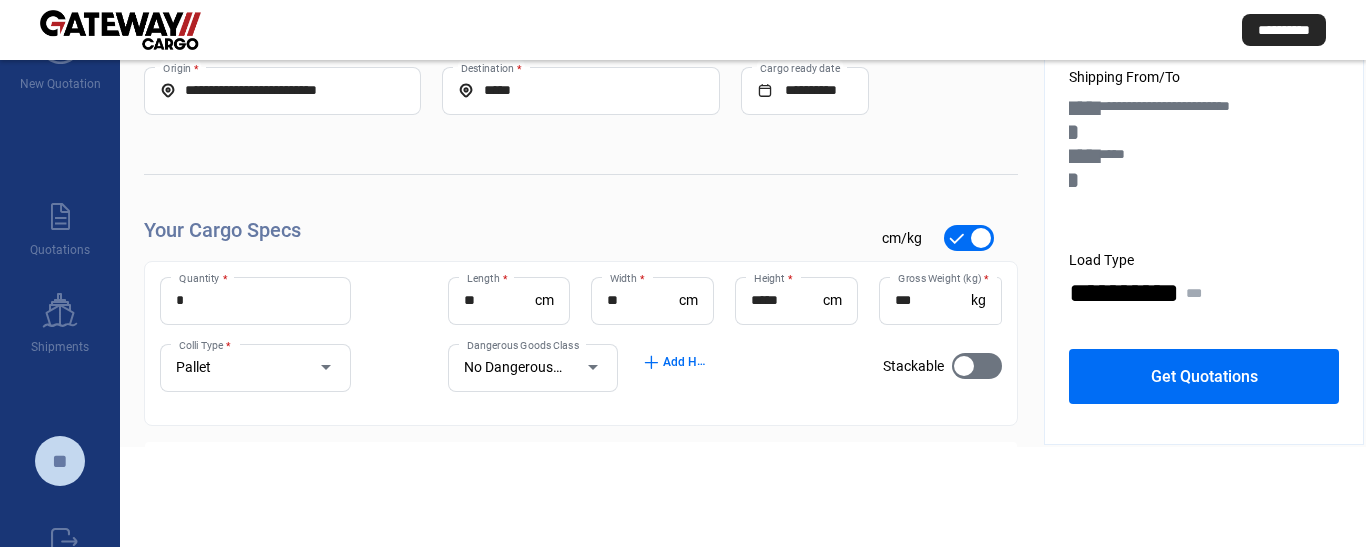 scroll, scrollTop: 96, scrollLeft: 0, axis: vertical 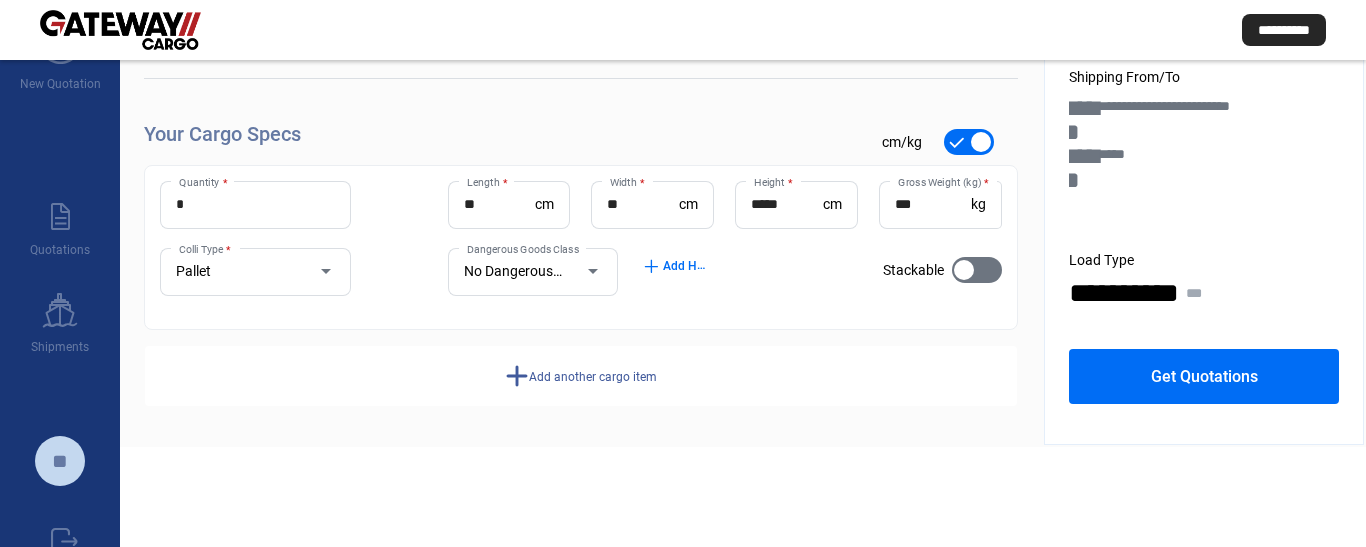 click on "Add another cargo item" 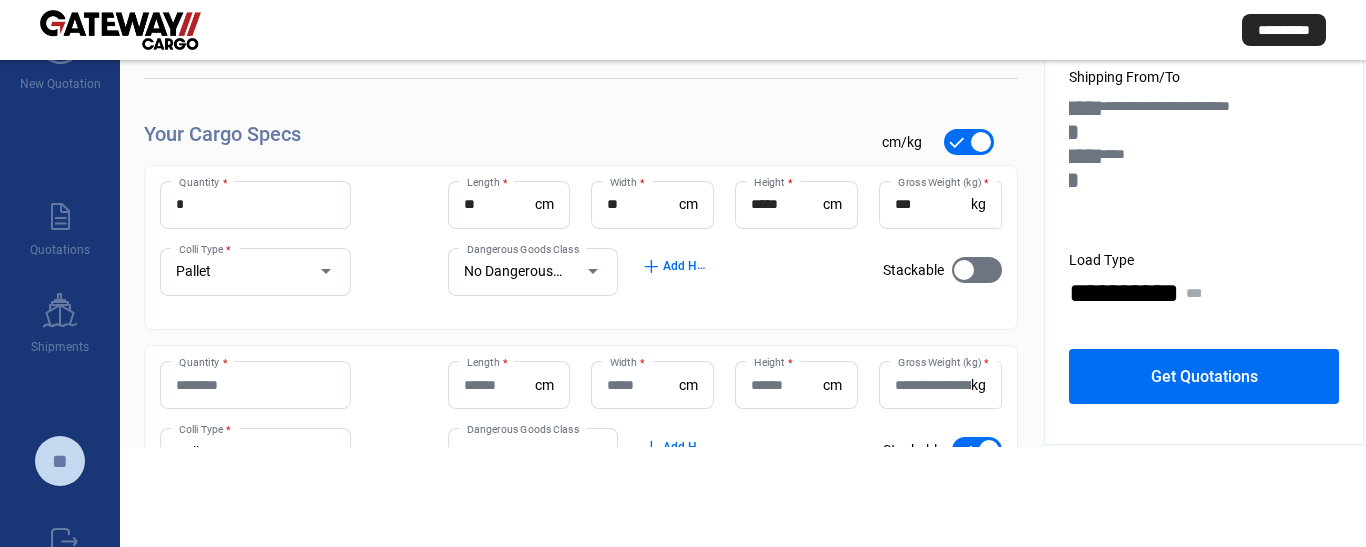 click on "Quantity *" at bounding box center (255, 385) 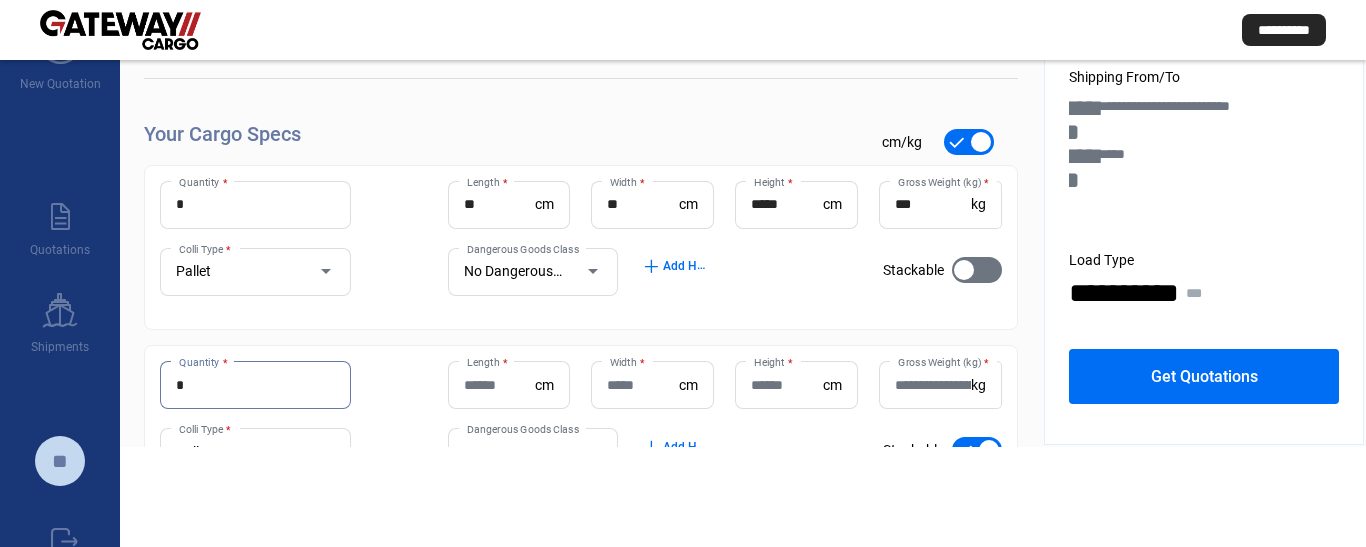 type on "*" 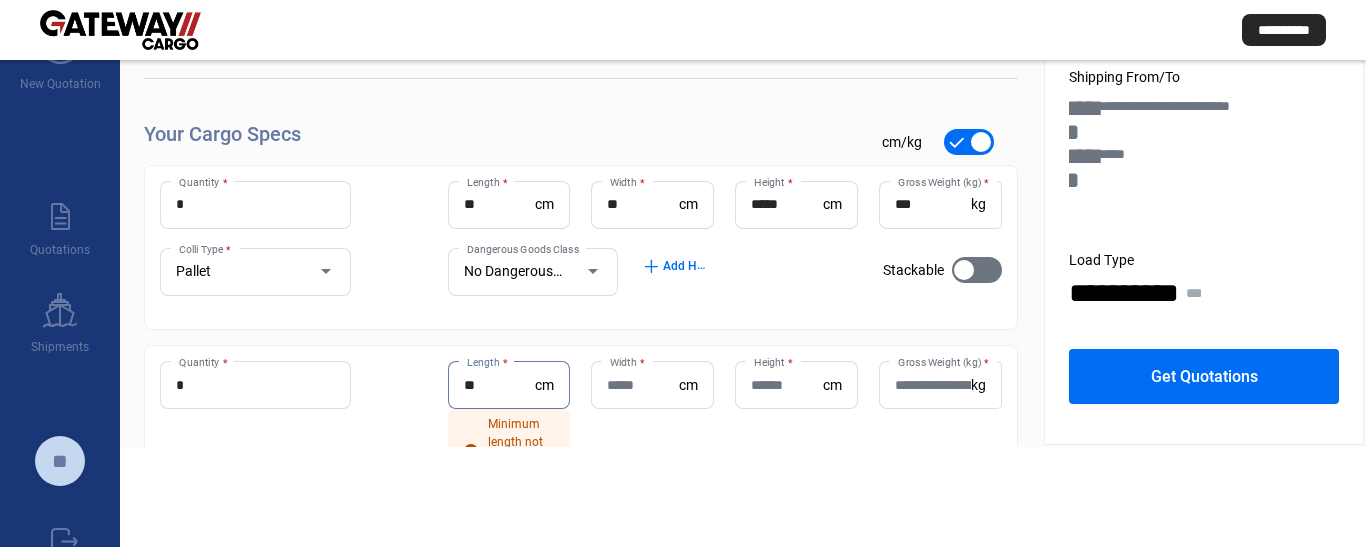 type on "**" 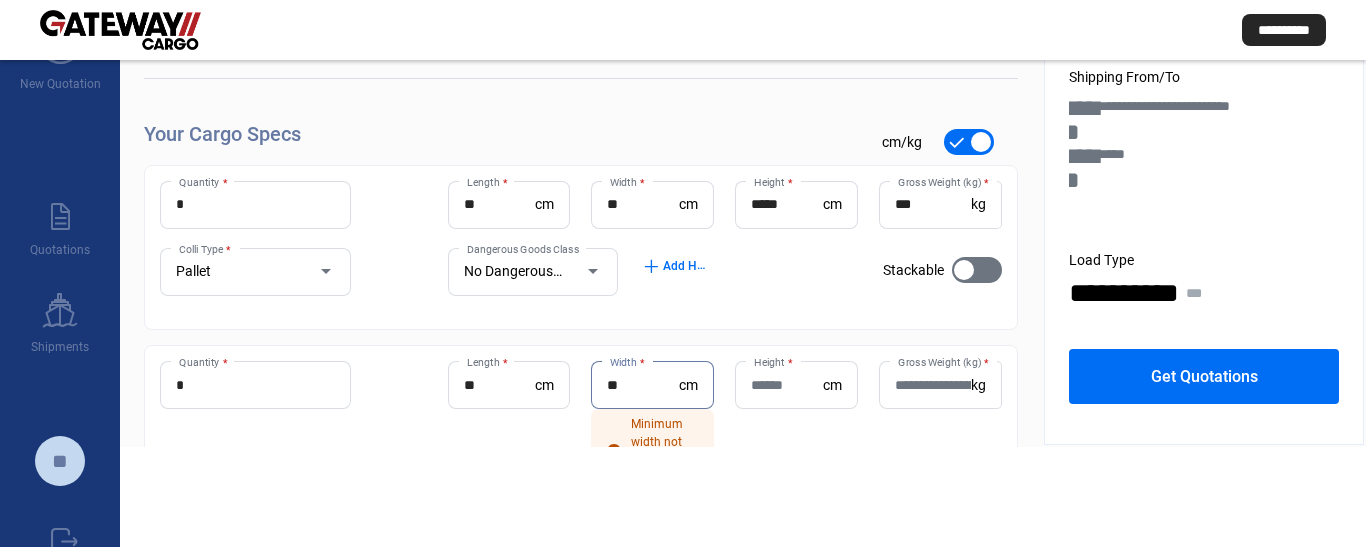 type on "**" 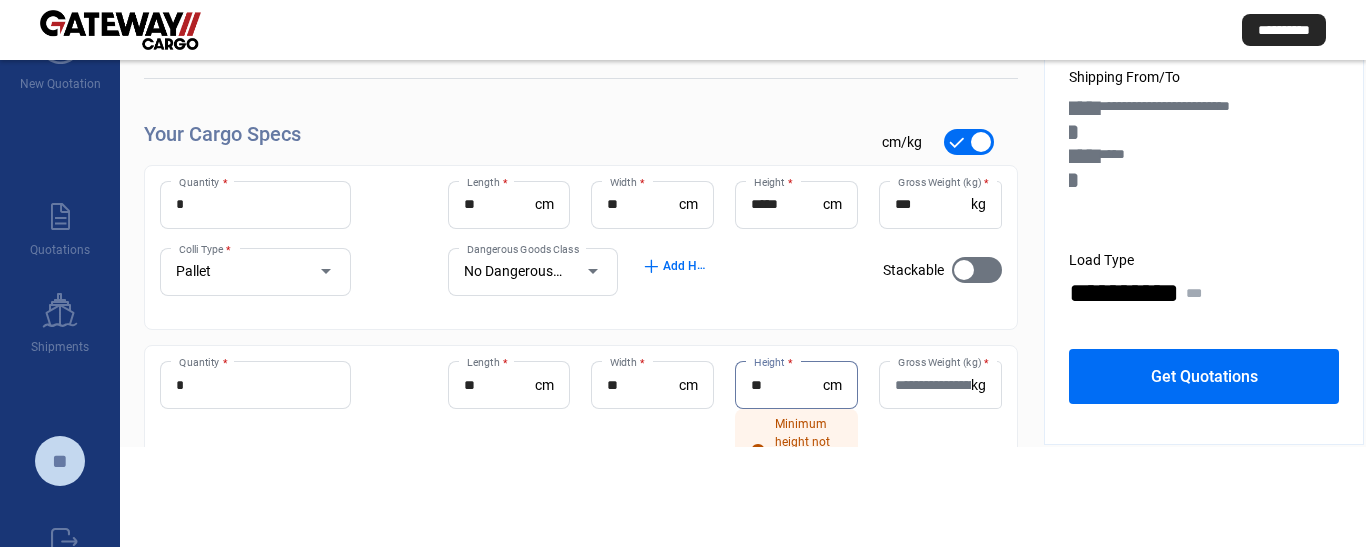 type on "**" 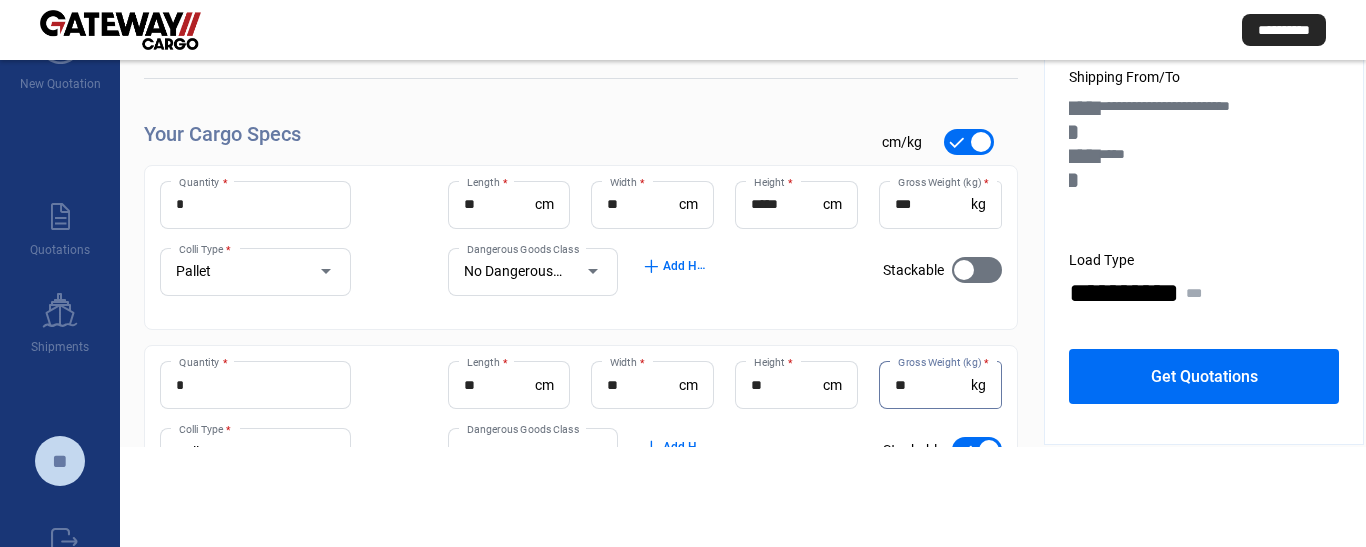 type on "**" 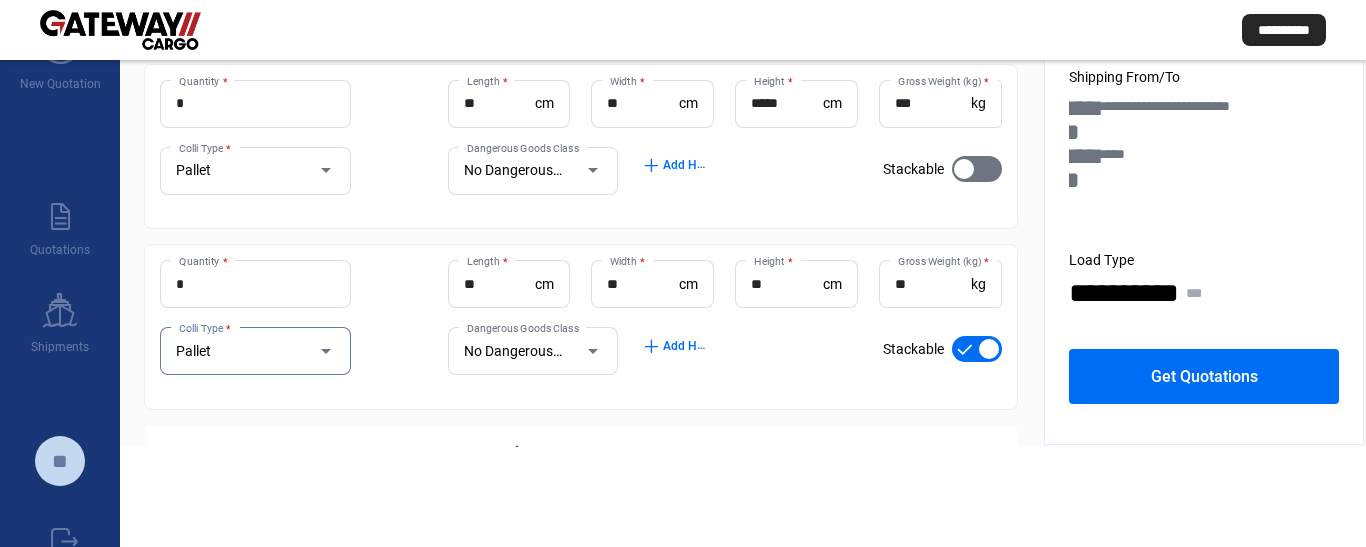scroll, scrollTop: 277, scrollLeft: 0, axis: vertical 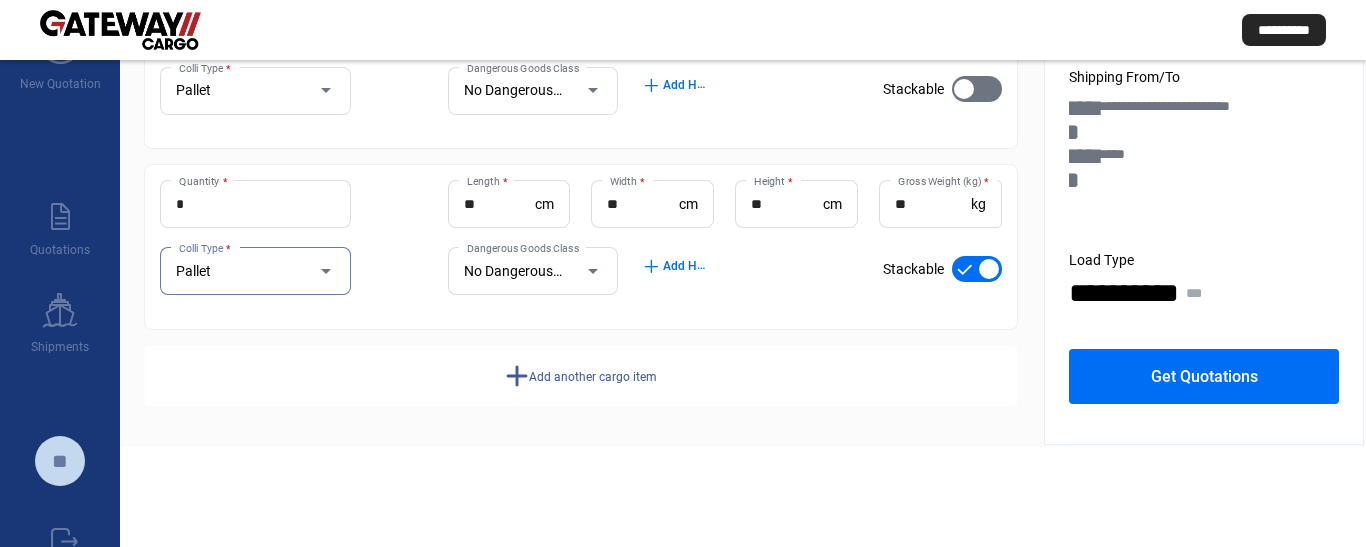 click at bounding box center (977, 269) 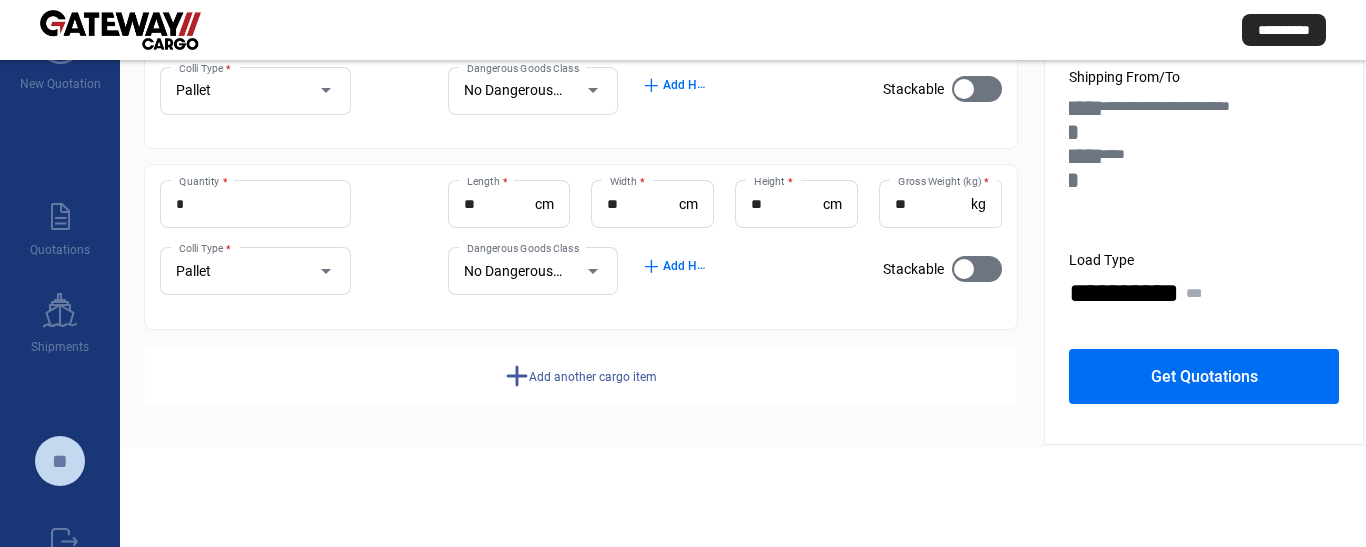 click on "Add another cargo item" 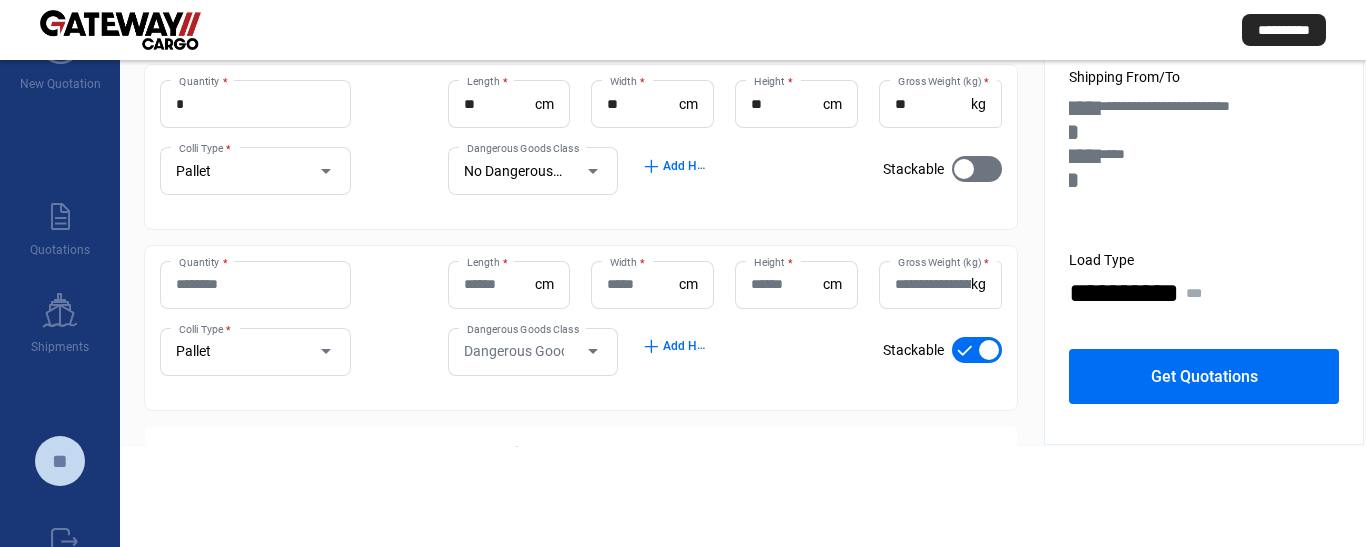 scroll, scrollTop: 458, scrollLeft: 0, axis: vertical 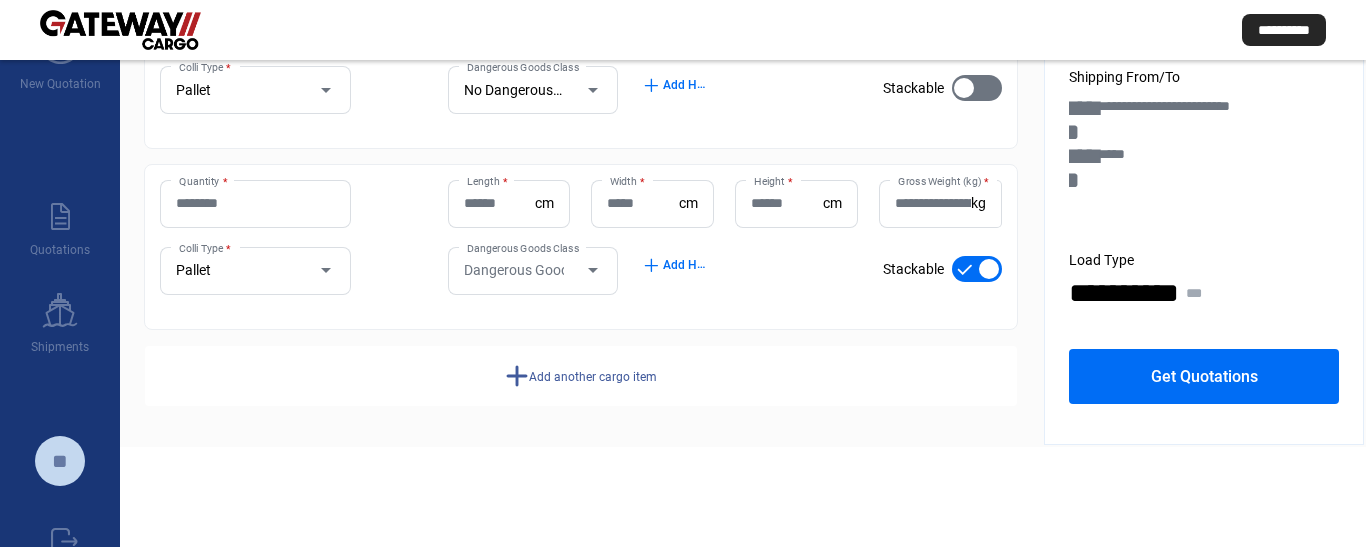 type 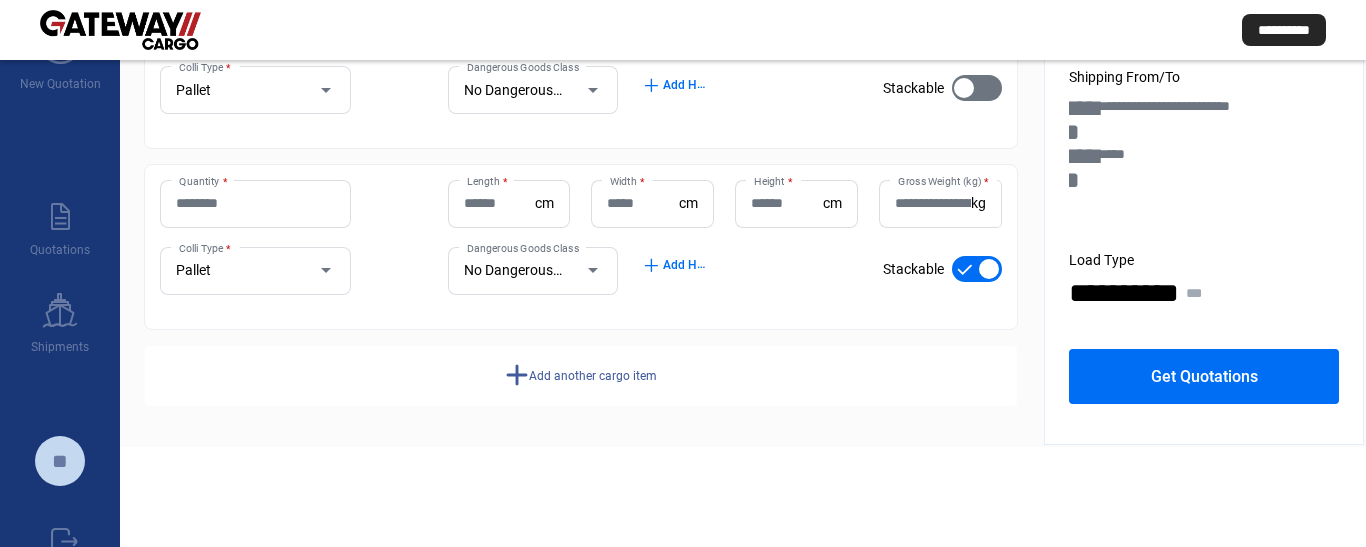 click on "Pallet" at bounding box center [236, 271] 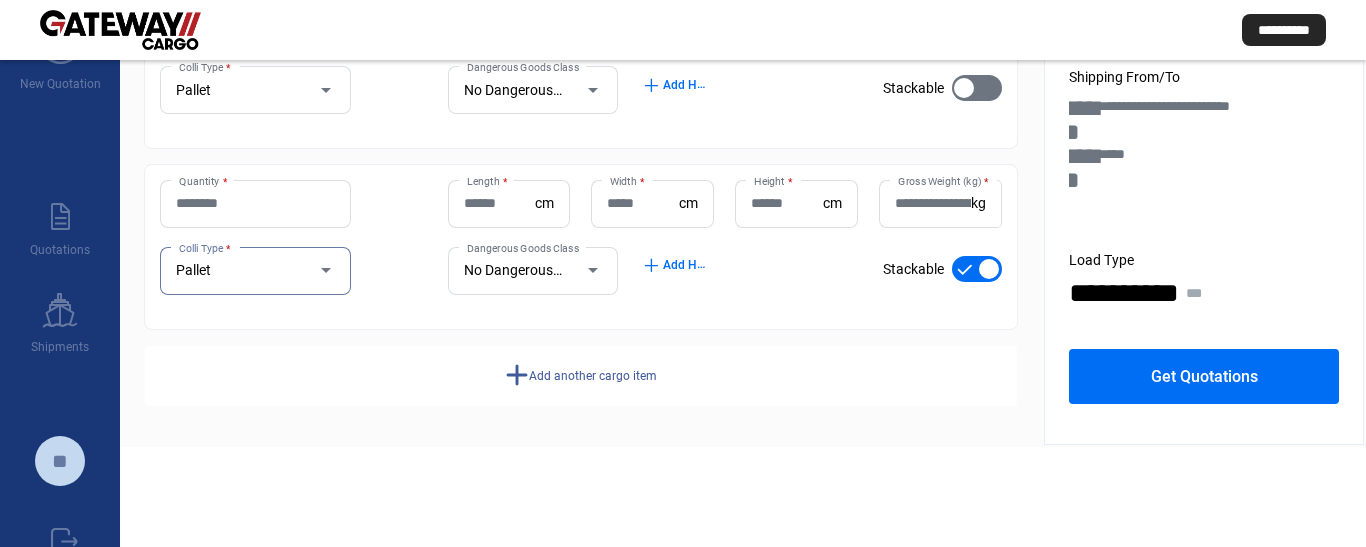 click at bounding box center (326, 270) 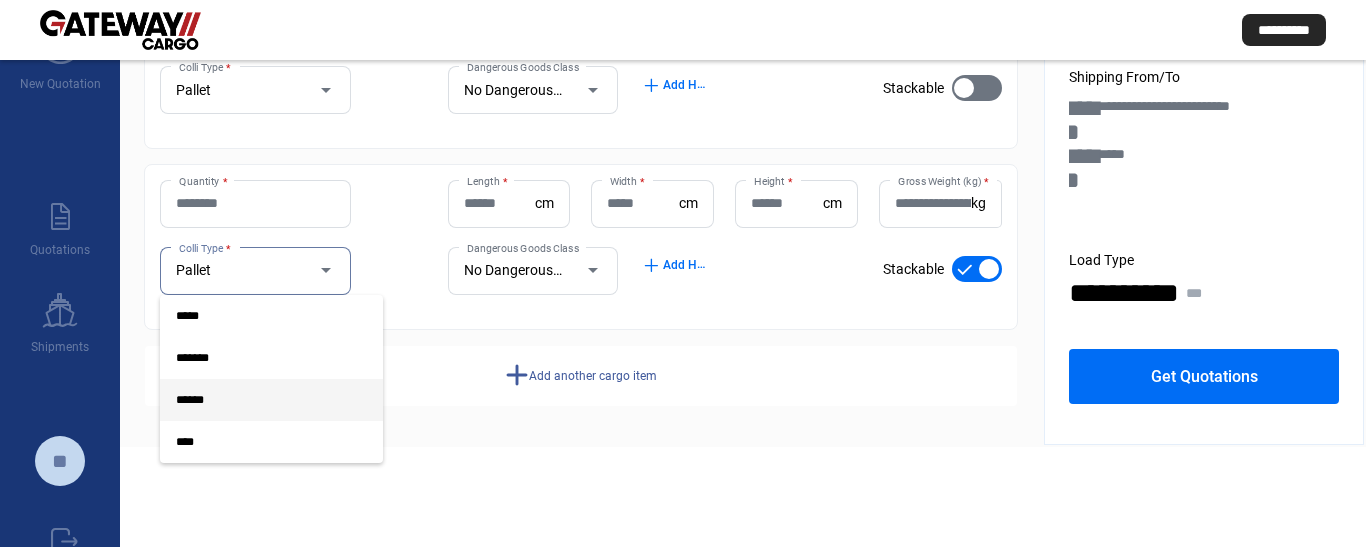 click at bounding box center [683, 273] 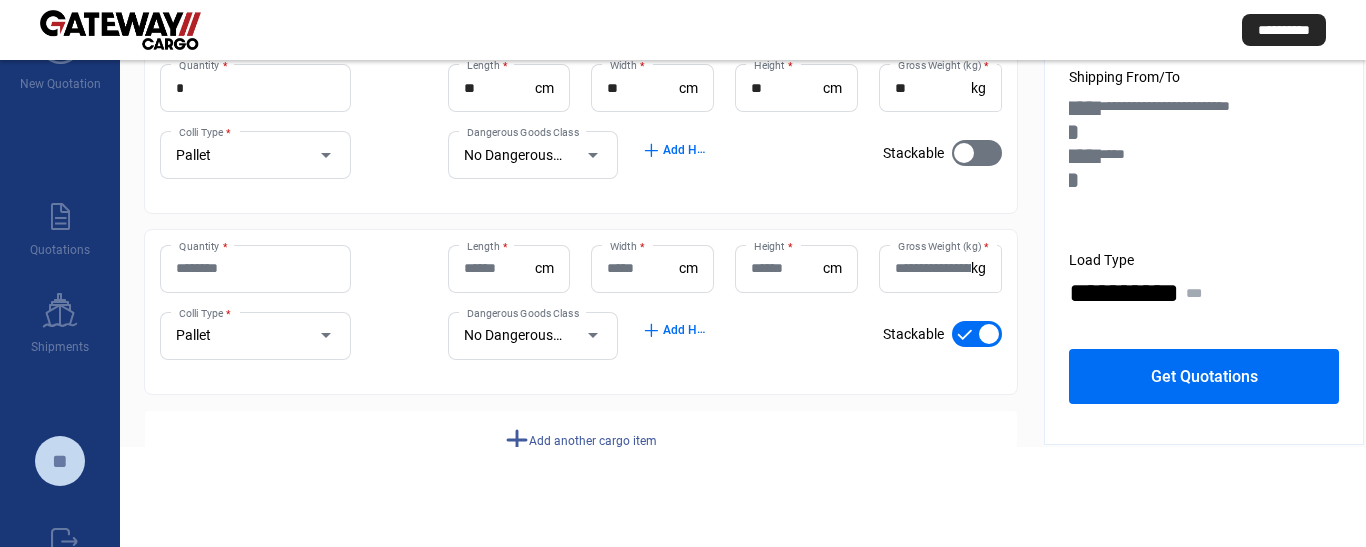 scroll, scrollTop: 358, scrollLeft: 0, axis: vertical 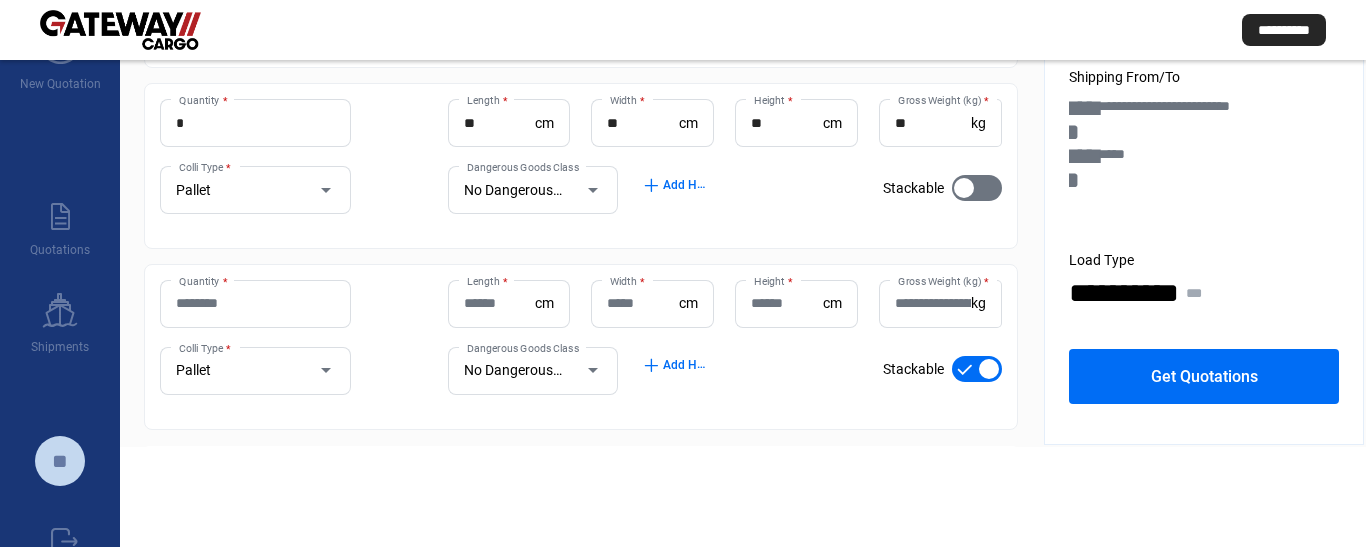 click on "Quantity *" 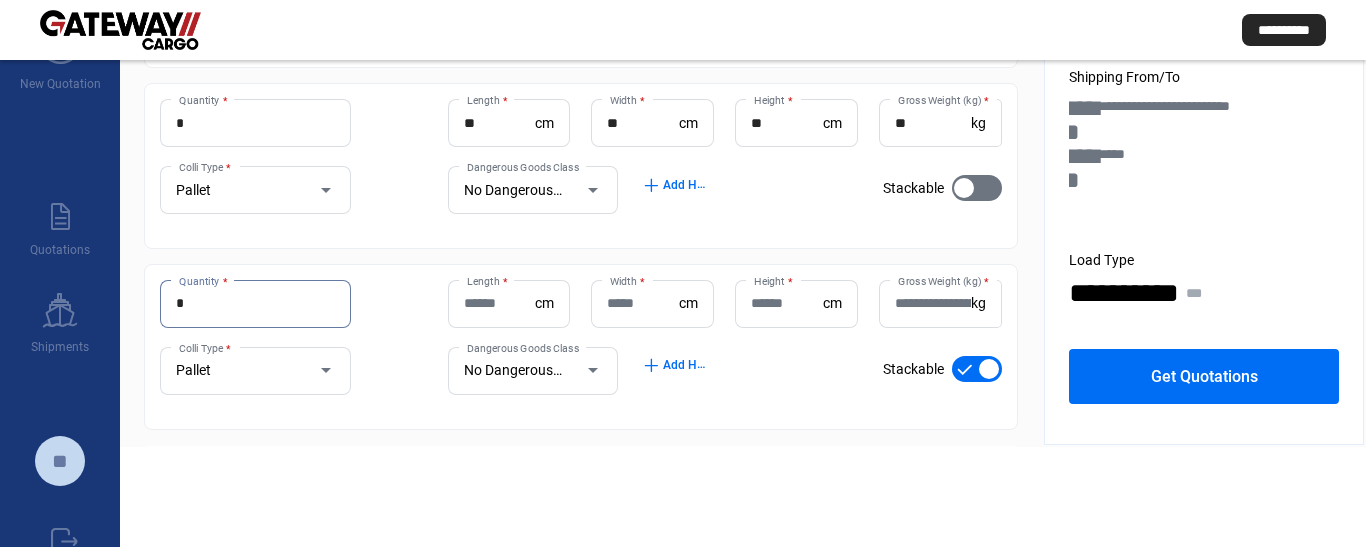 type on "*" 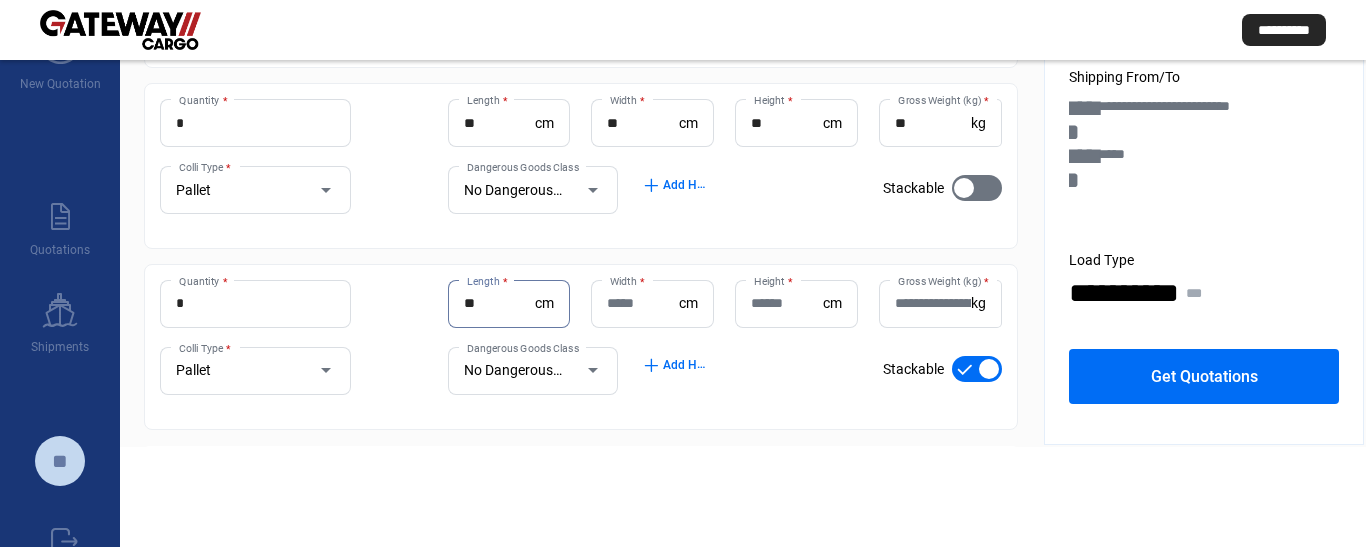 type on "**" 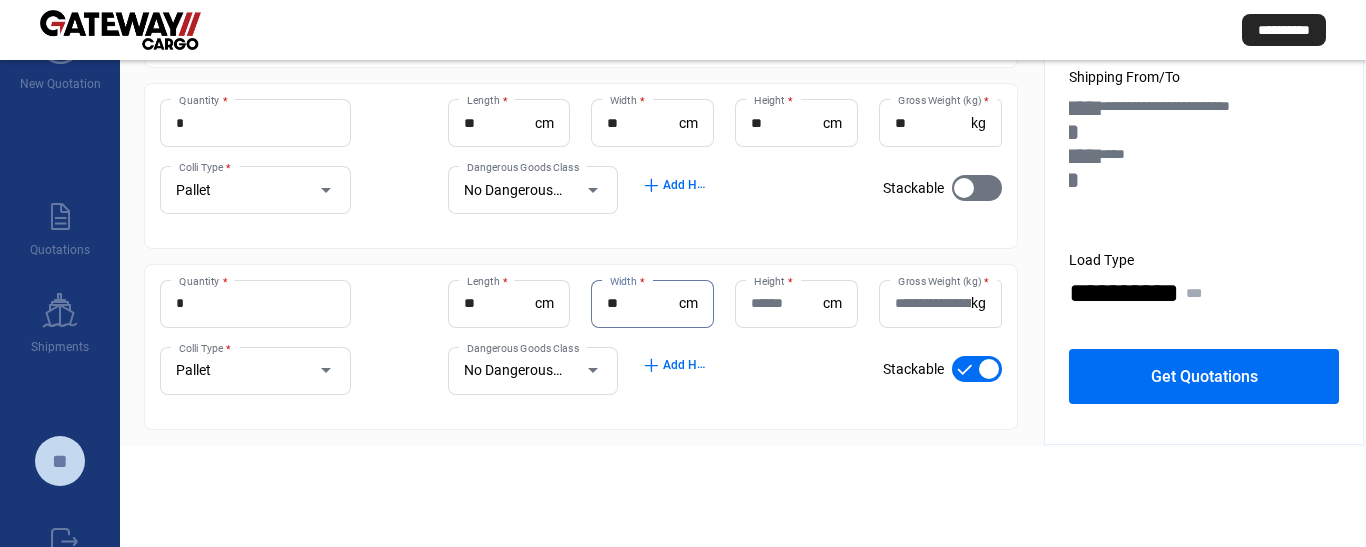 type on "**" 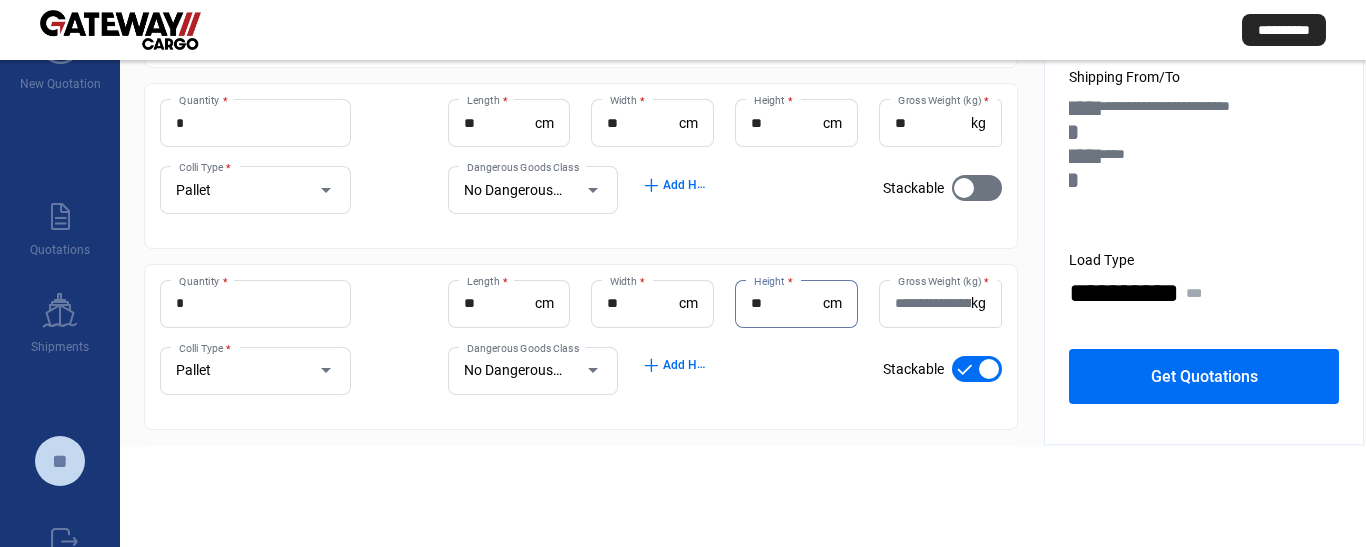 type on "**" 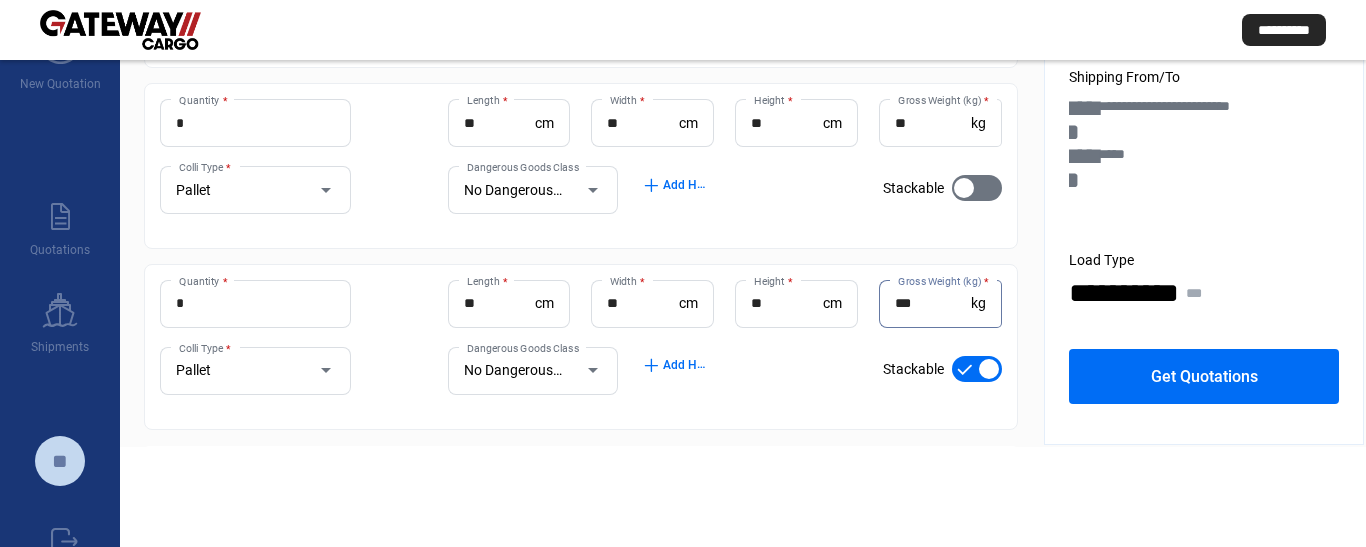 type on "***" 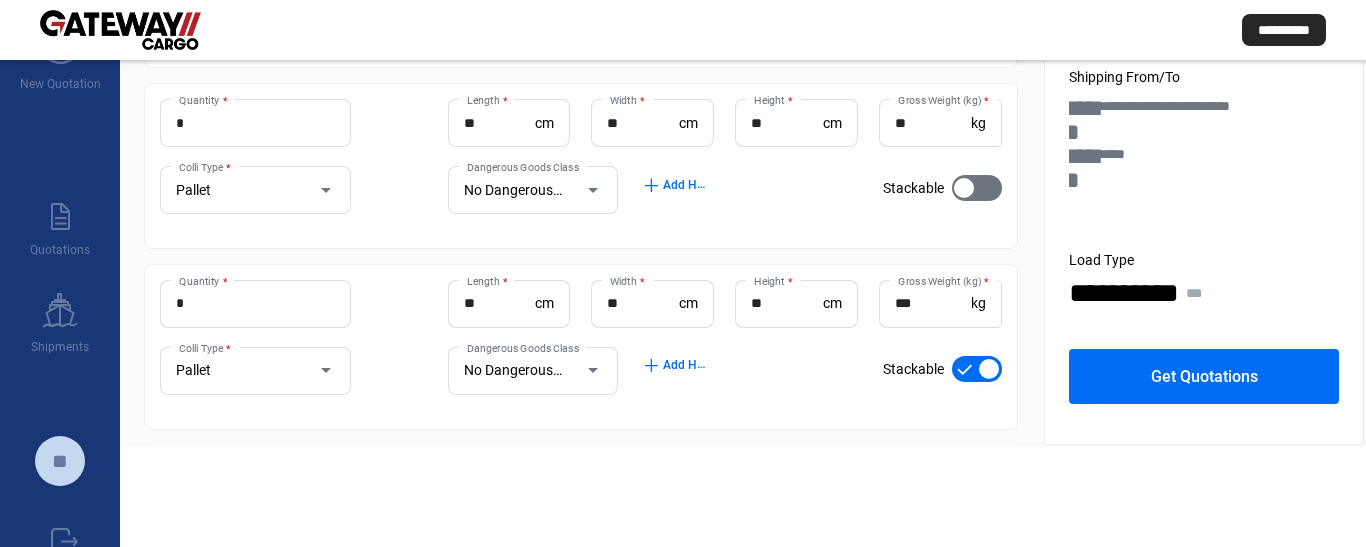 click at bounding box center [977, 369] 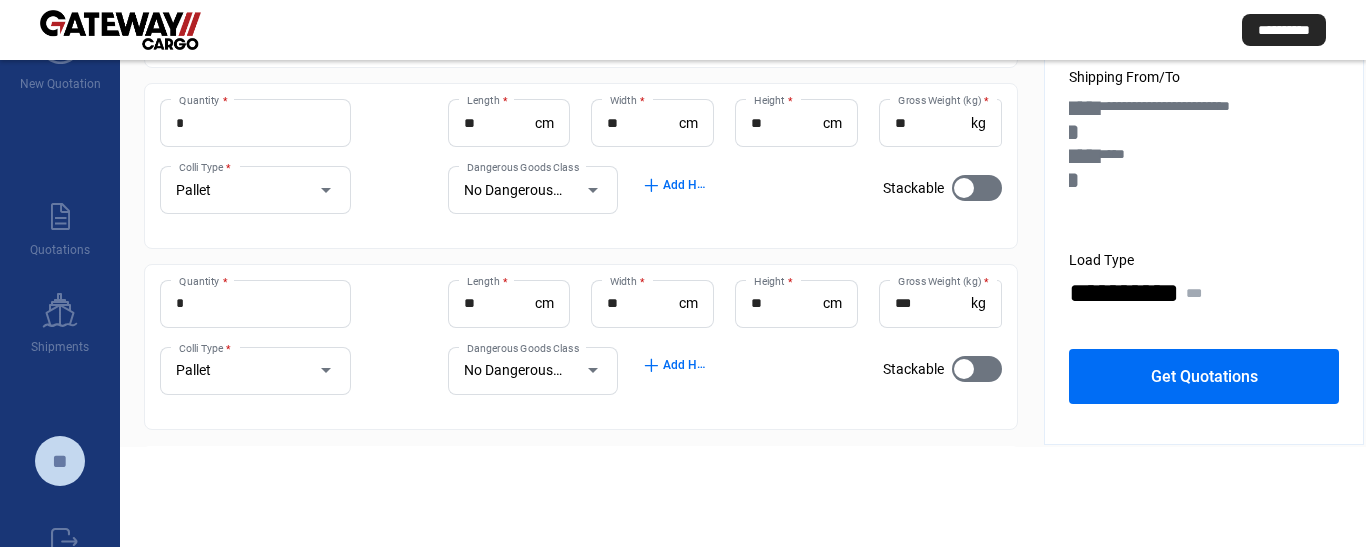 click on "Get Quotations" 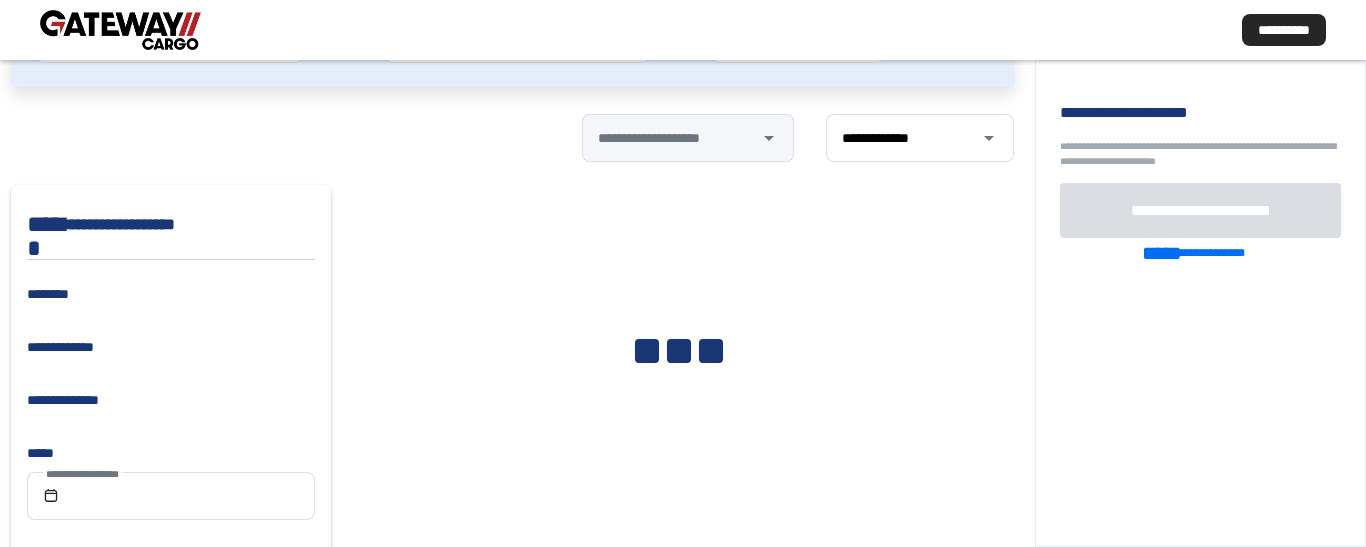 scroll, scrollTop: 152, scrollLeft: 0, axis: vertical 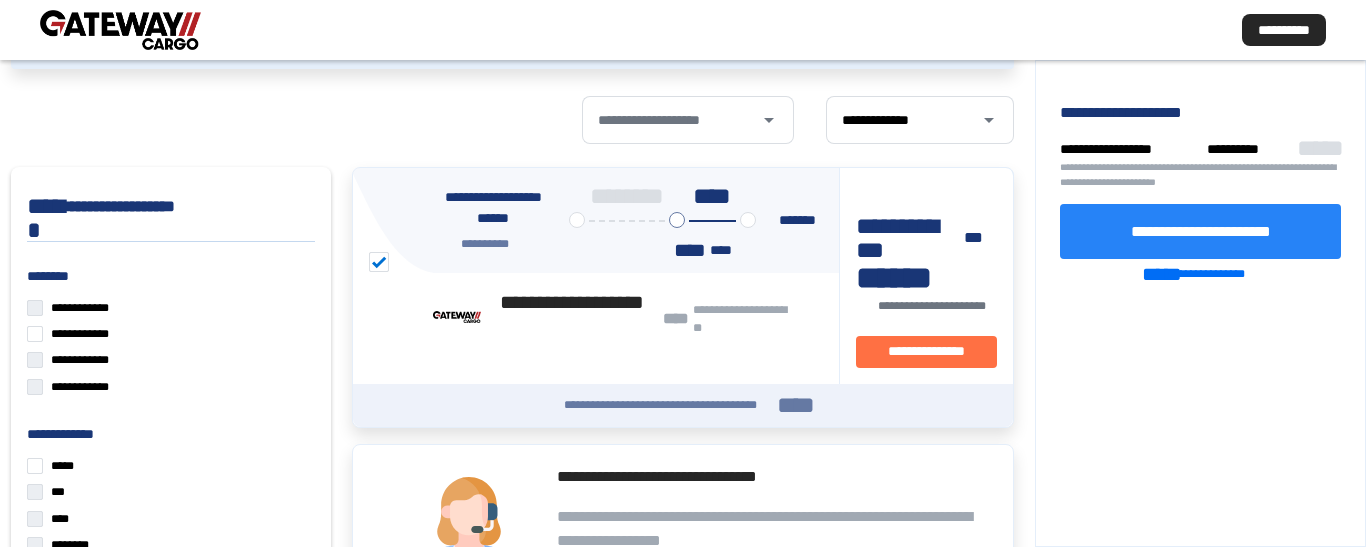 click on "**********" 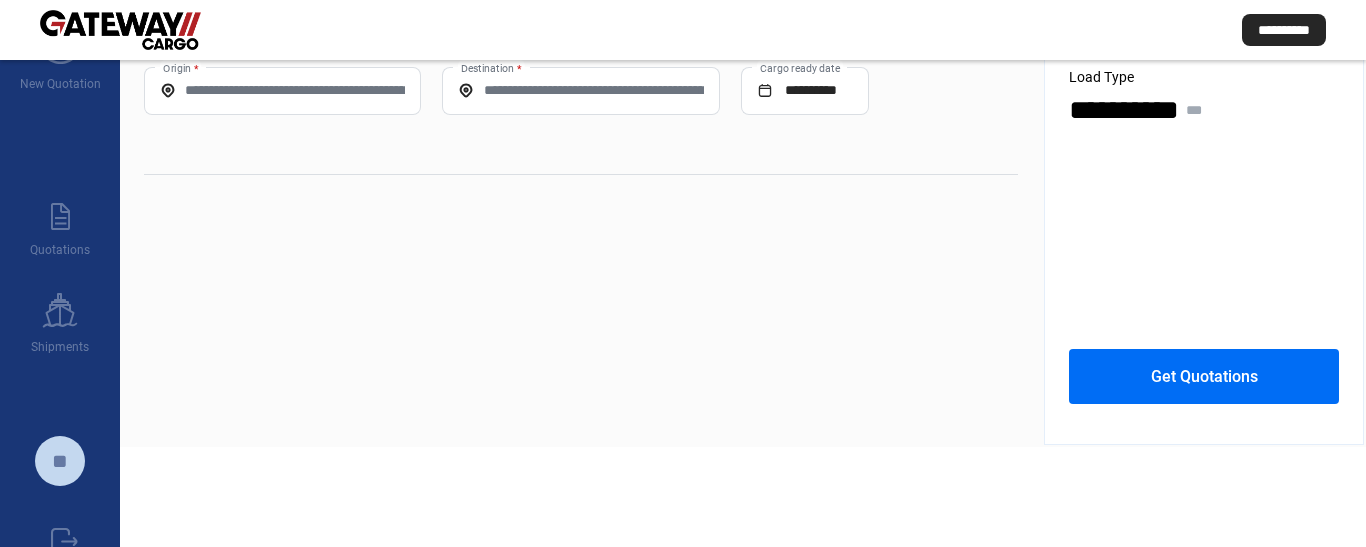 click on "Origin *" at bounding box center [282, 90] 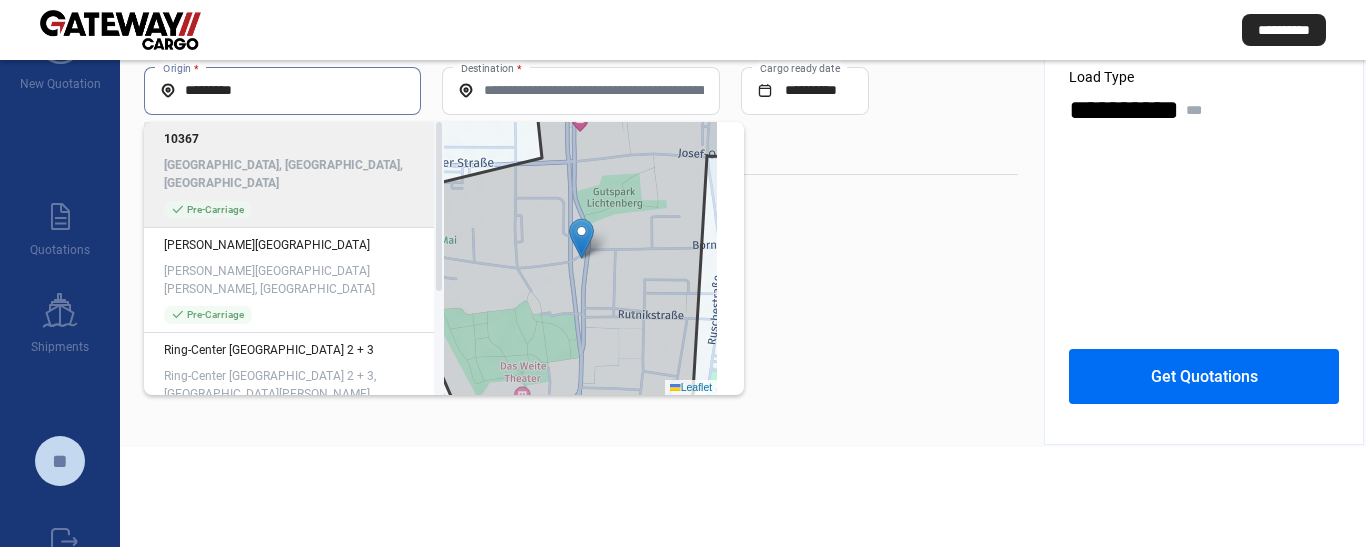 click on "[GEOGRAPHIC_DATA], [GEOGRAPHIC_DATA], [GEOGRAPHIC_DATA]" 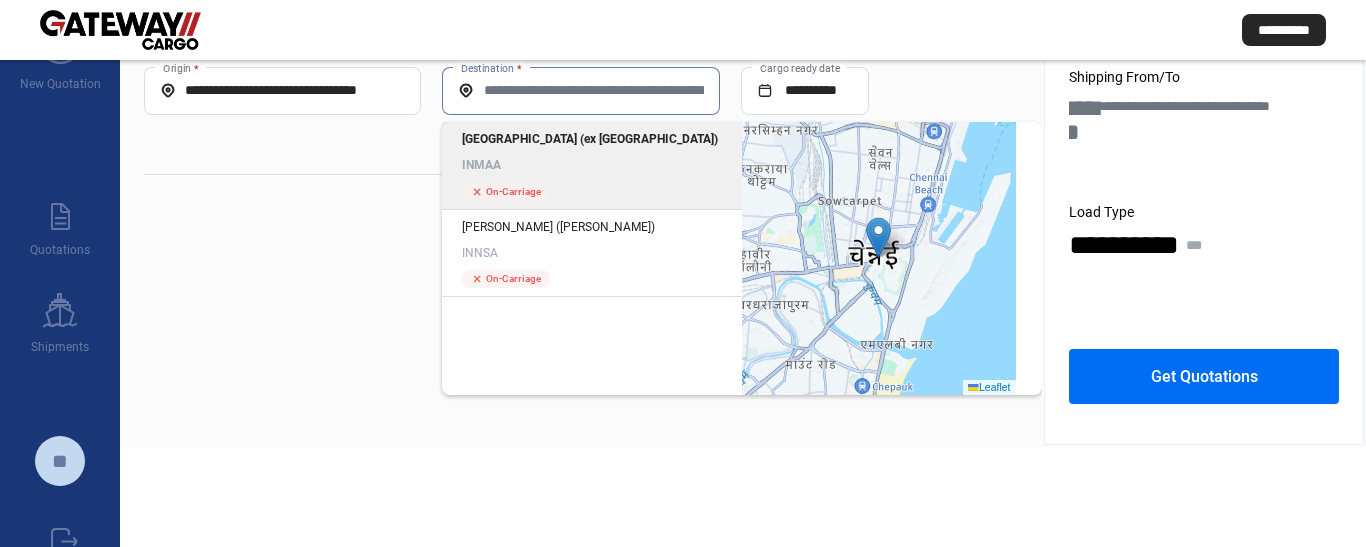 click on "Destination *" at bounding box center [580, 90] 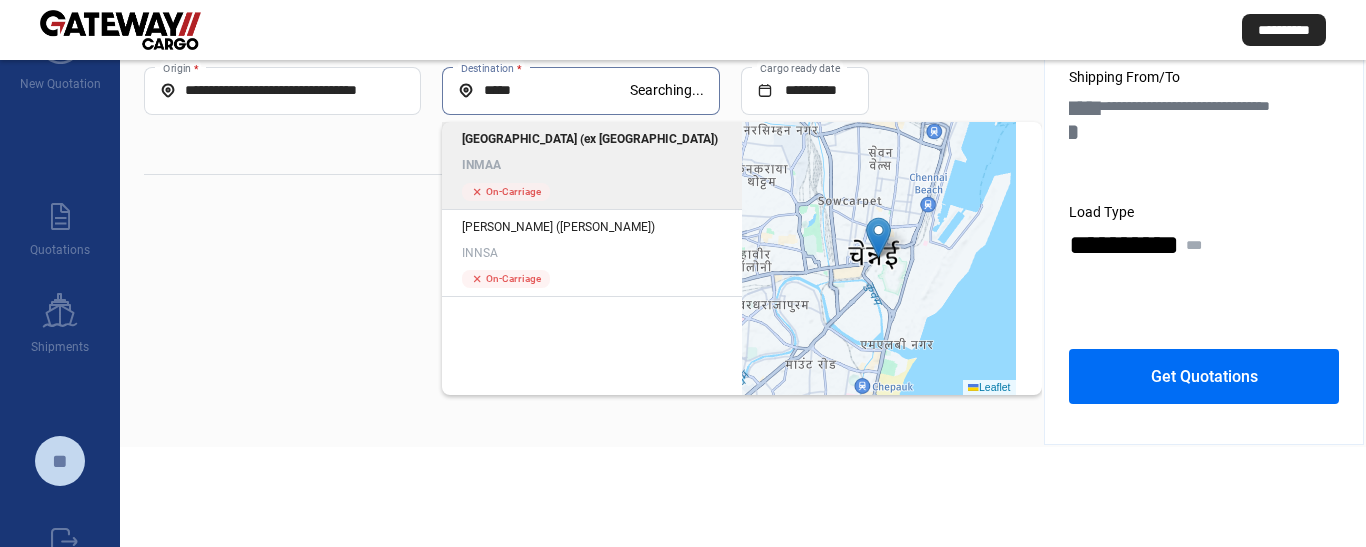 click on "INMAA" 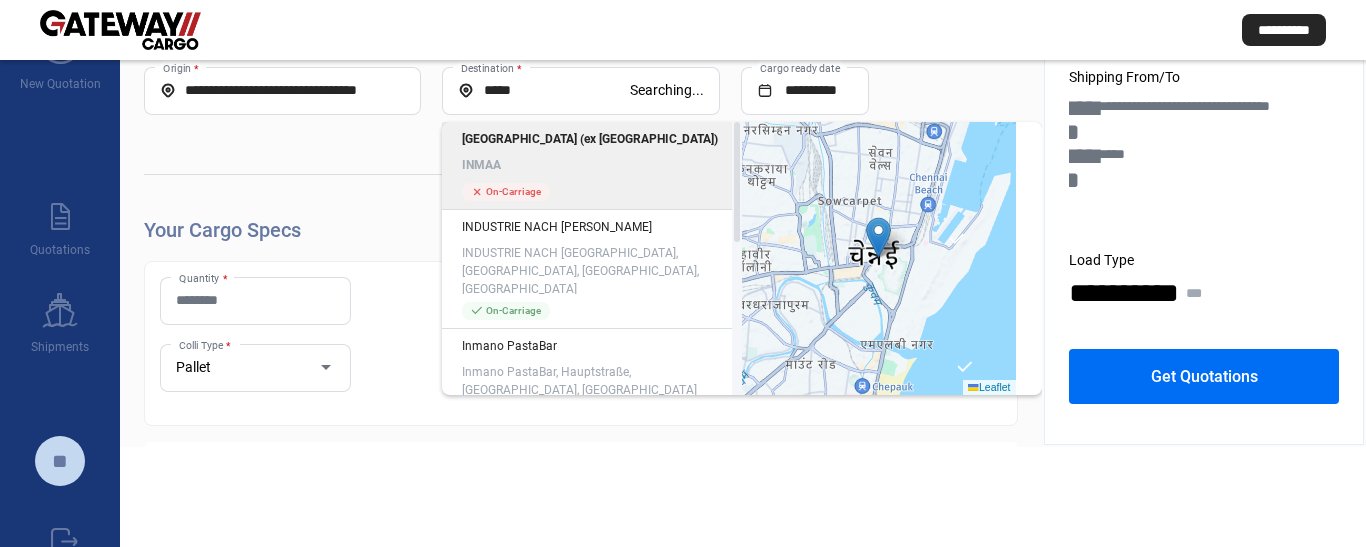 click on "INMAA" 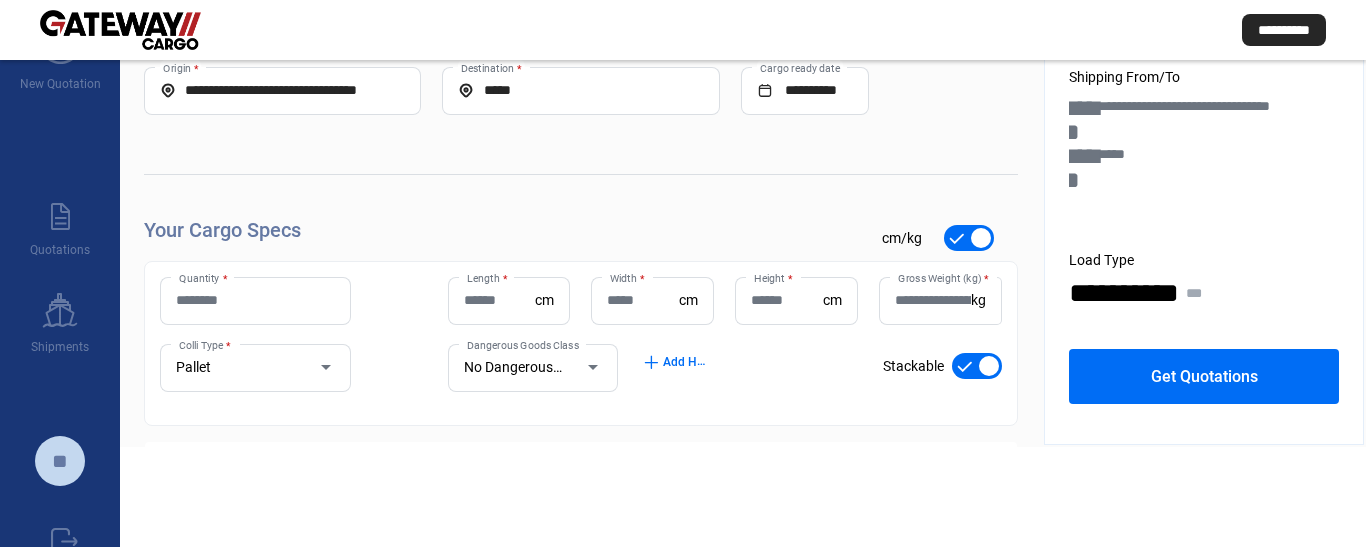 click on "Quantity *" at bounding box center (255, 300) 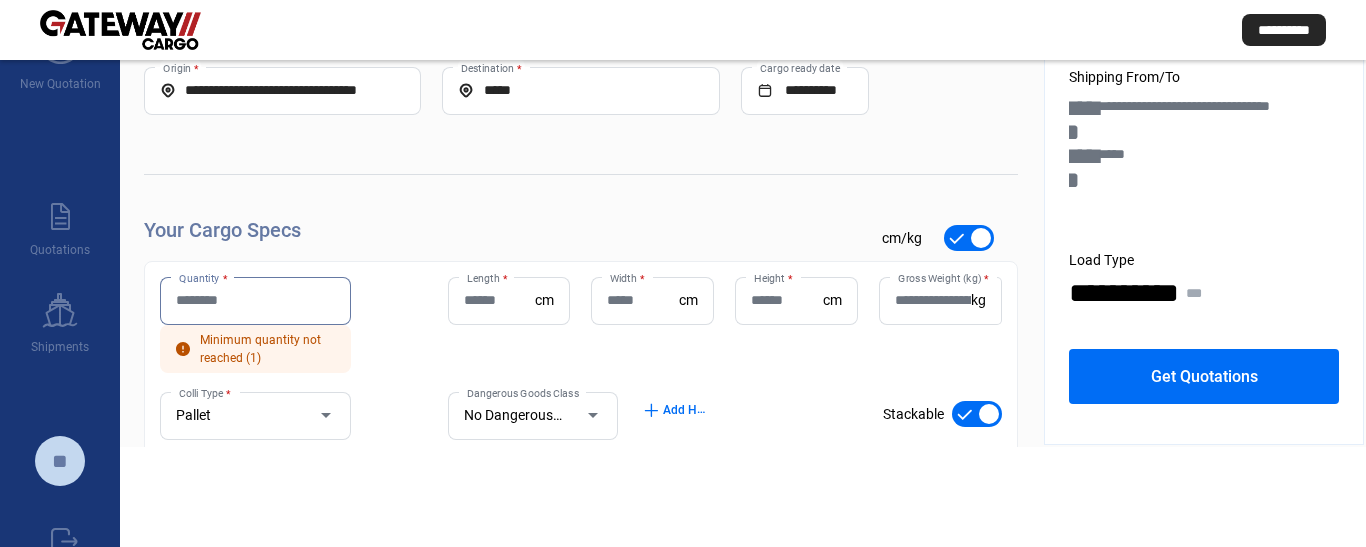 click on "Quantity *" at bounding box center [255, 300] 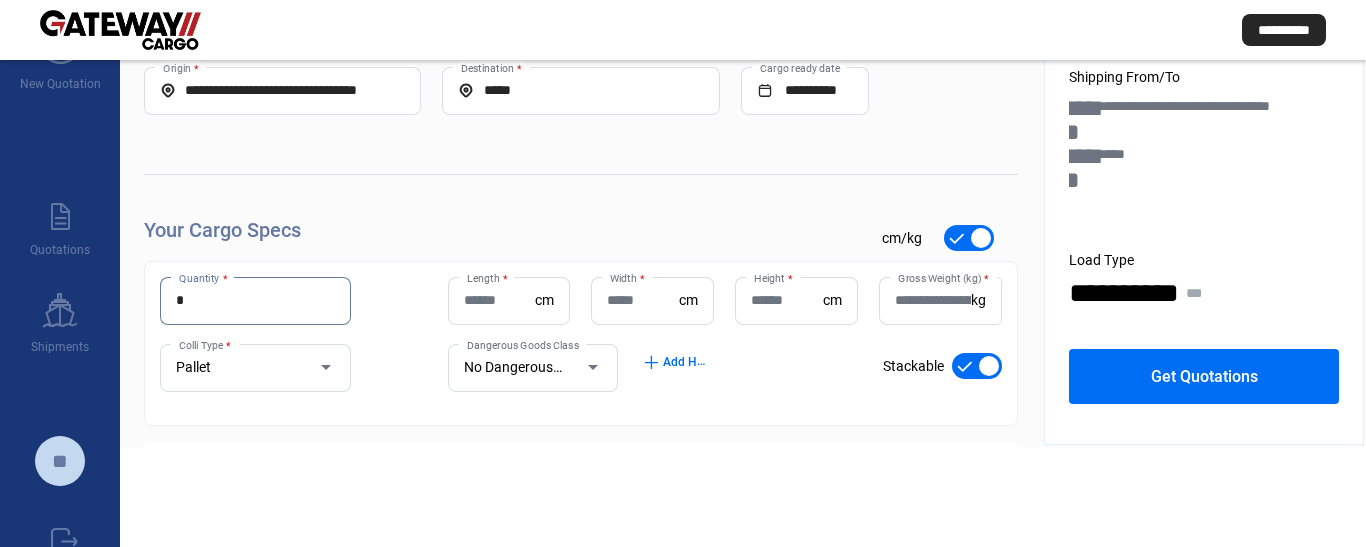 type on "*" 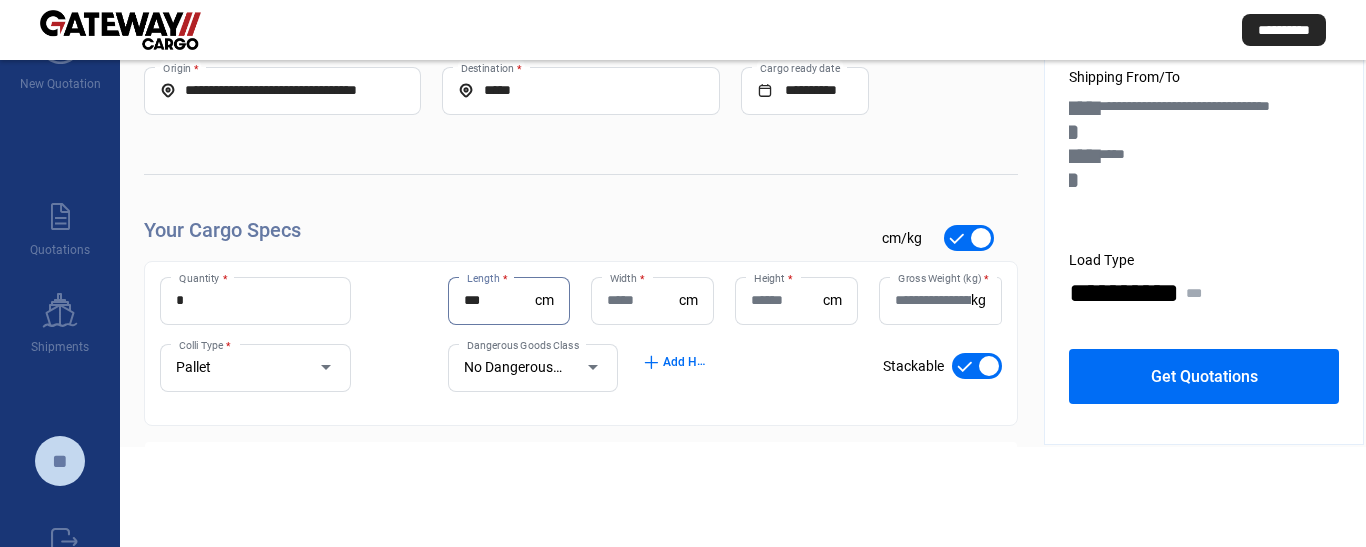 type on "***" 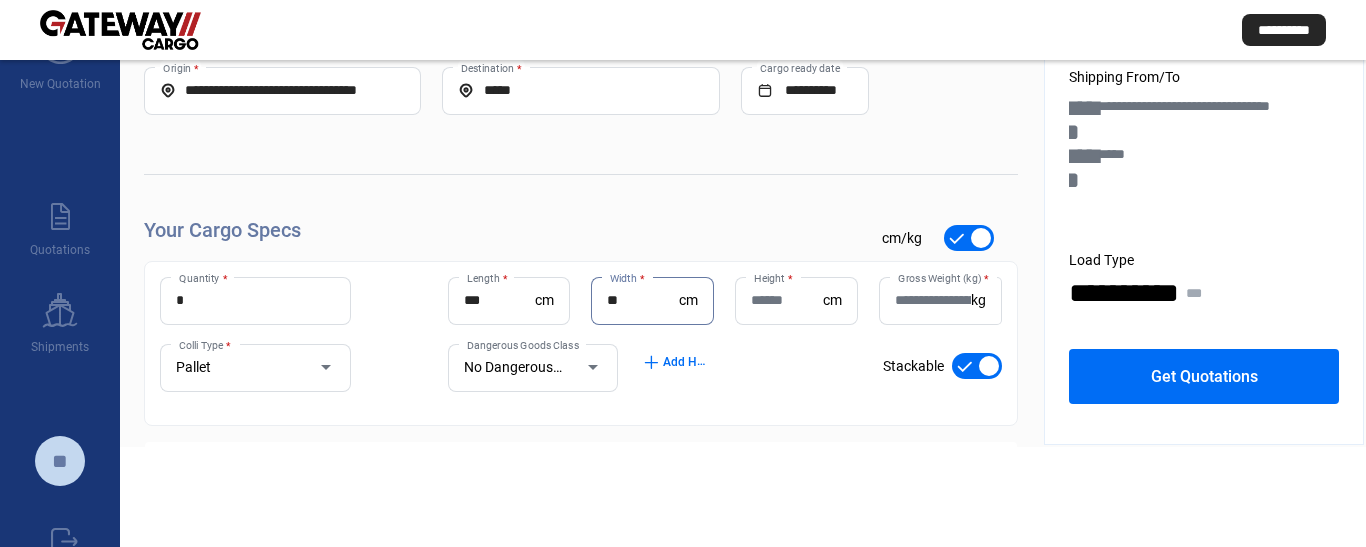 type on "**" 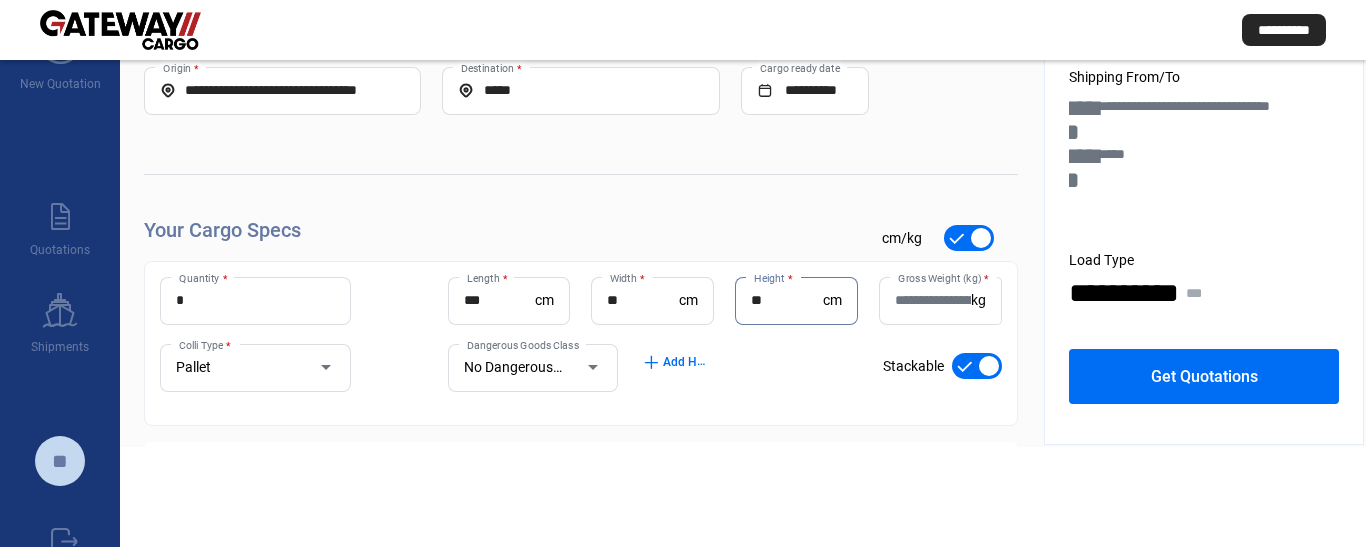 type on "**" 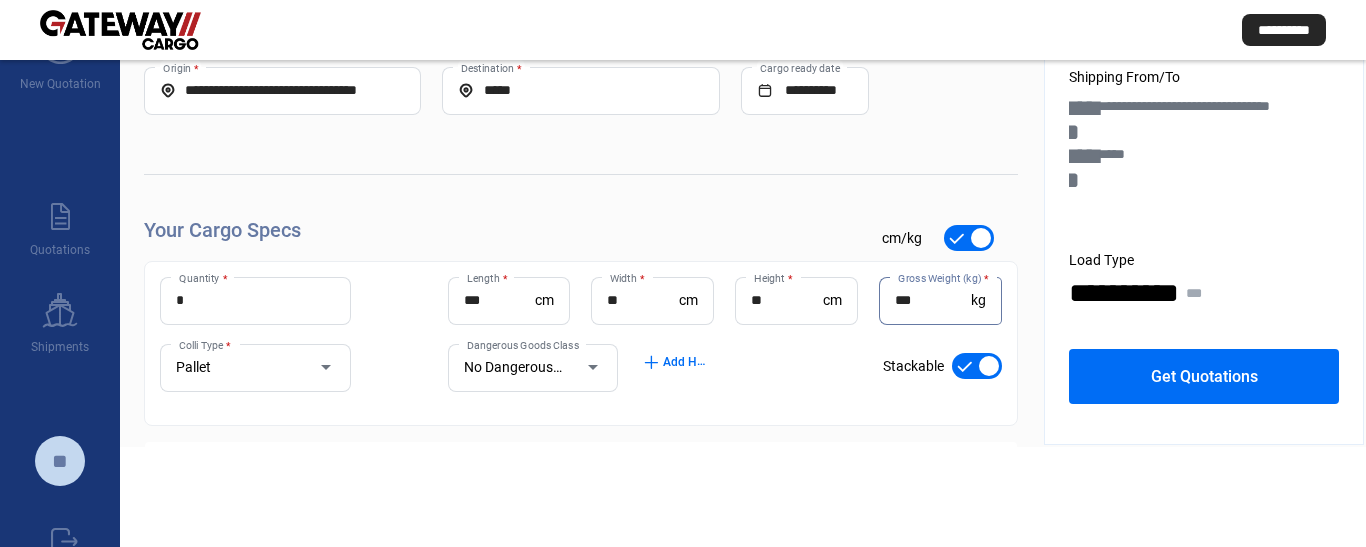 type on "***" 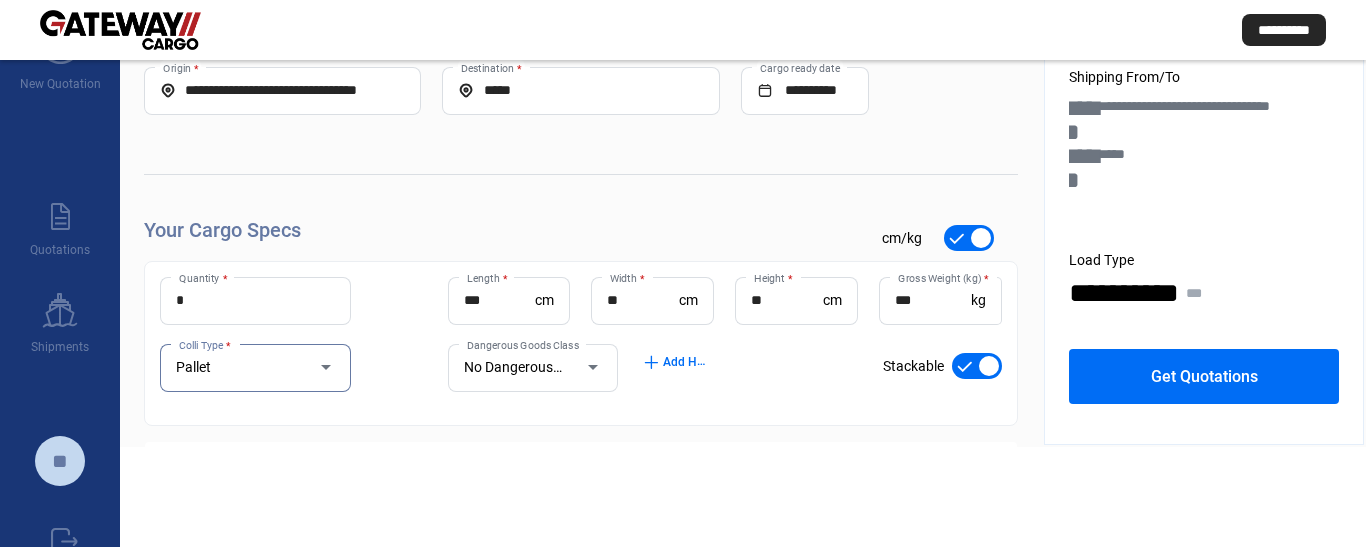 click at bounding box center (977, 366) 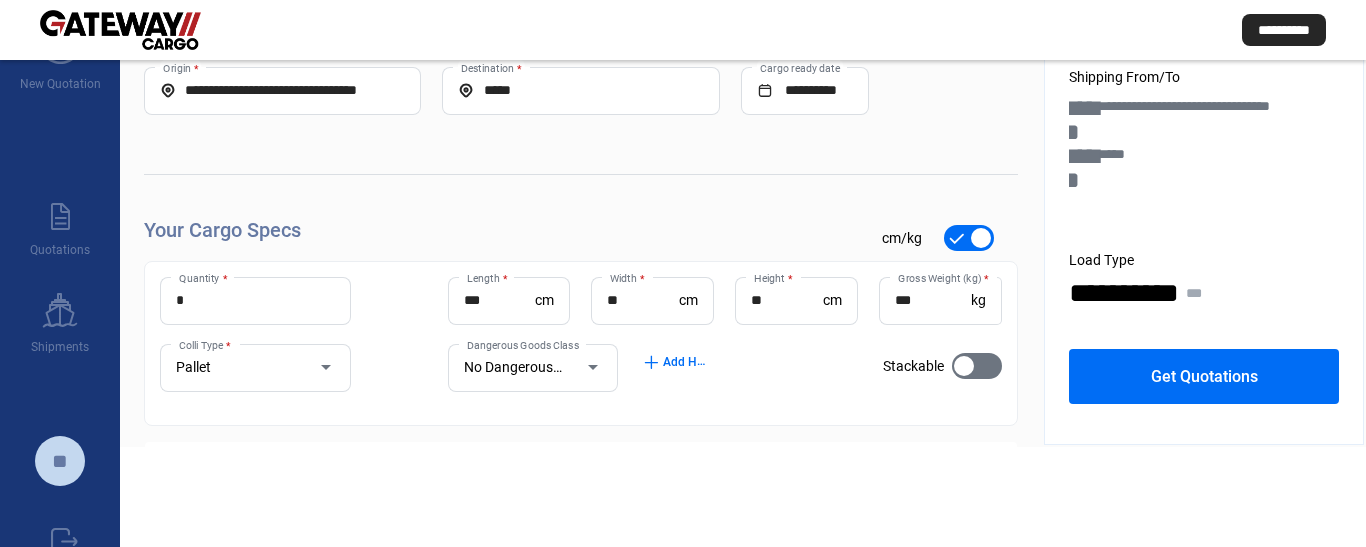 scroll, scrollTop: 96, scrollLeft: 0, axis: vertical 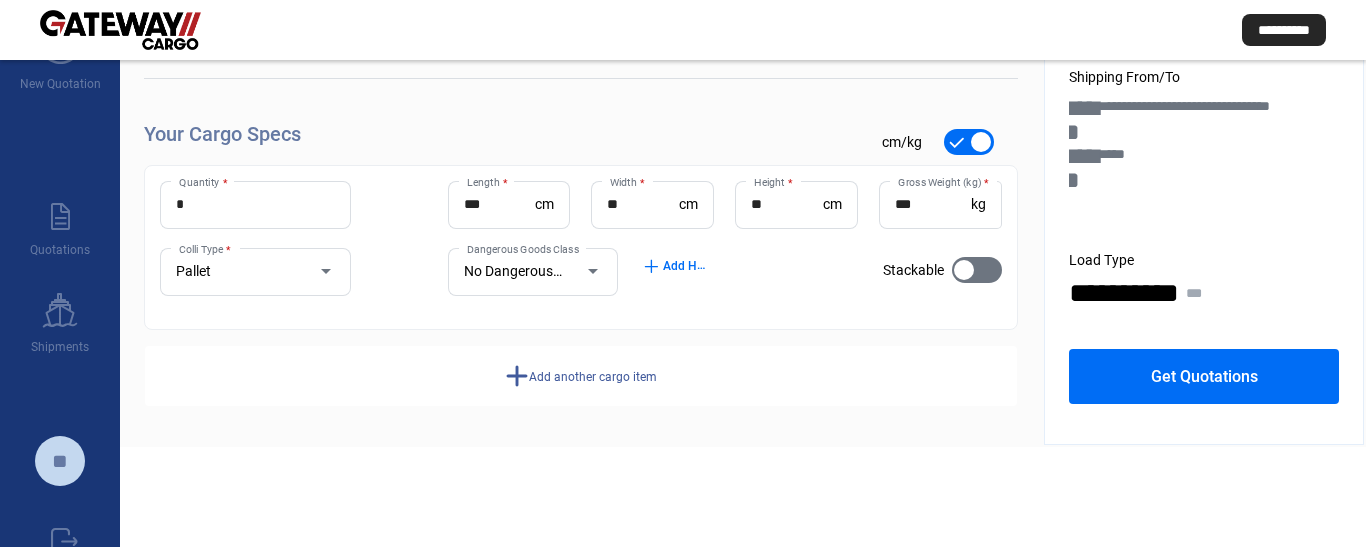 click on "Add another cargo item" 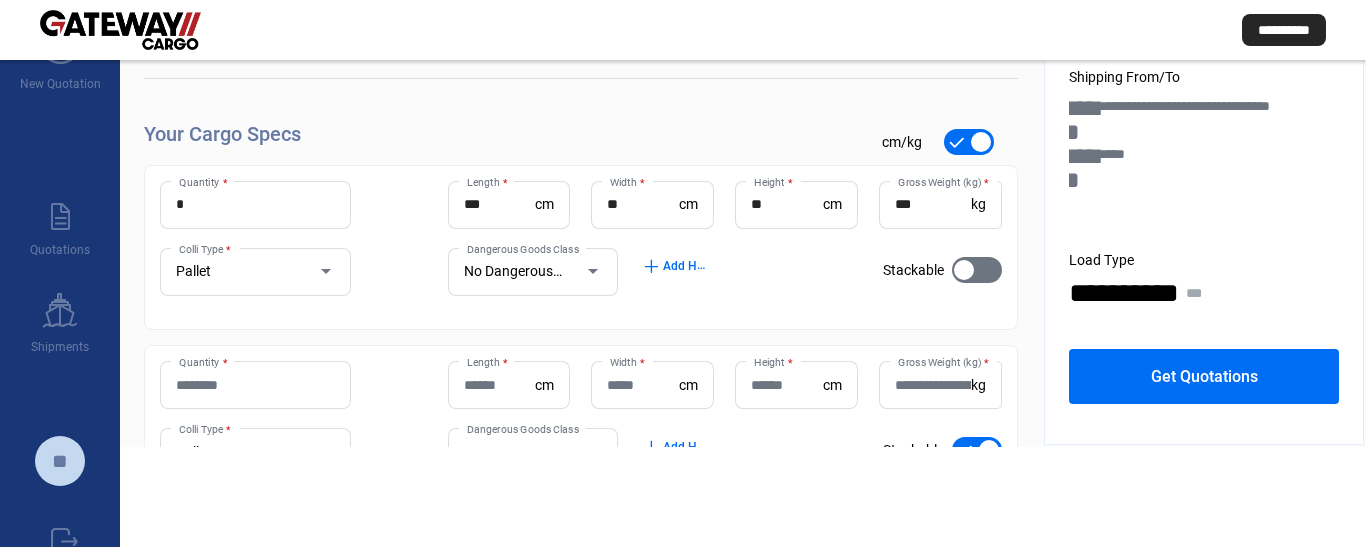 click on "Quantity *" at bounding box center [255, 385] 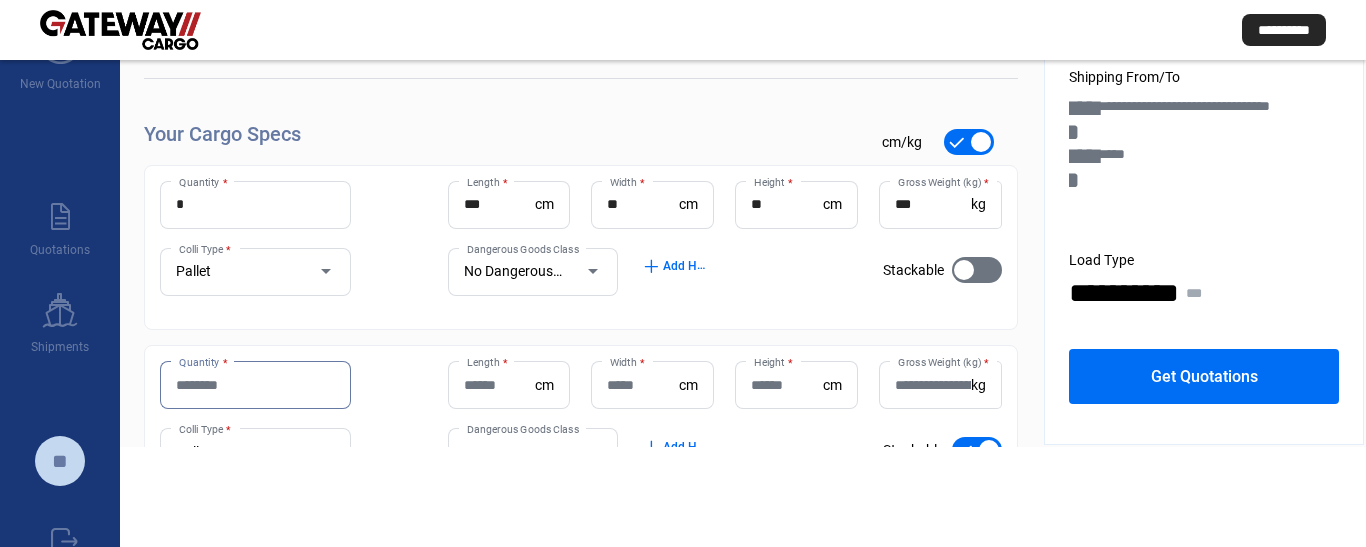 click on "Quantity *" at bounding box center (255, 385) 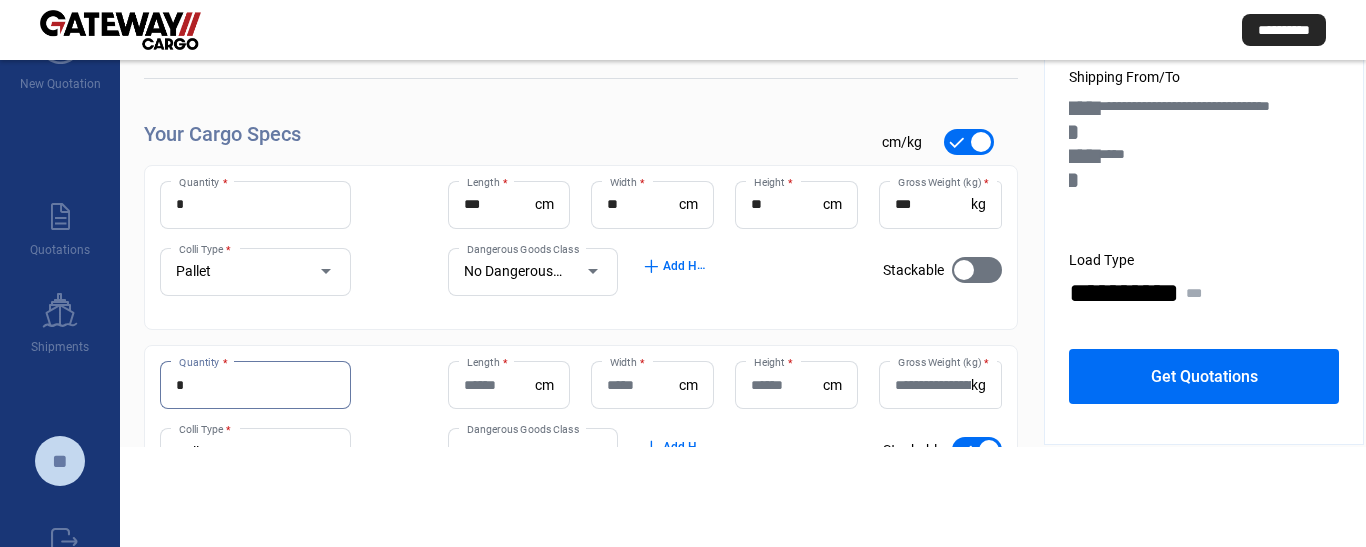 type on "*" 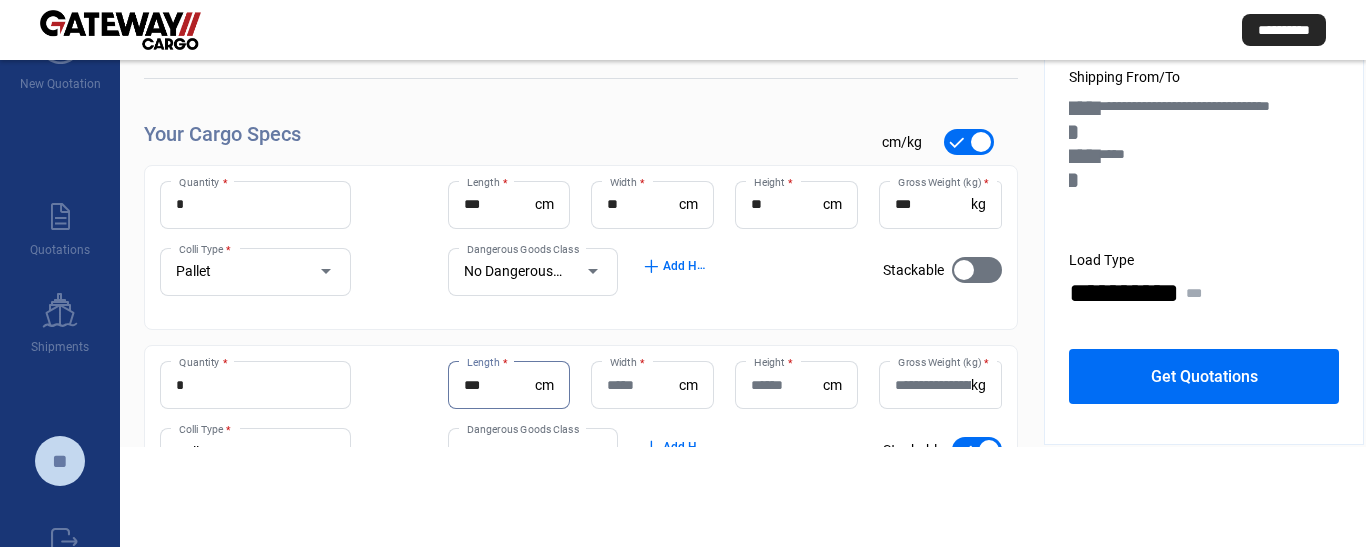 type on "***" 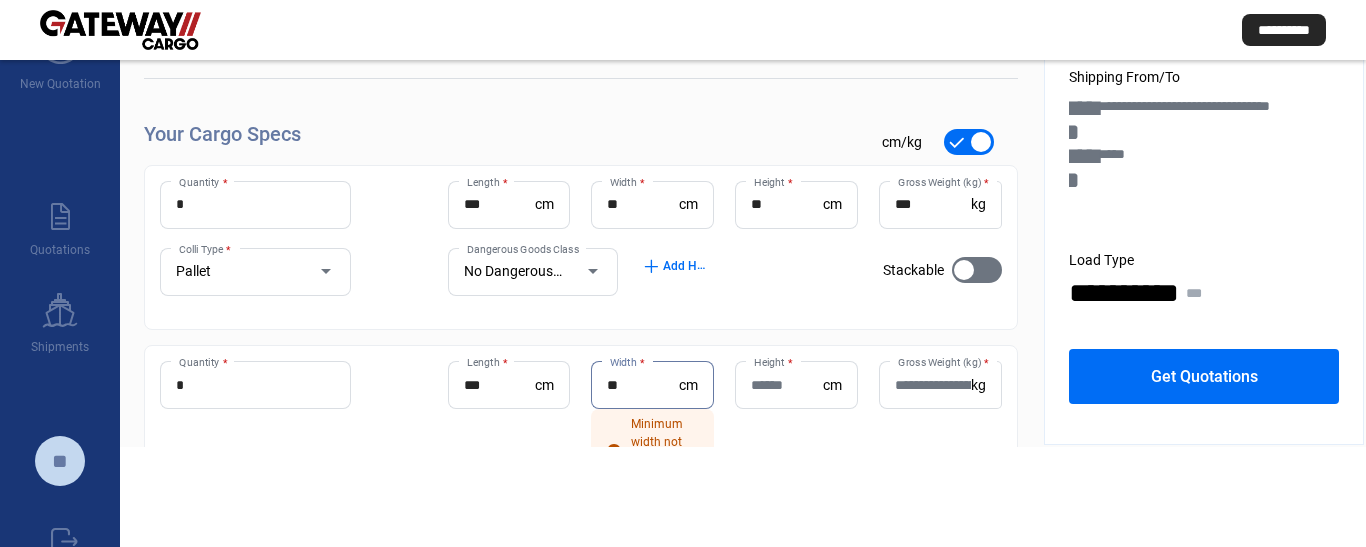 type on "**" 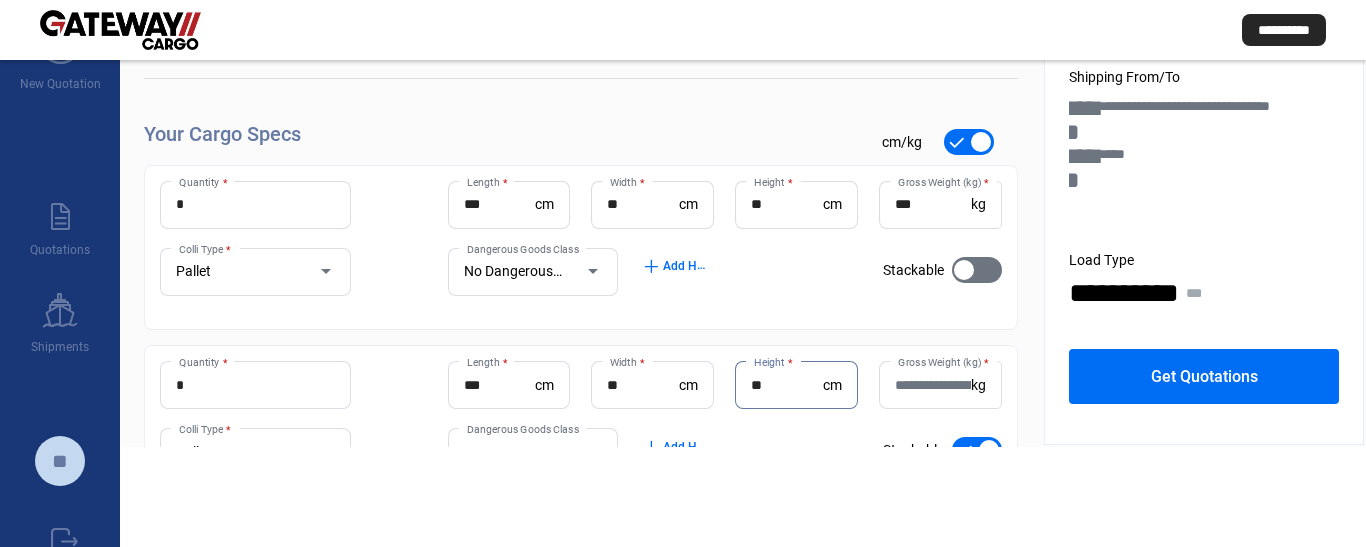 type on "**" 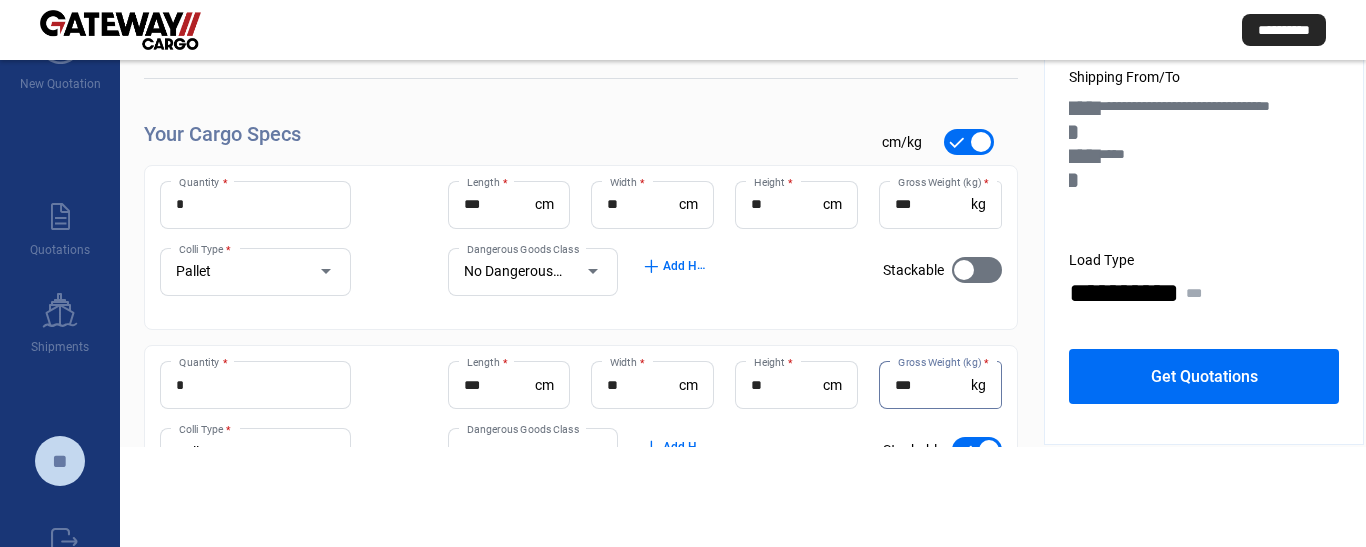type on "***" 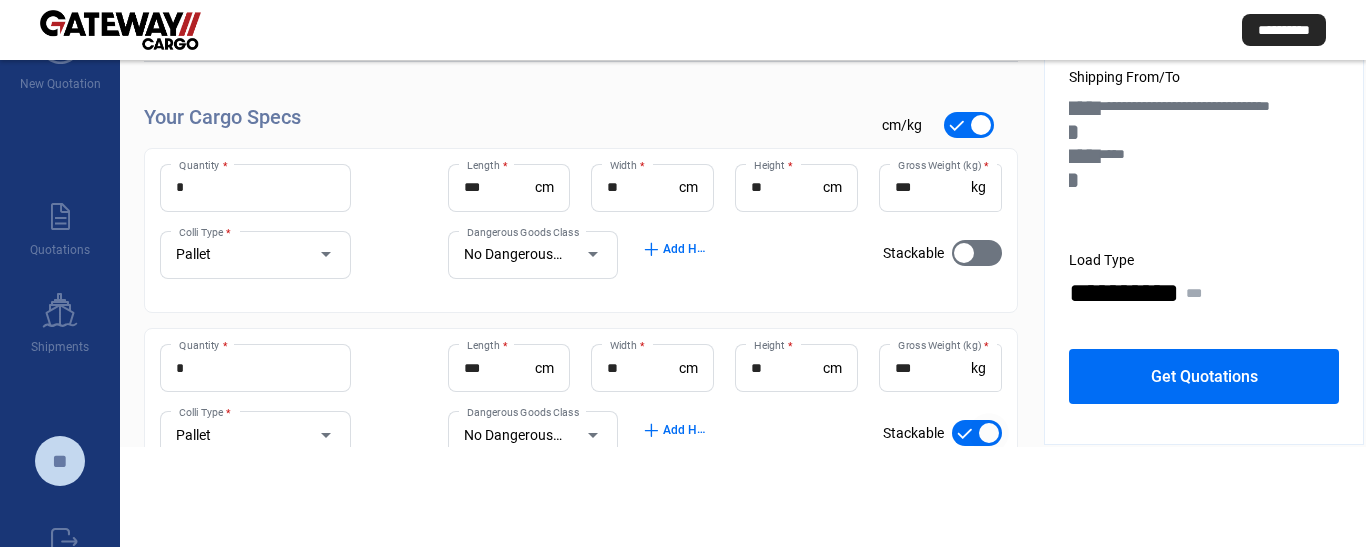 click at bounding box center [977, 433] 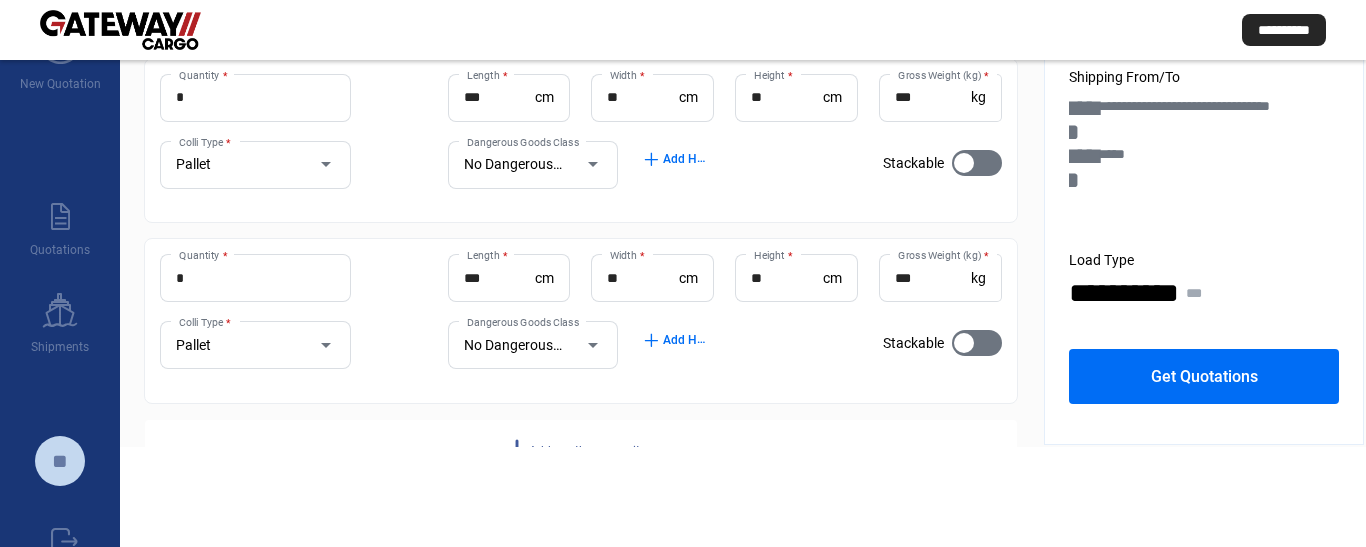 scroll, scrollTop: 277, scrollLeft: 0, axis: vertical 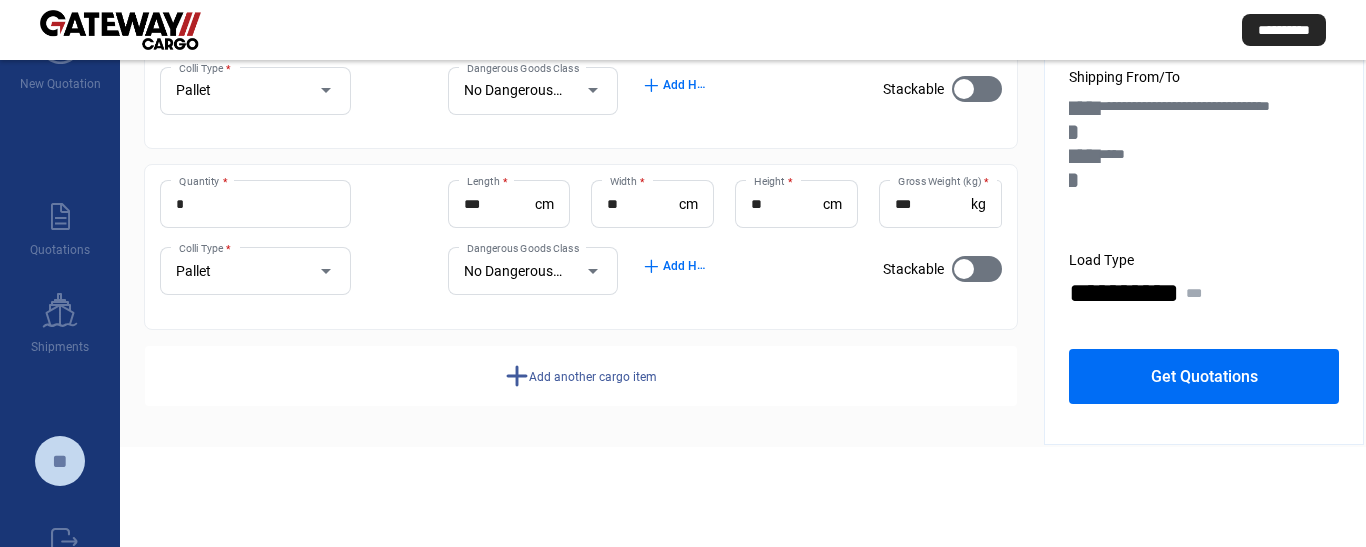 click on "Add another cargo item" 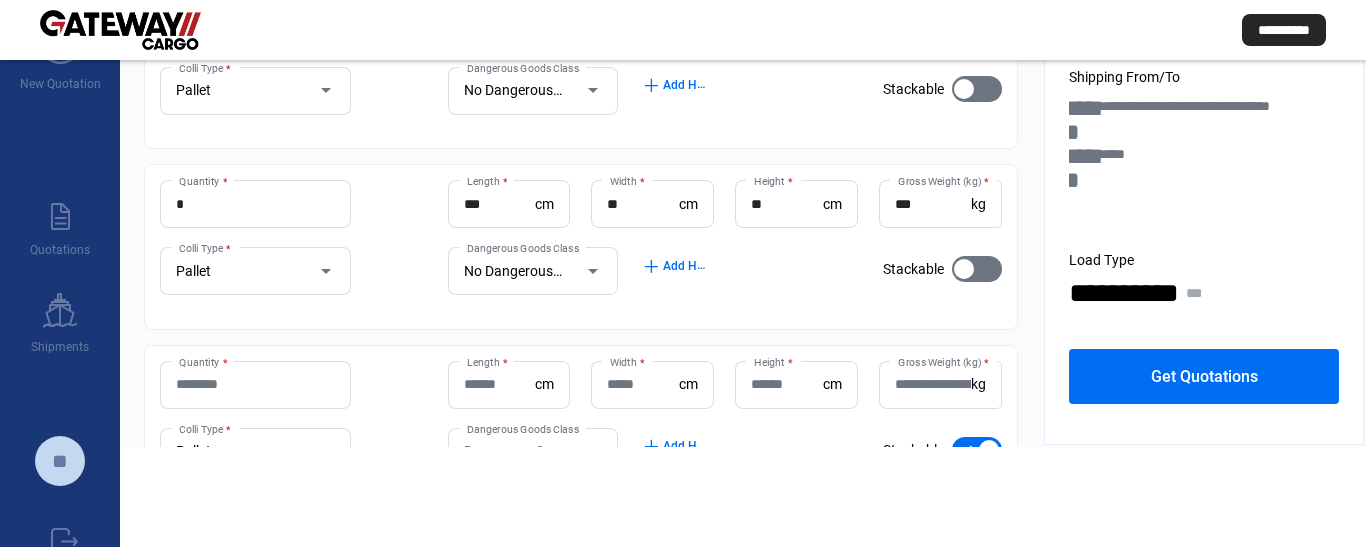type 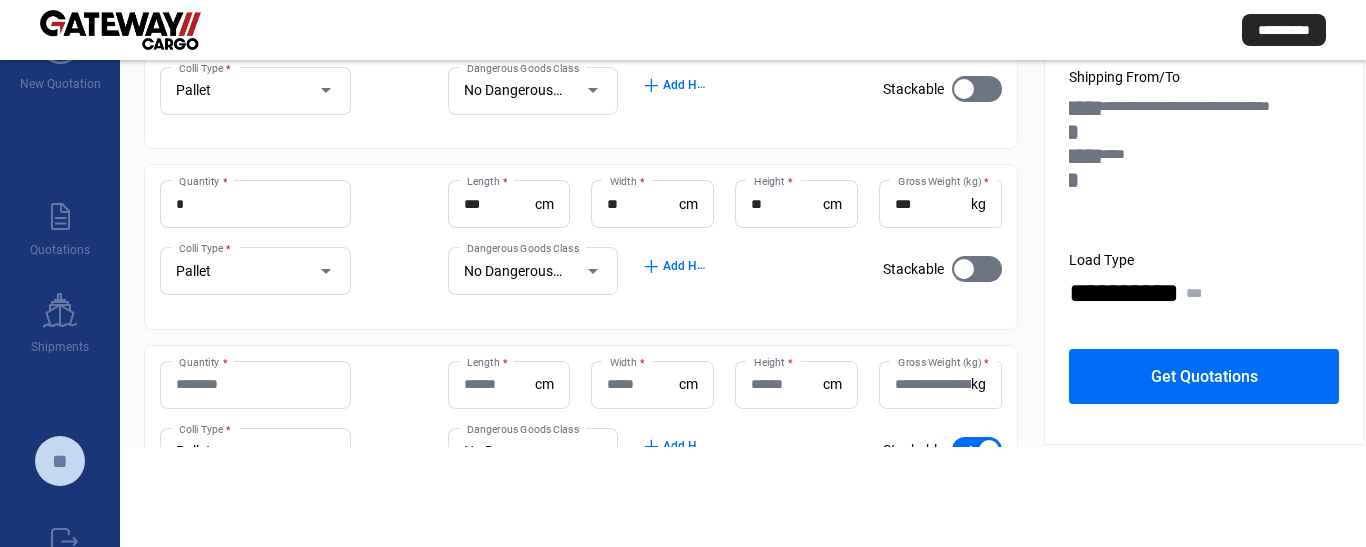 click on "Quantity *" at bounding box center [255, 384] 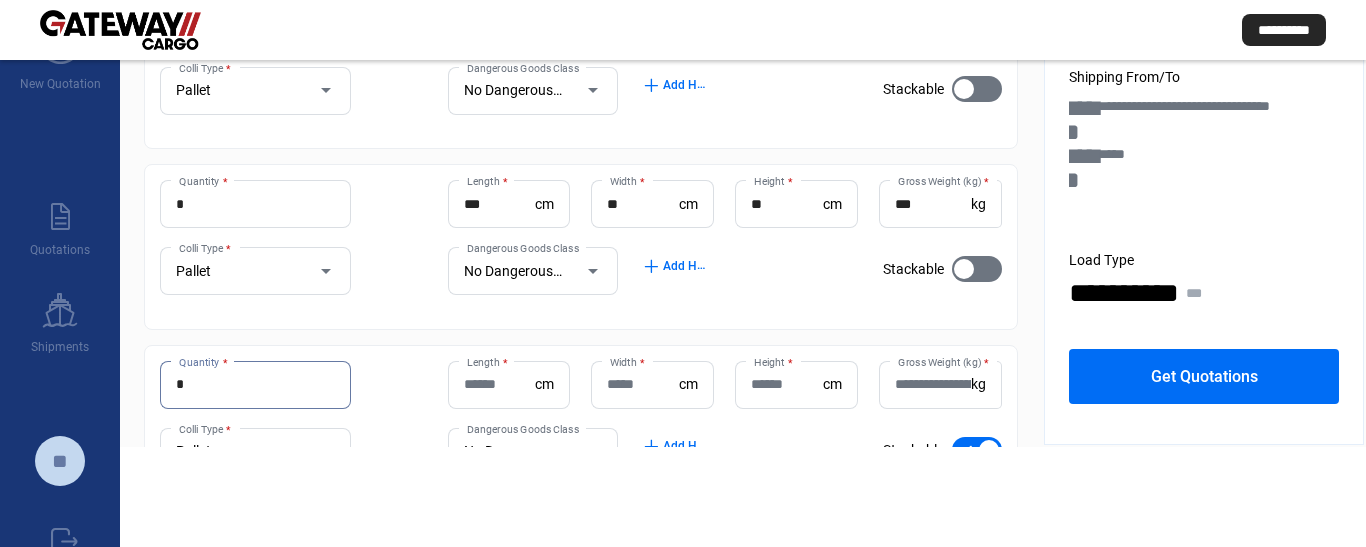 type on "*" 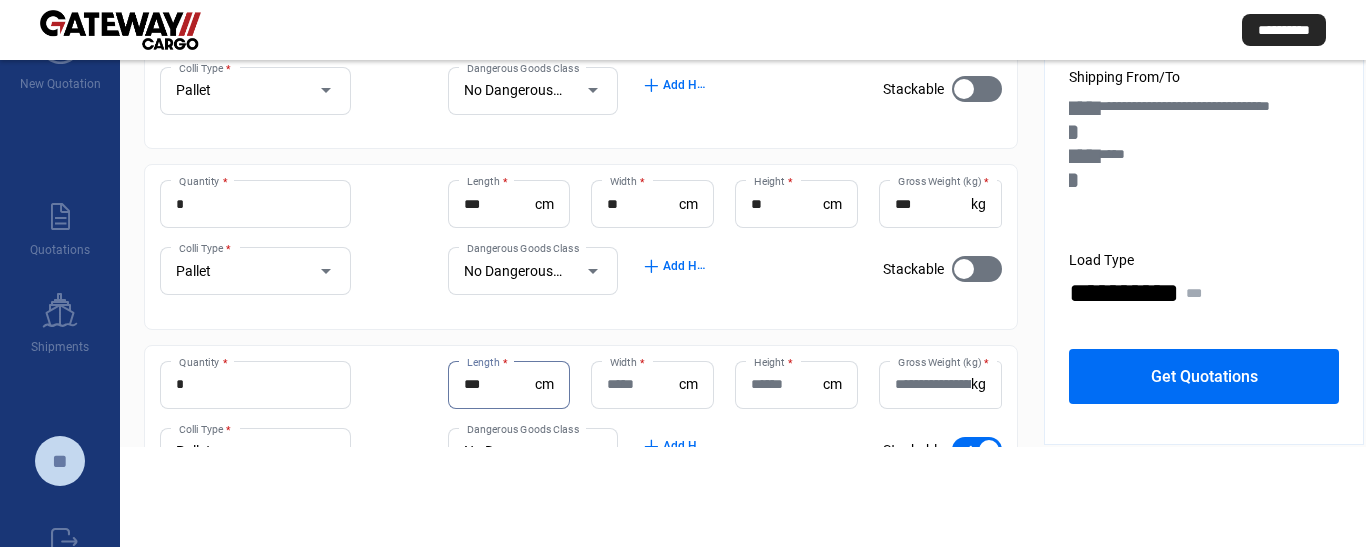 type on "***" 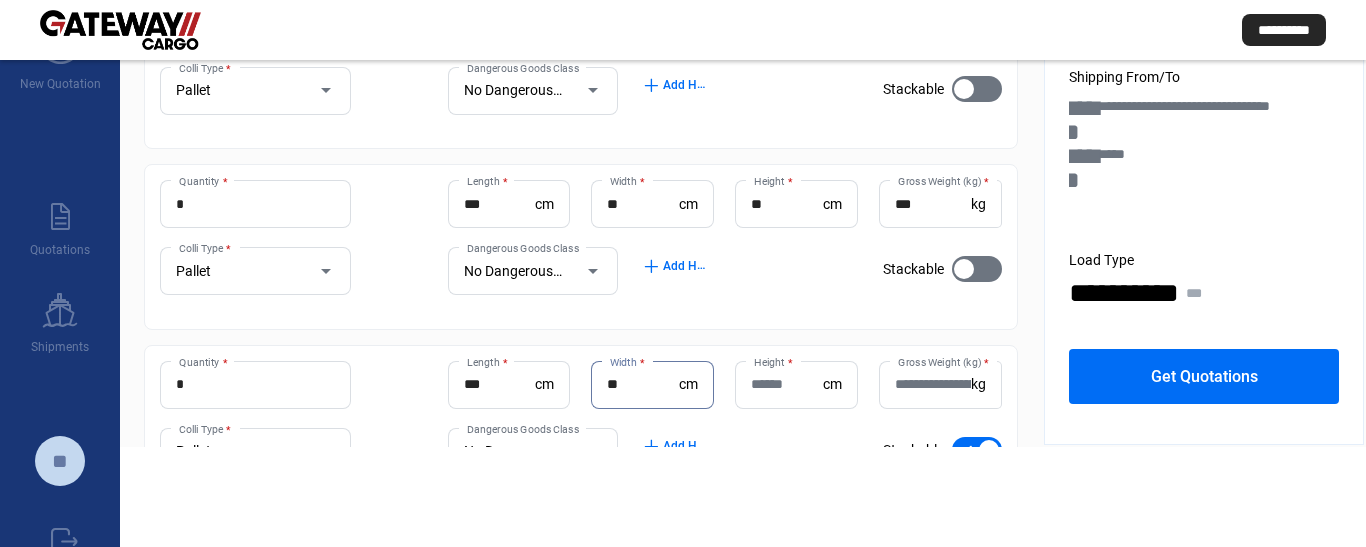 type on "**" 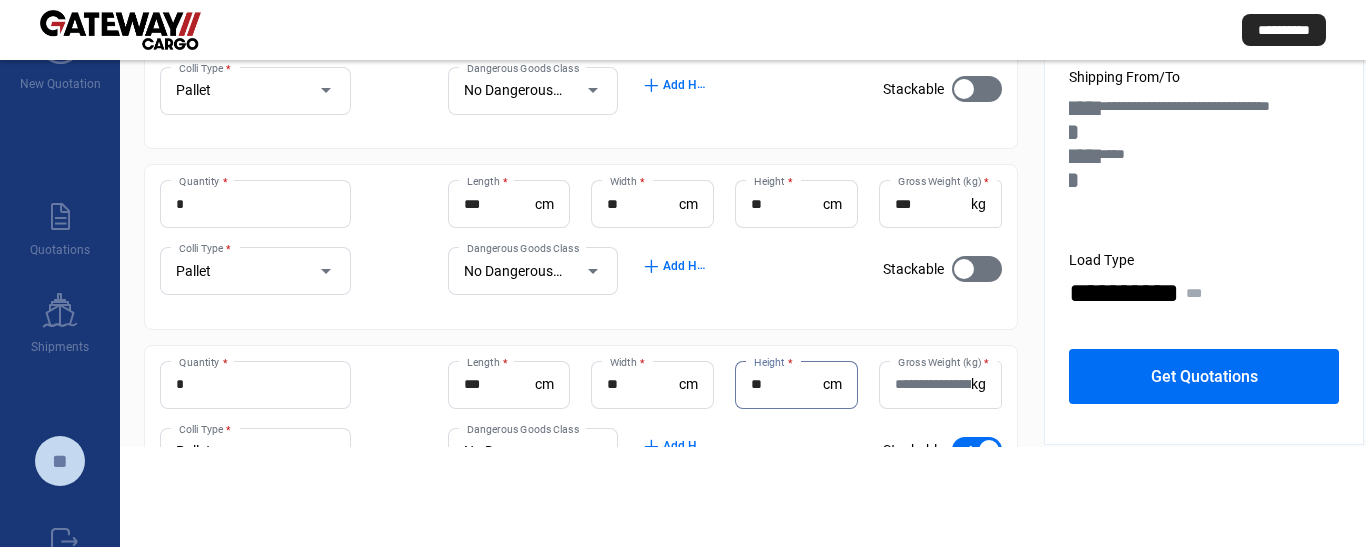 type on "**" 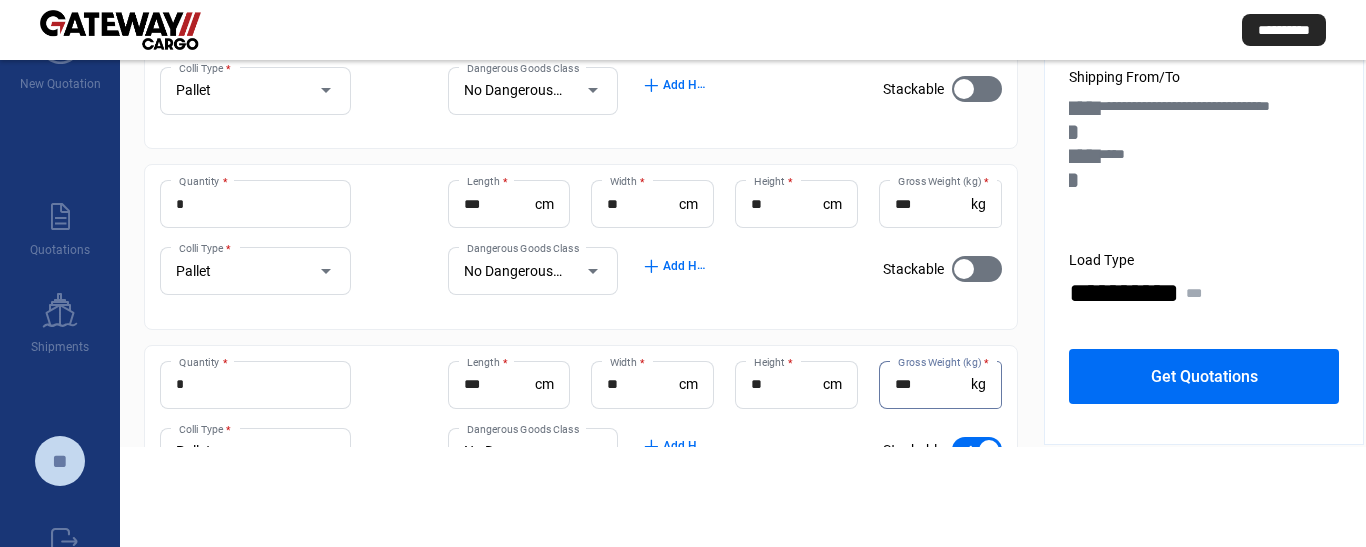 type on "***" 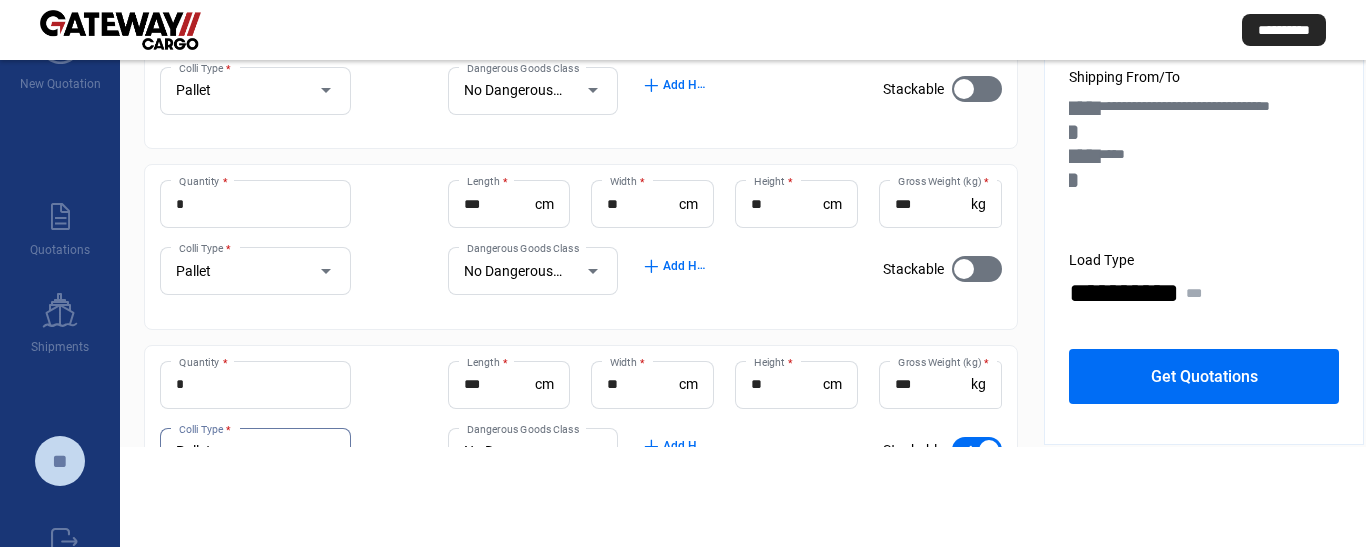 scroll, scrollTop: 294, scrollLeft: 0, axis: vertical 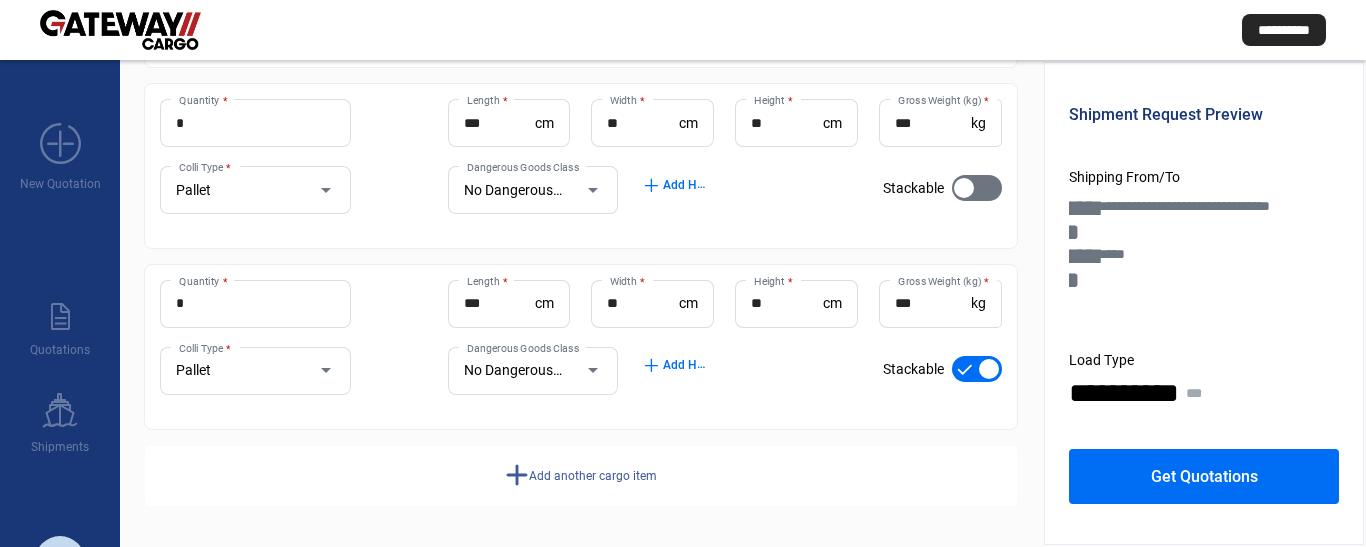click on "Add another cargo item" 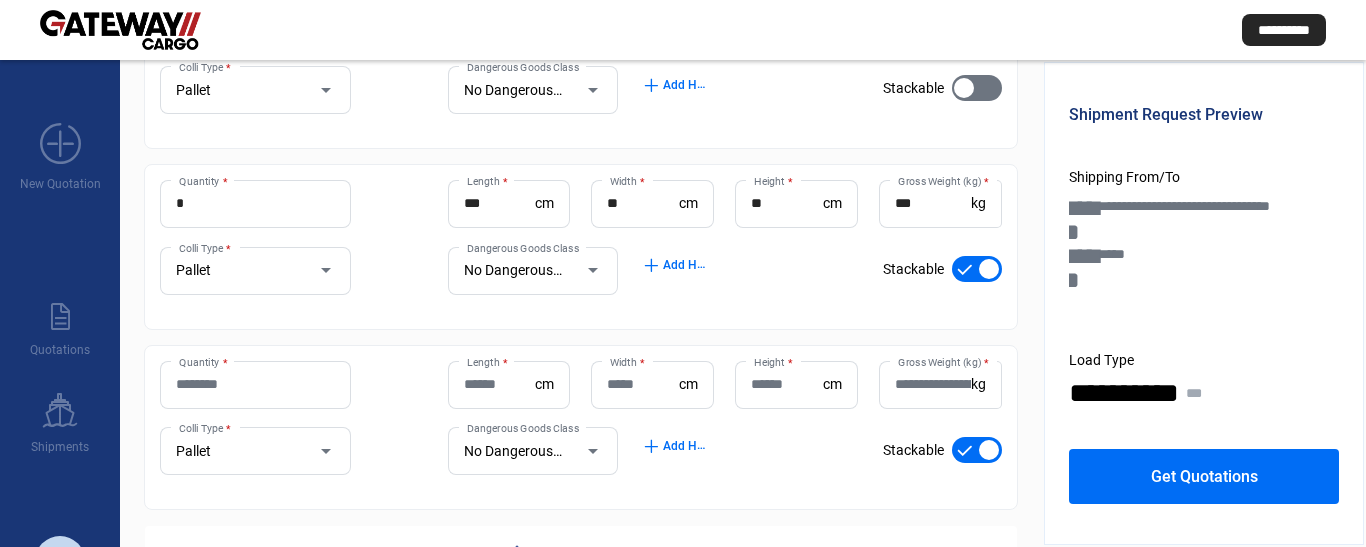 scroll, scrollTop: 638, scrollLeft: 0, axis: vertical 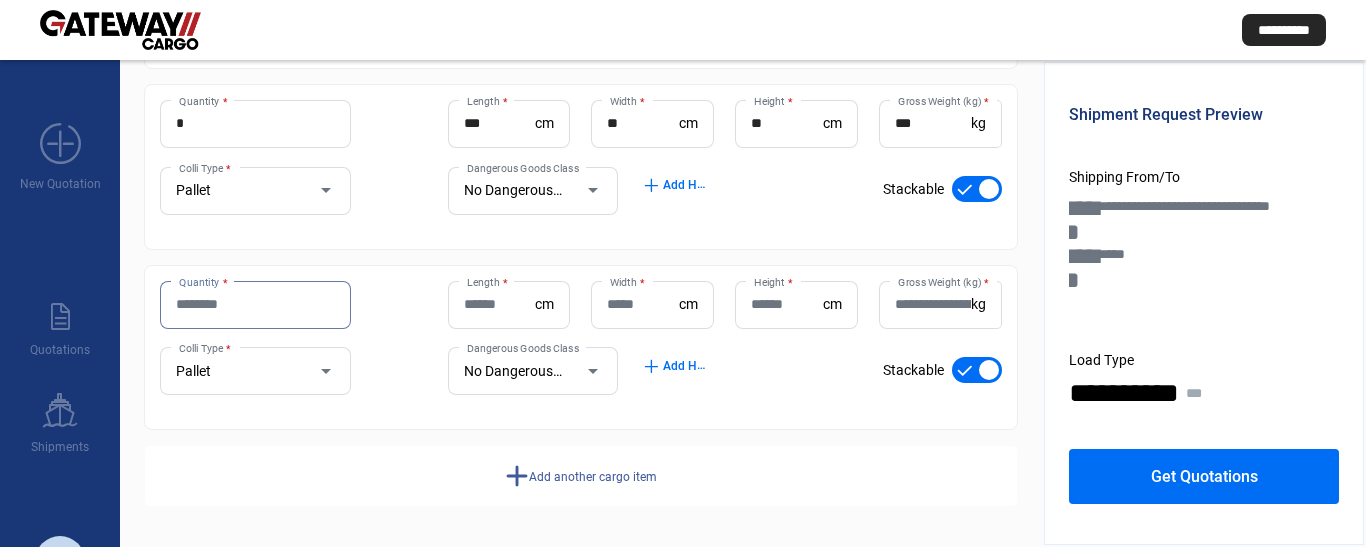 click on "Quantity *" at bounding box center [255, 304] 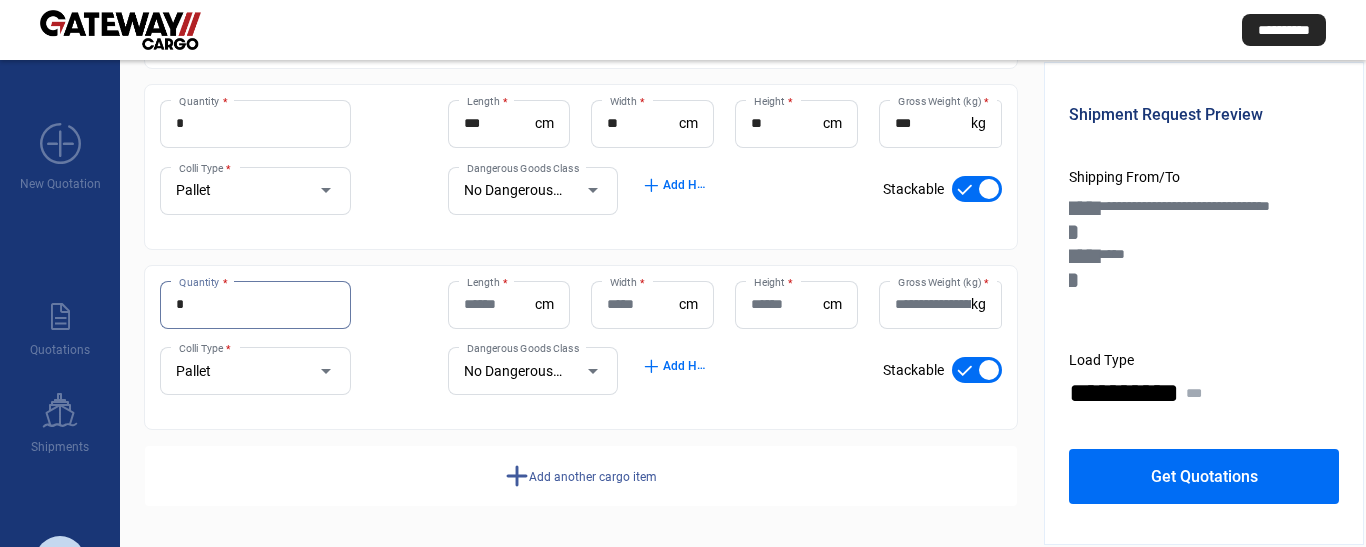 type on "*" 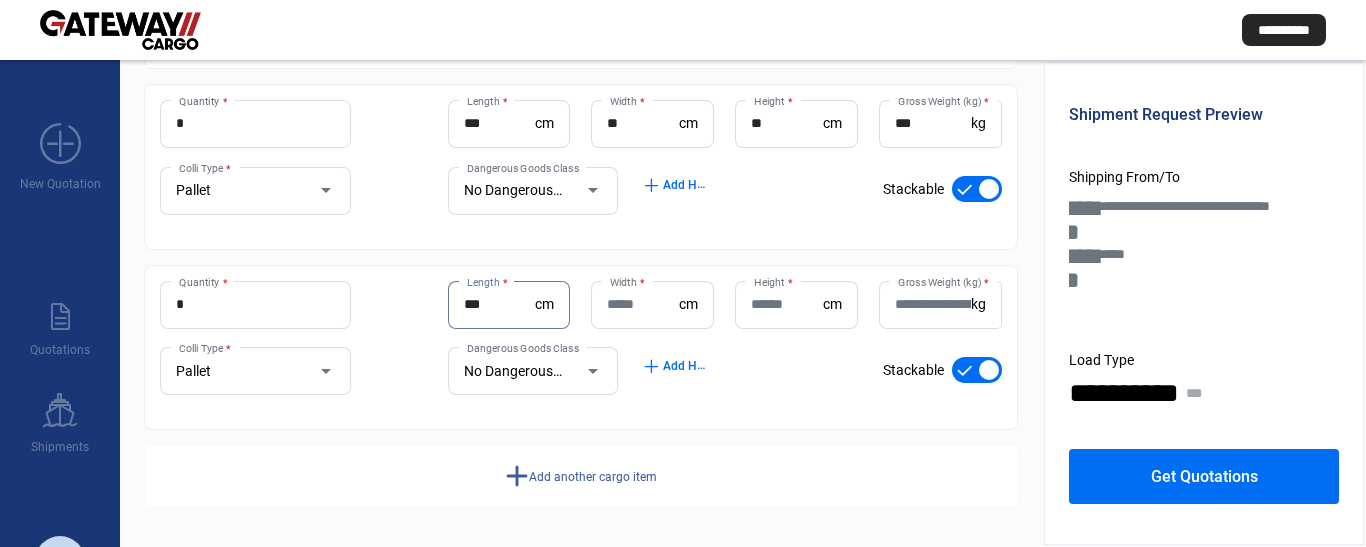 type on "***" 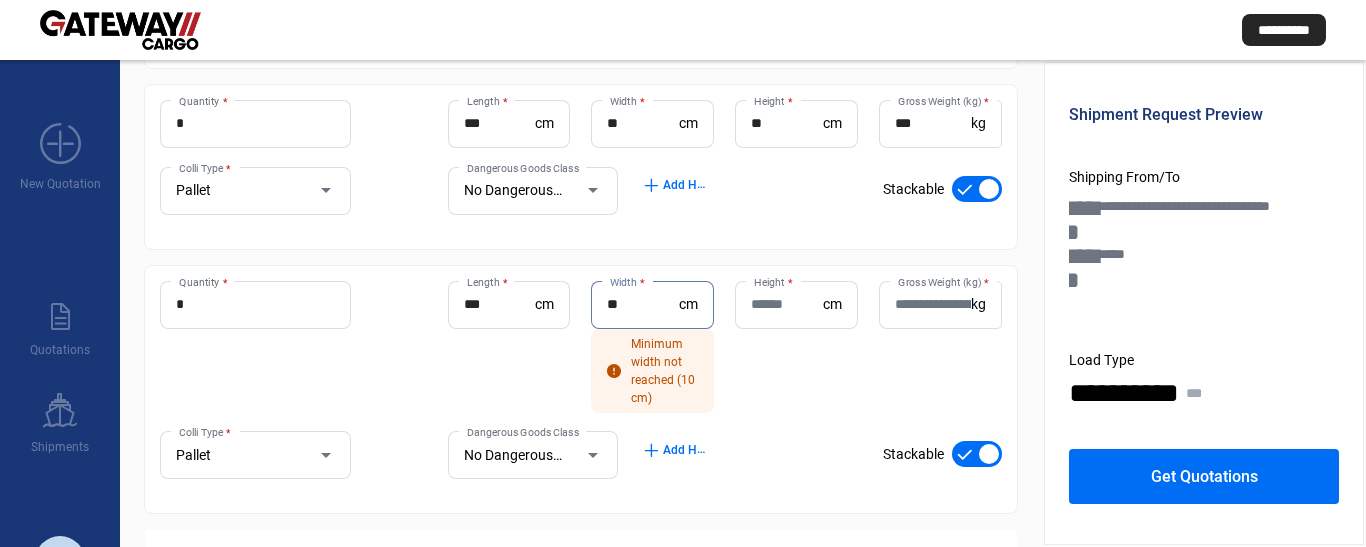 type on "**" 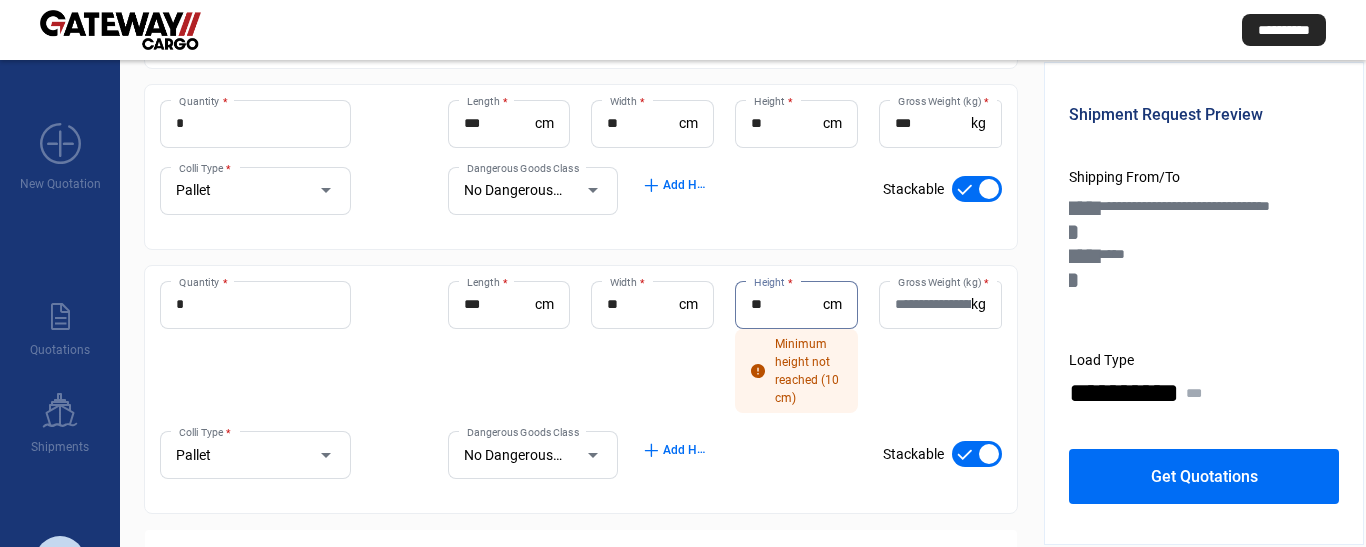 type on "**" 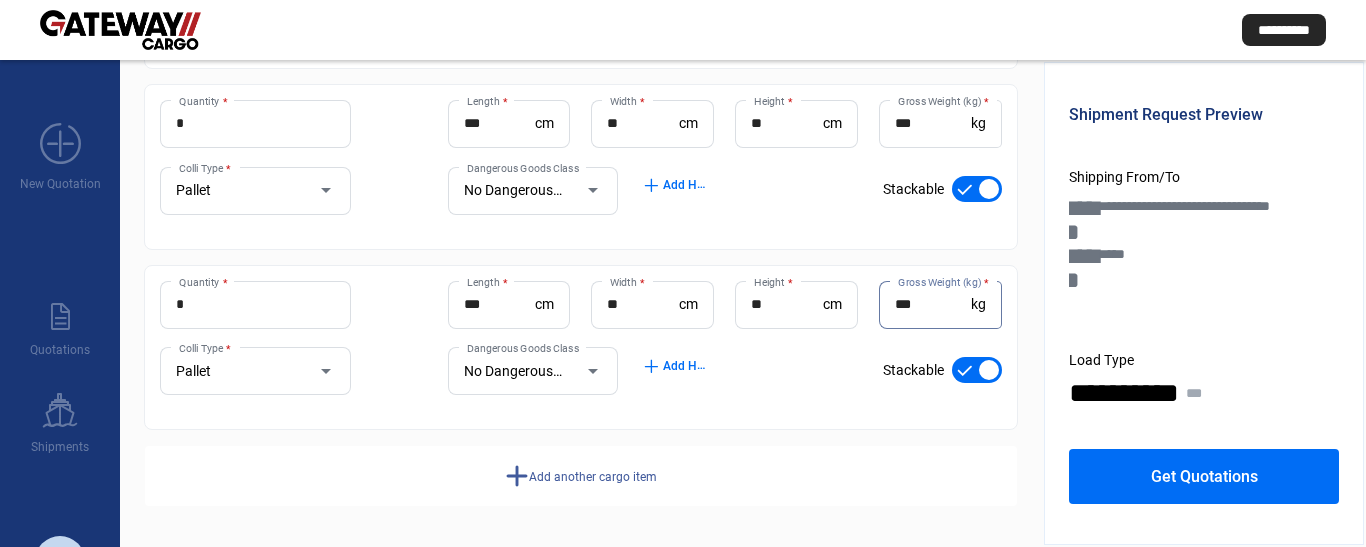 type on "***" 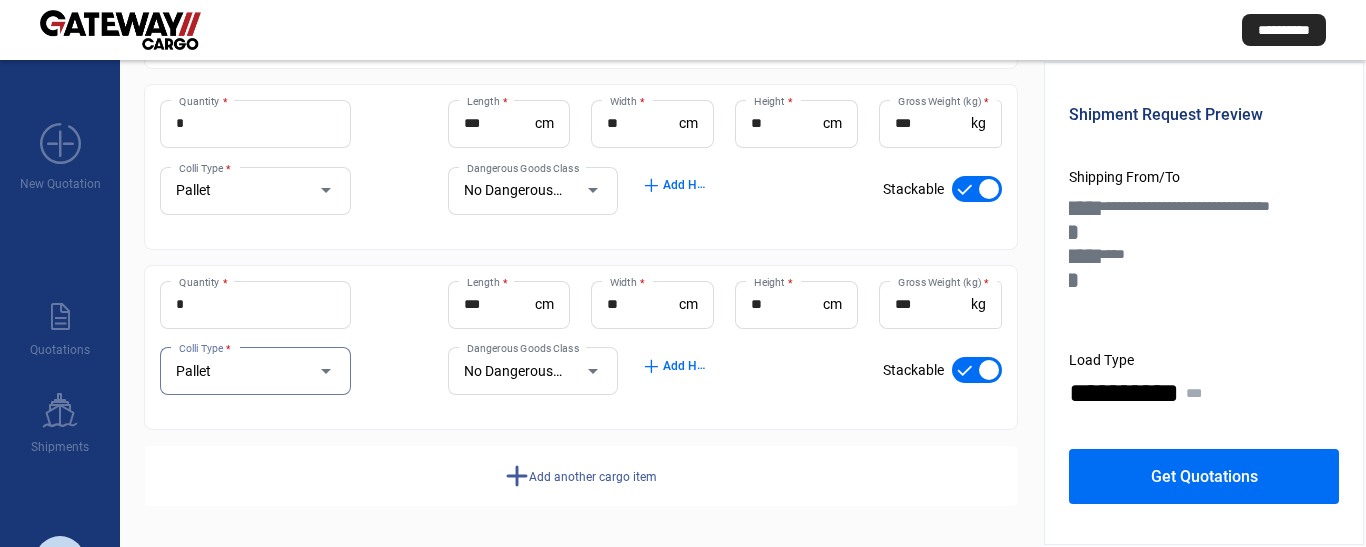 click on "Get Quotations" 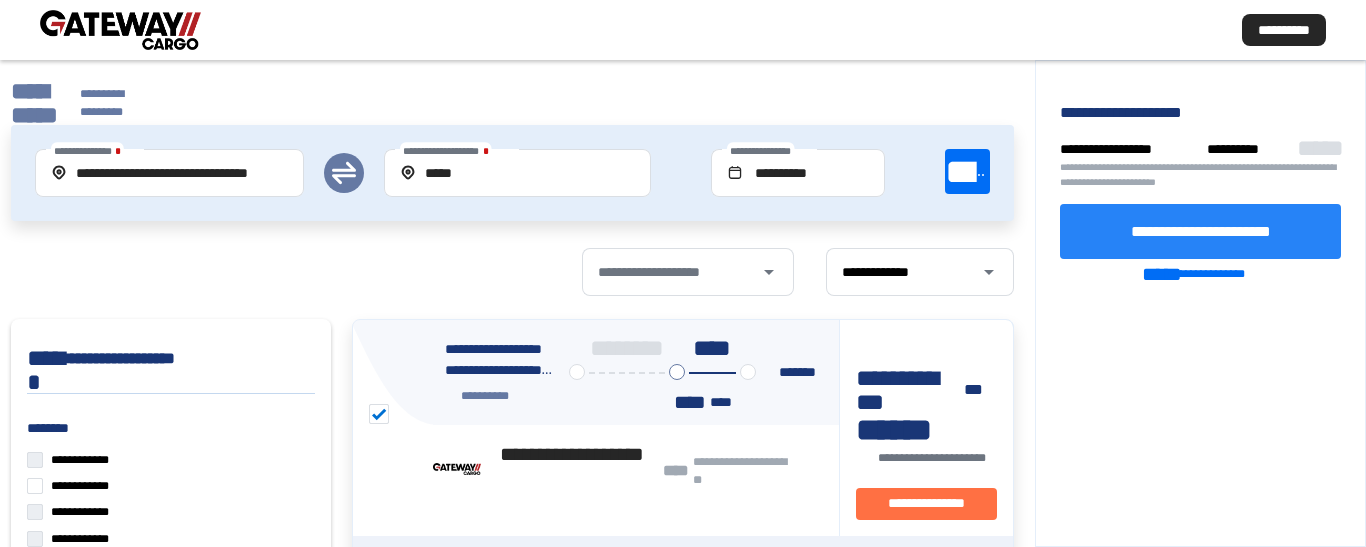 click on "**********" 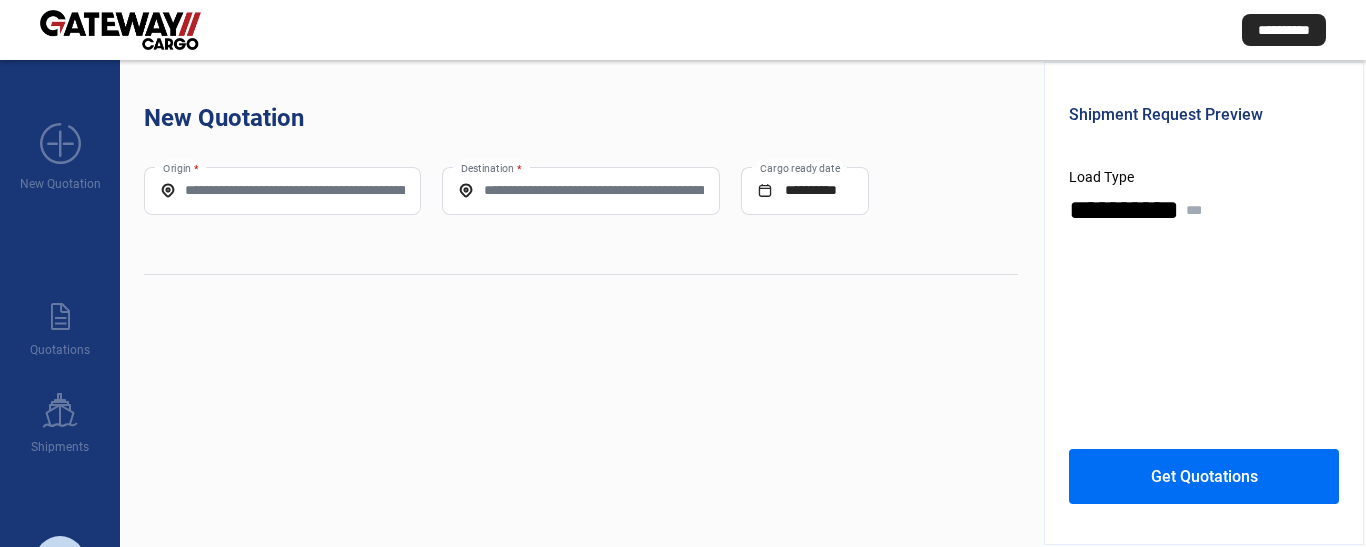 click on "Origin *" at bounding box center (282, 190) 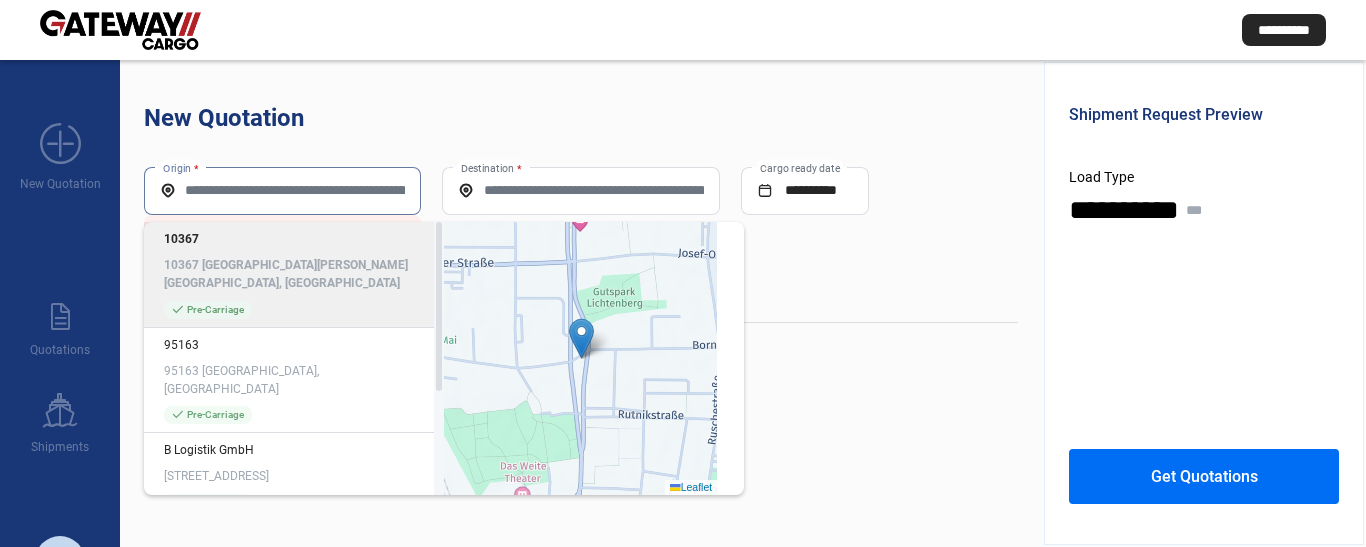 click on "Origin *" 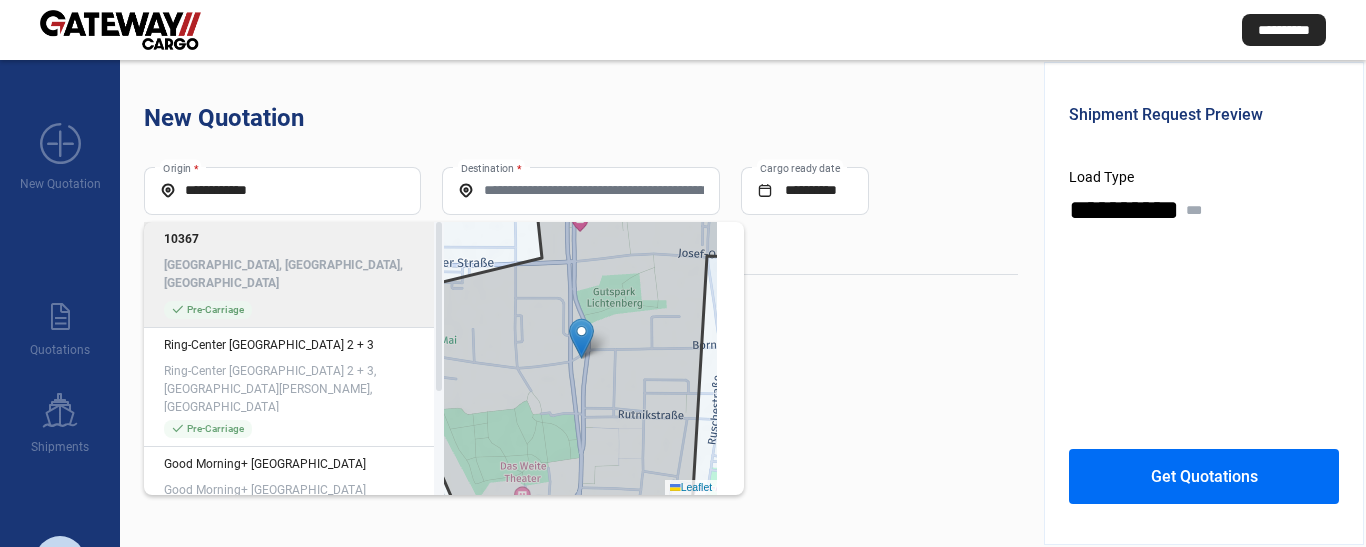 click on "[GEOGRAPHIC_DATA], [GEOGRAPHIC_DATA], [GEOGRAPHIC_DATA]" 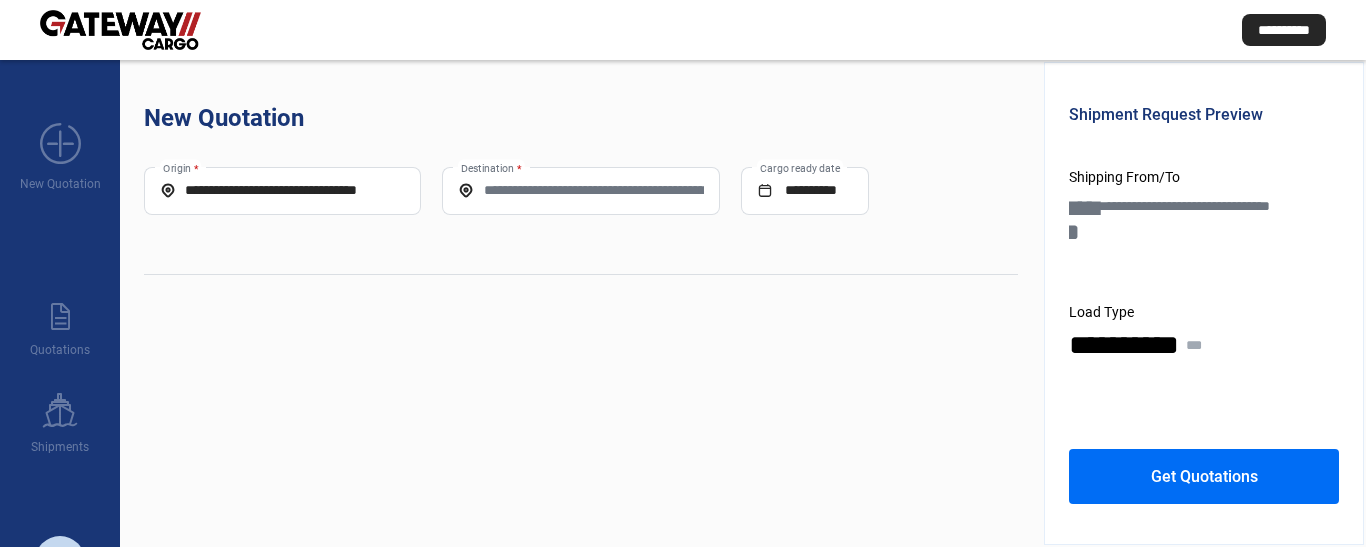 click on "Destination *" at bounding box center (580, 190) 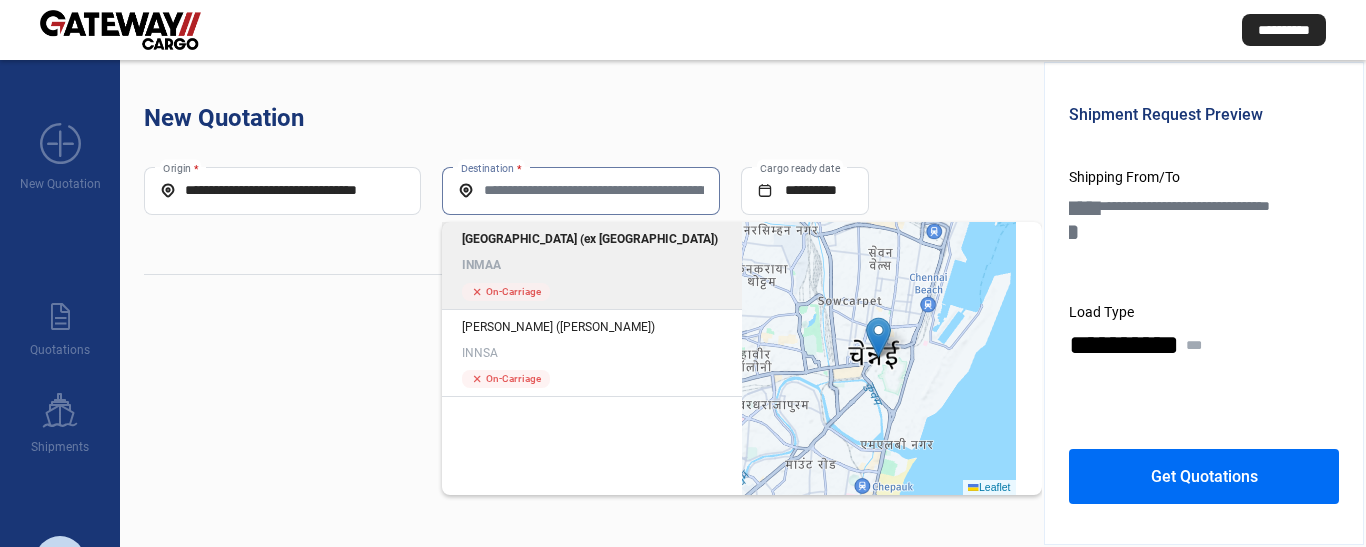 click on "[GEOGRAPHIC_DATA] (ex [GEOGRAPHIC_DATA])" 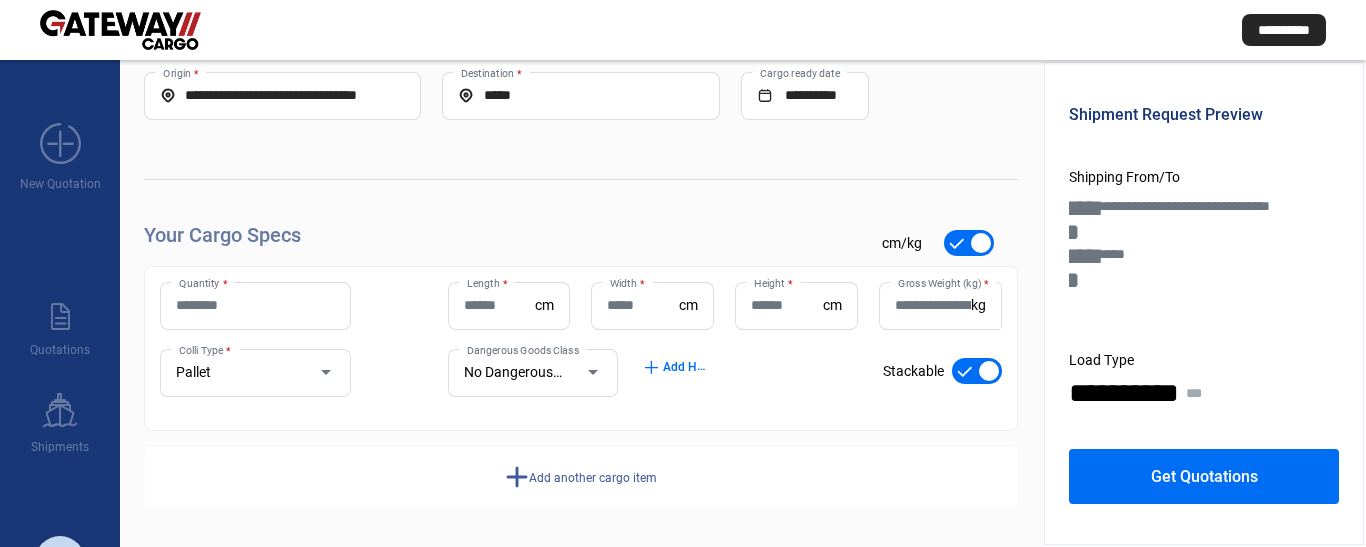 scroll, scrollTop: 96, scrollLeft: 0, axis: vertical 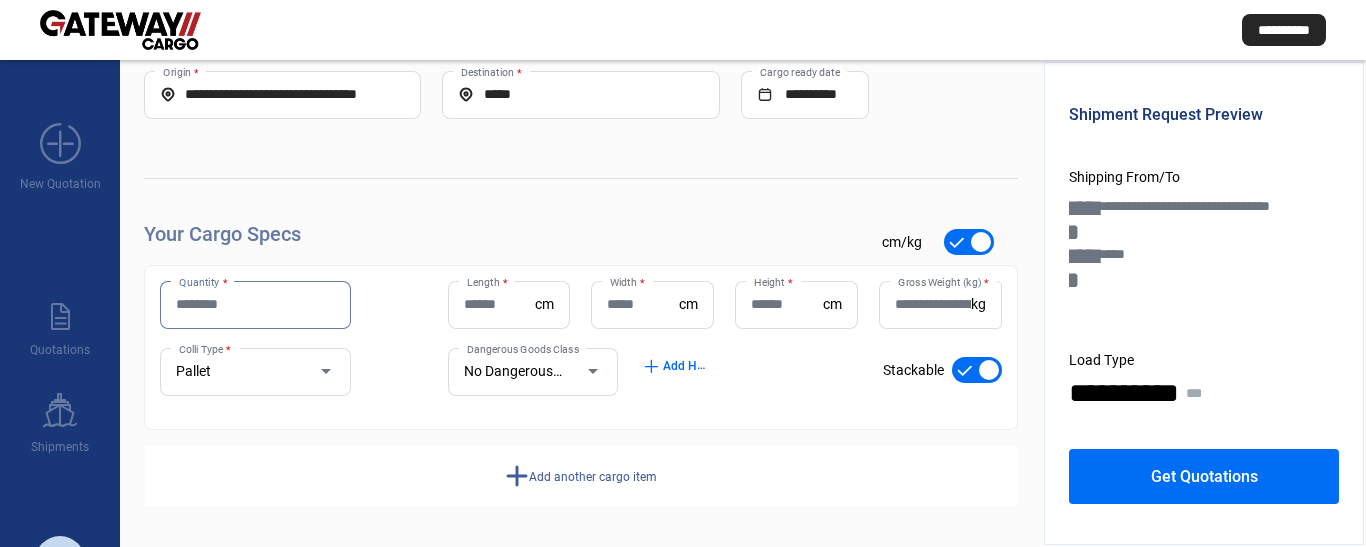 click on "Quantity *" at bounding box center [255, 304] 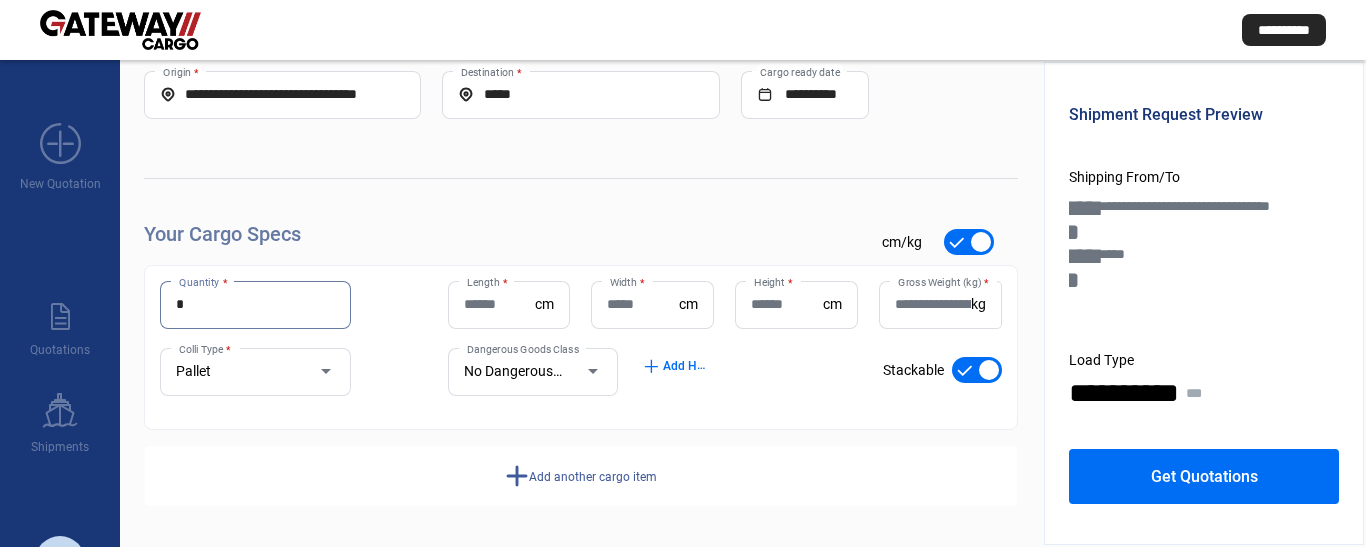 type on "*" 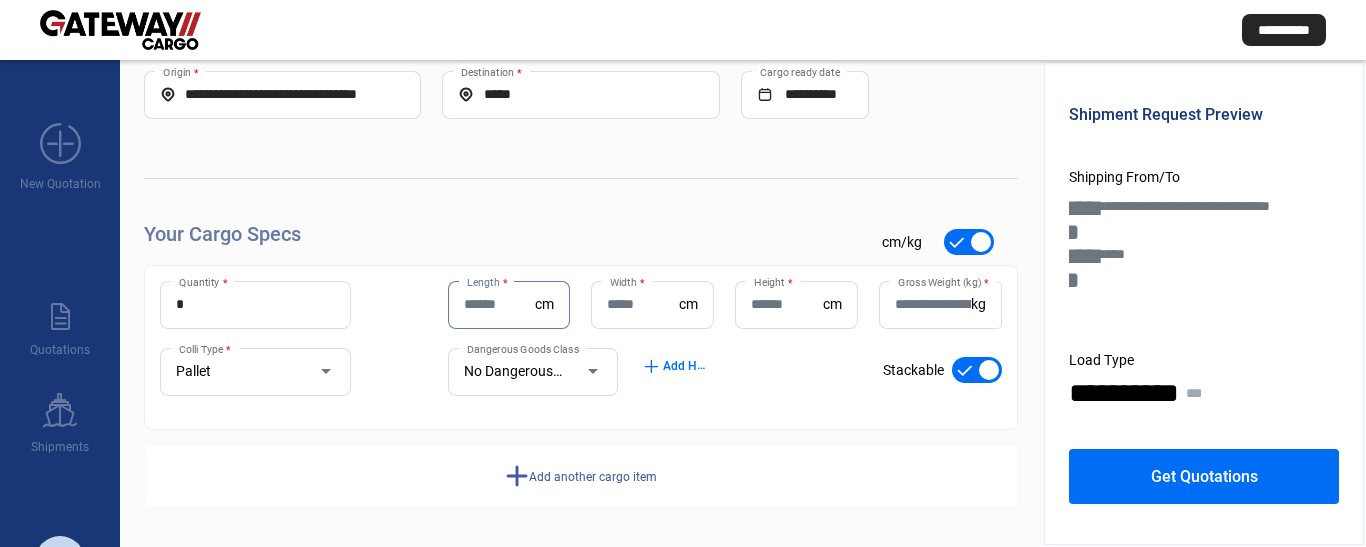 scroll, scrollTop: 0, scrollLeft: 0, axis: both 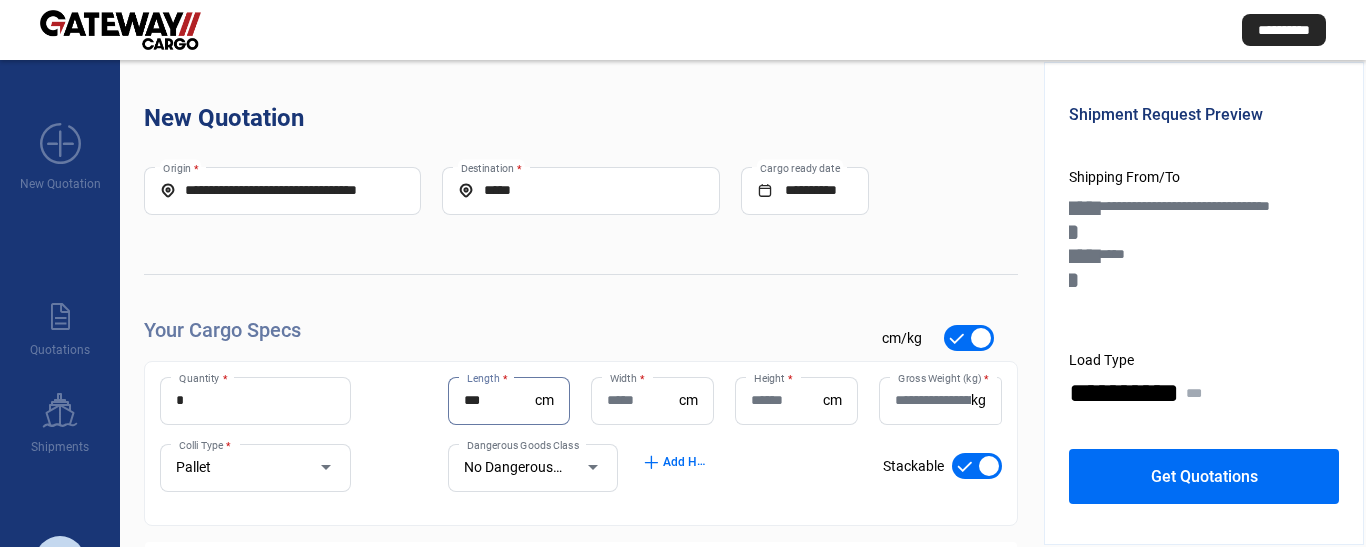 type on "***" 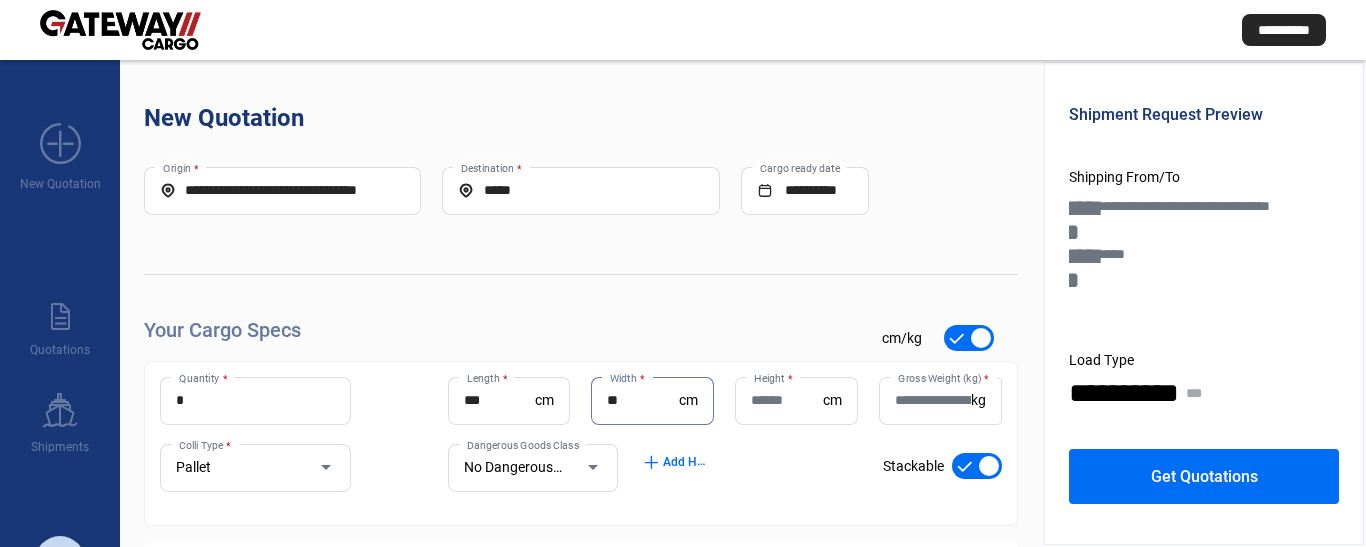 type on "**" 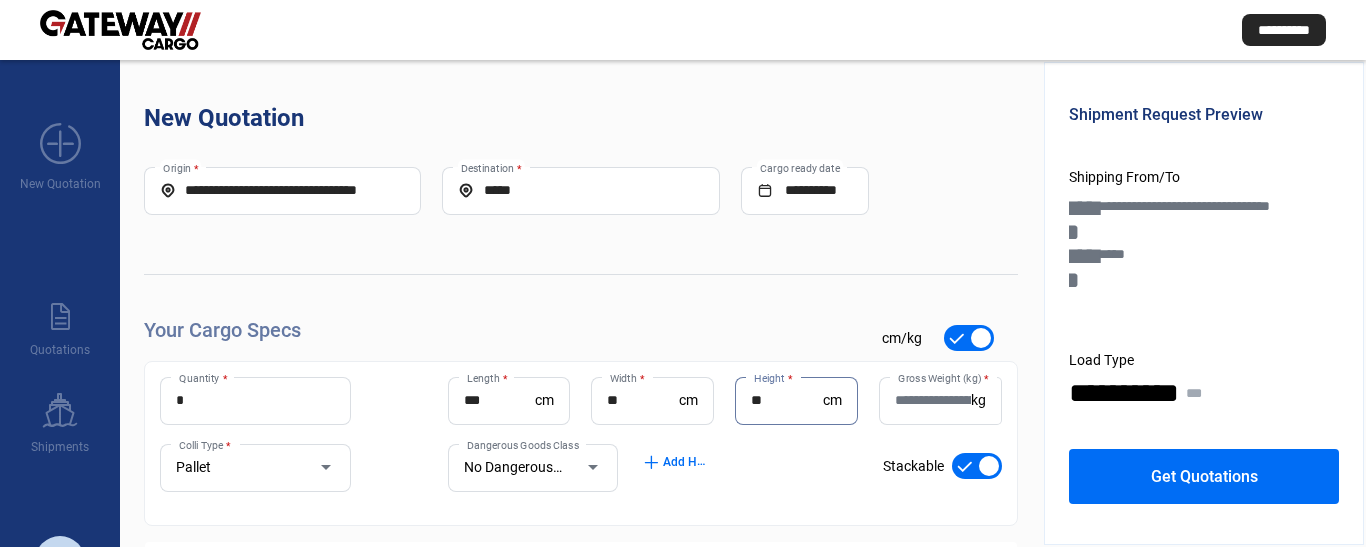type on "**" 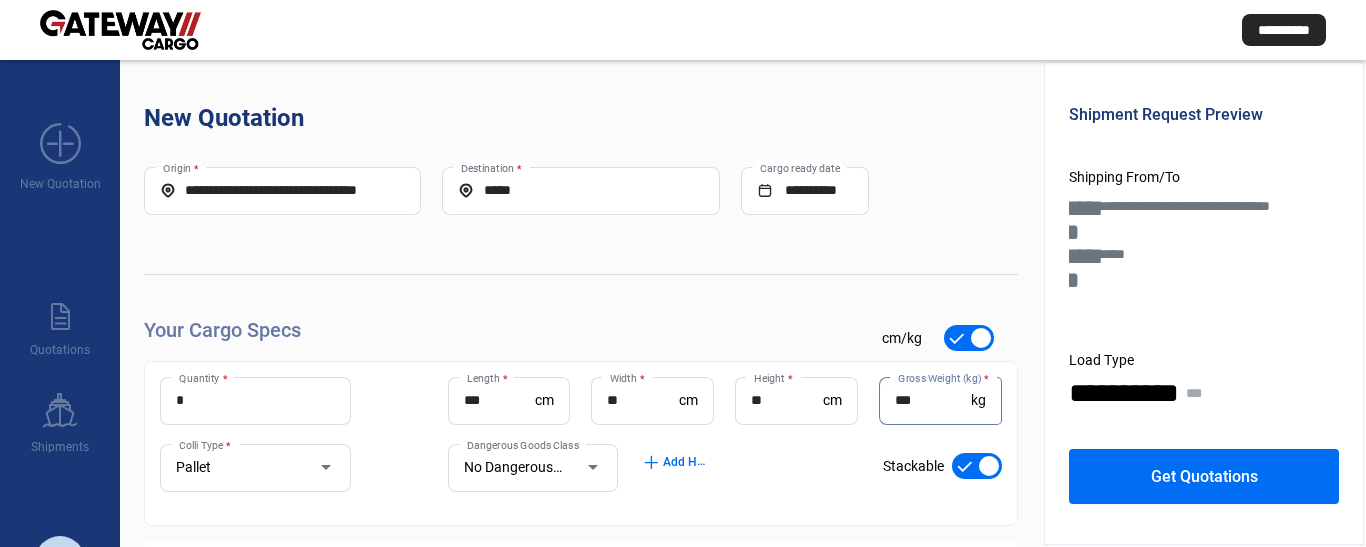 type on "***" 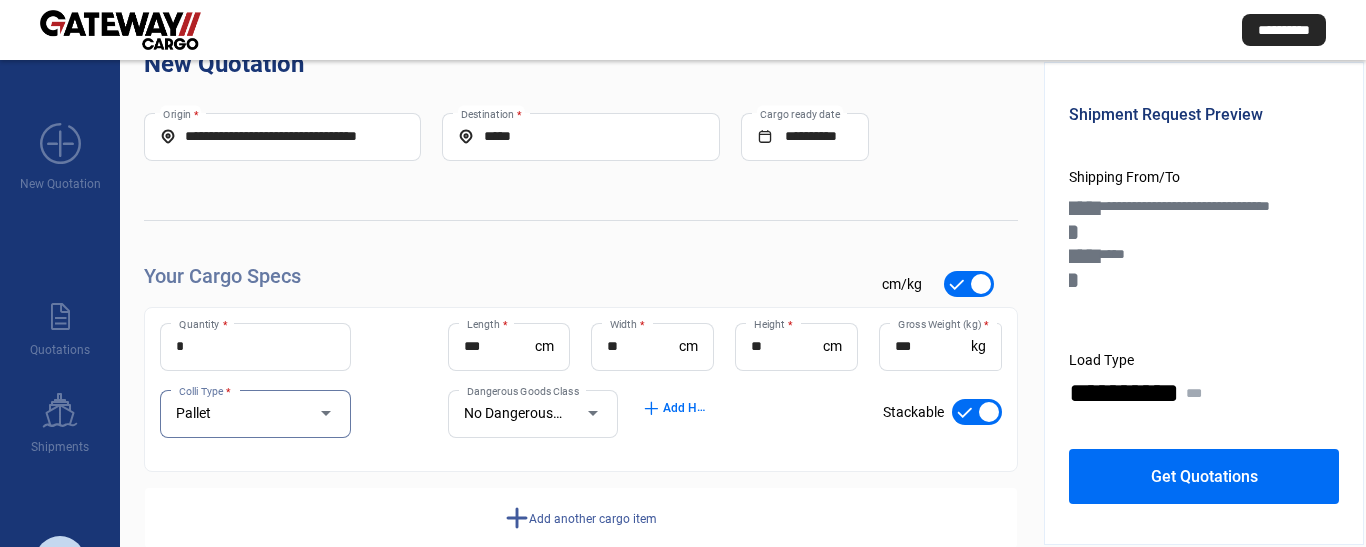 scroll, scrollTop: 96, scrollLeft: 0, axis: vertical 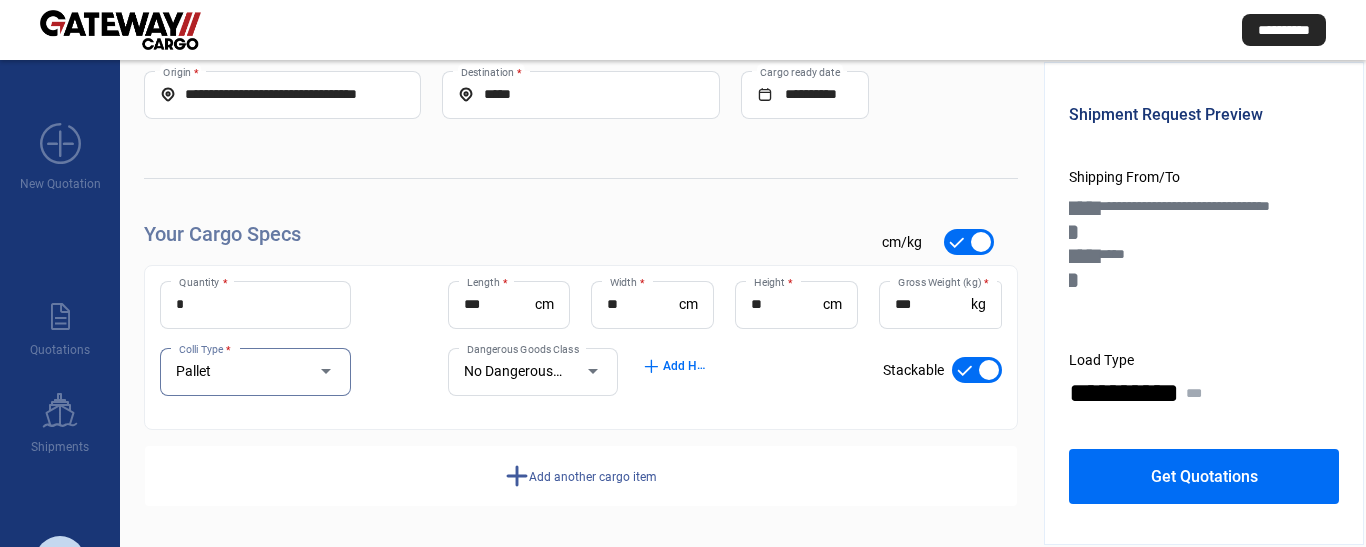 click at bounding box center (977, 370) 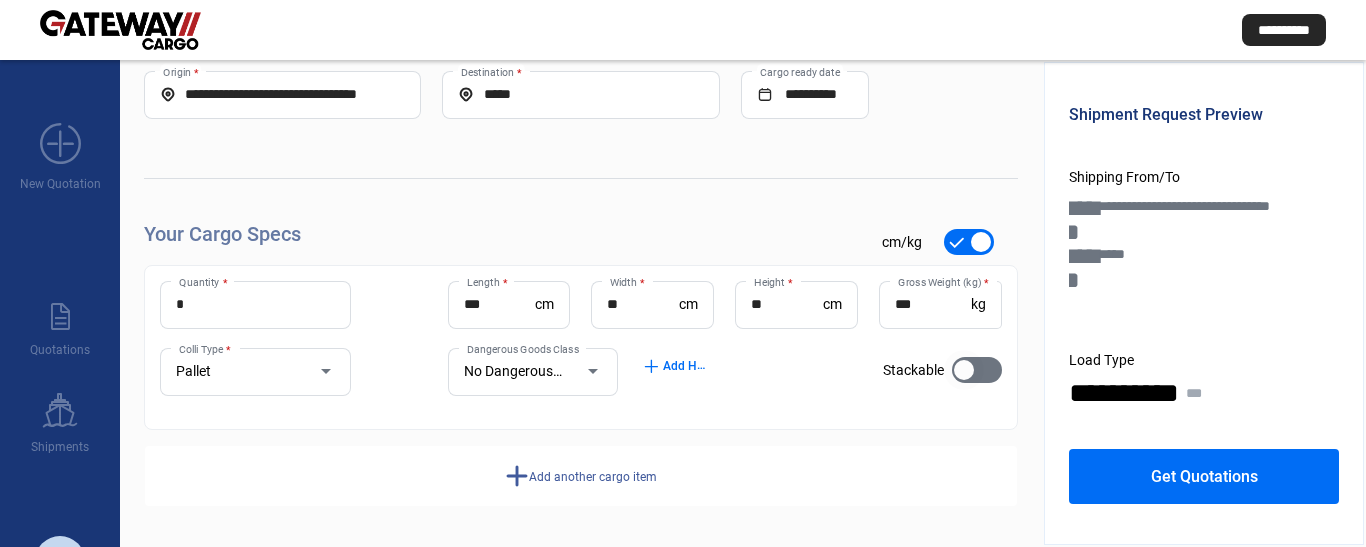 click at bounding box center (977, 370) 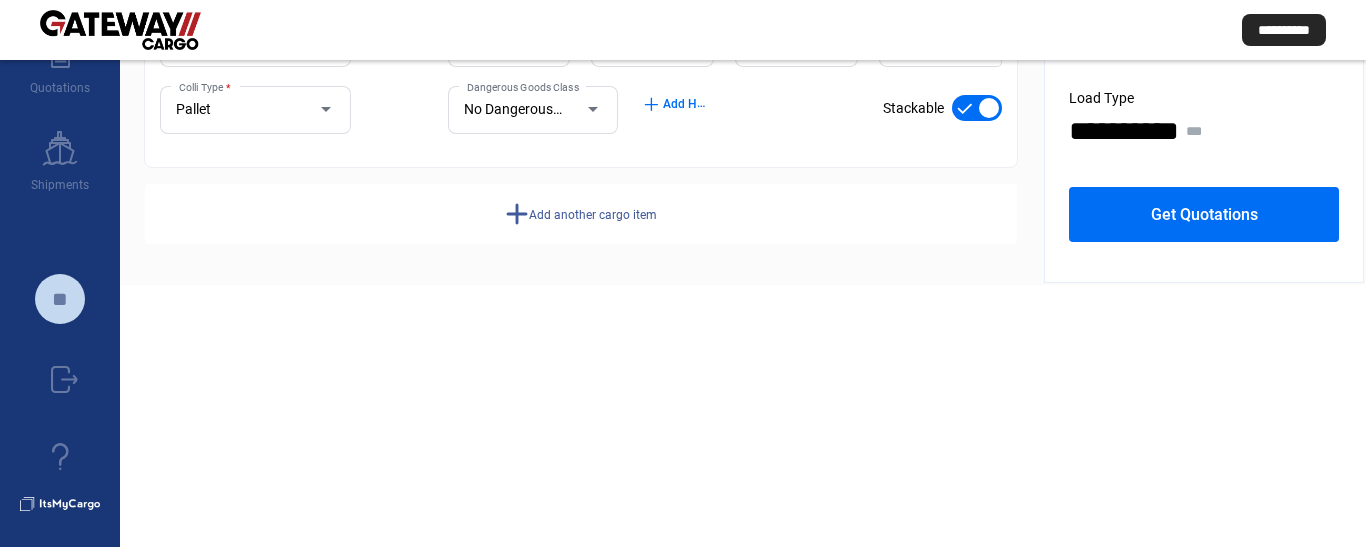scroll, scrollTop: 272, scrollLeft: 0, axis: vertical 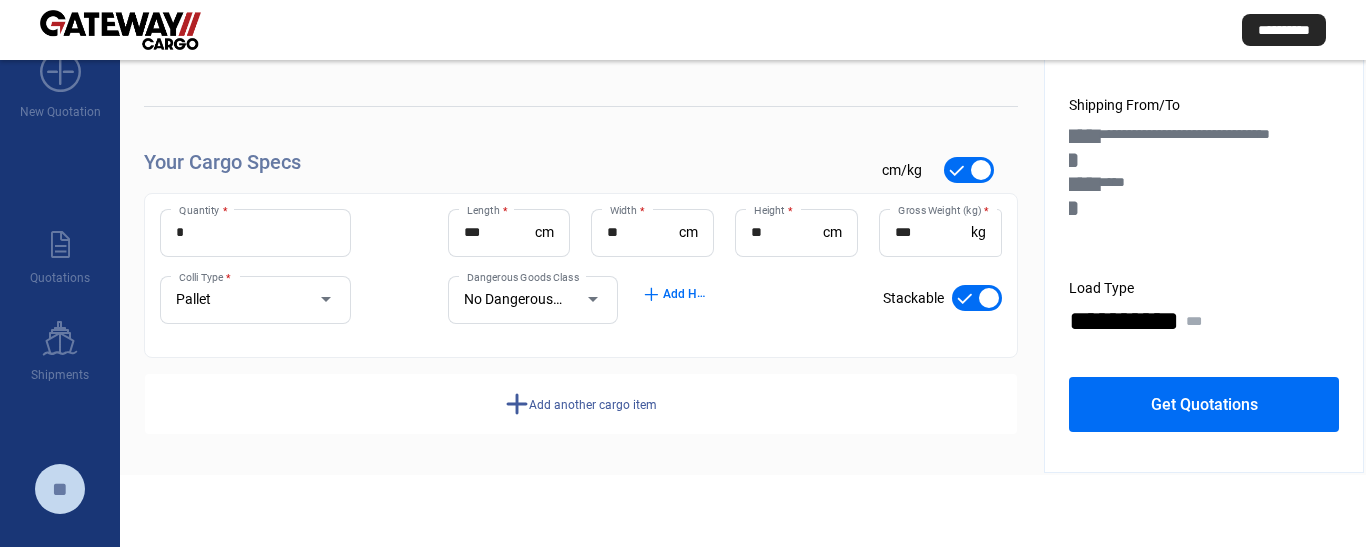 click on "Add another cargo item" 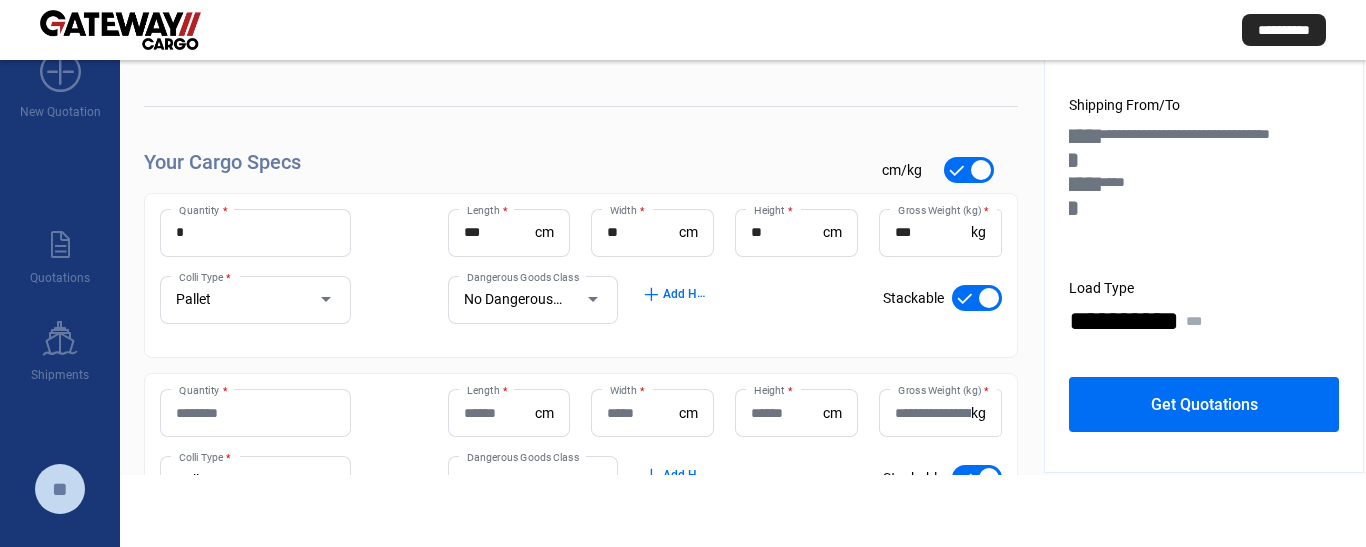 click on "Quantity *" at bounding box center (255, 413) 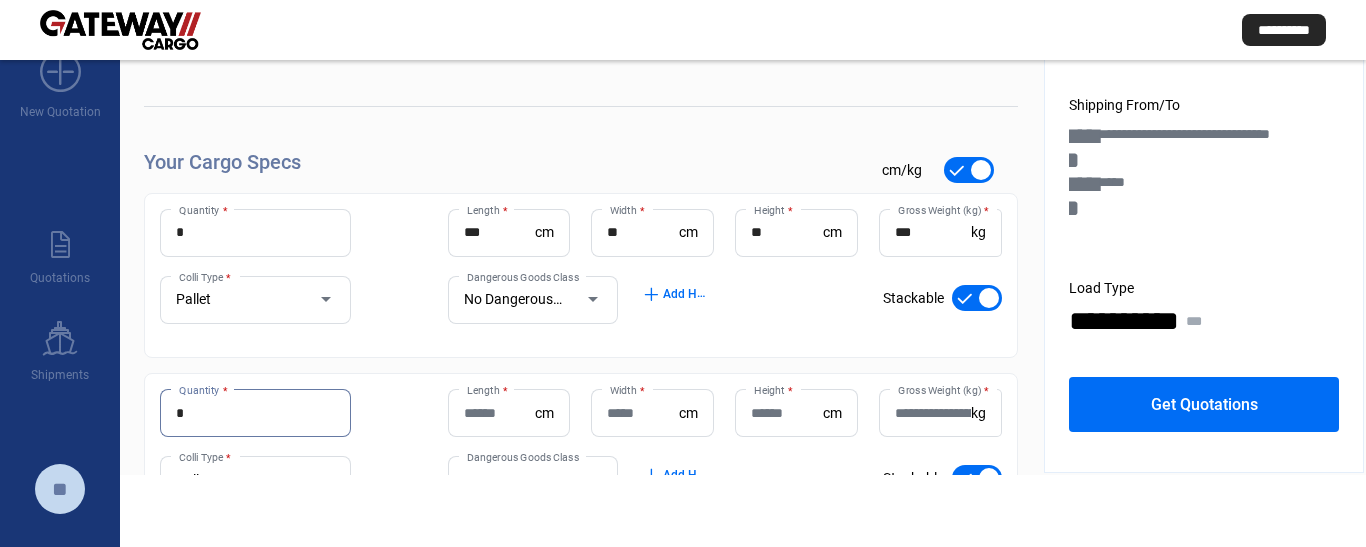 type on "*" 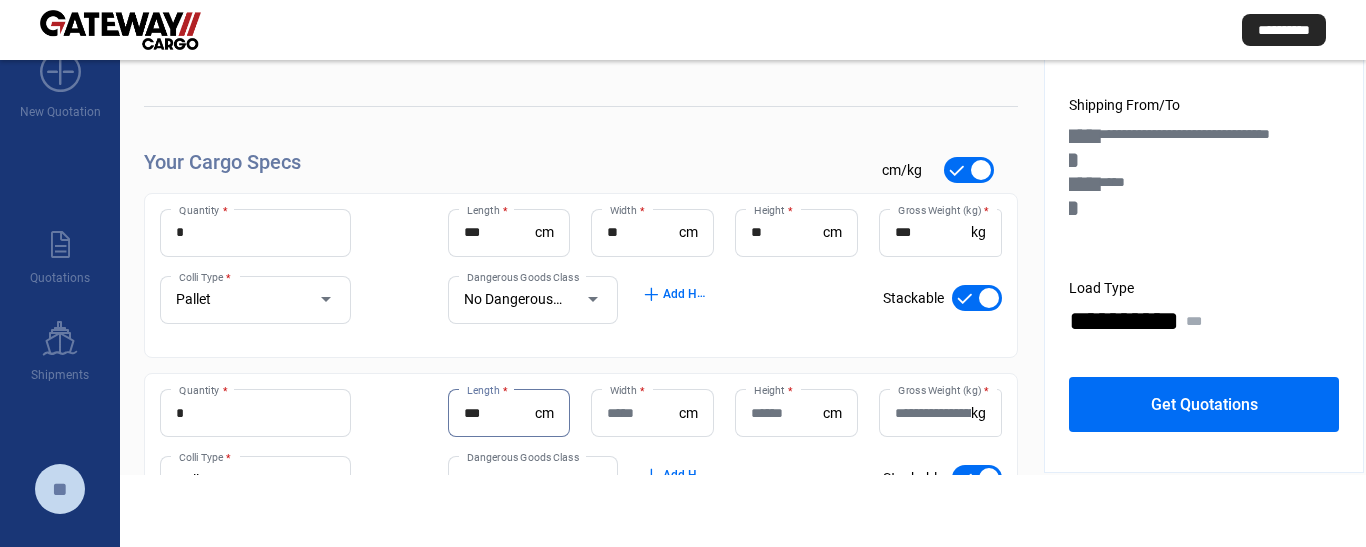 type on "***" 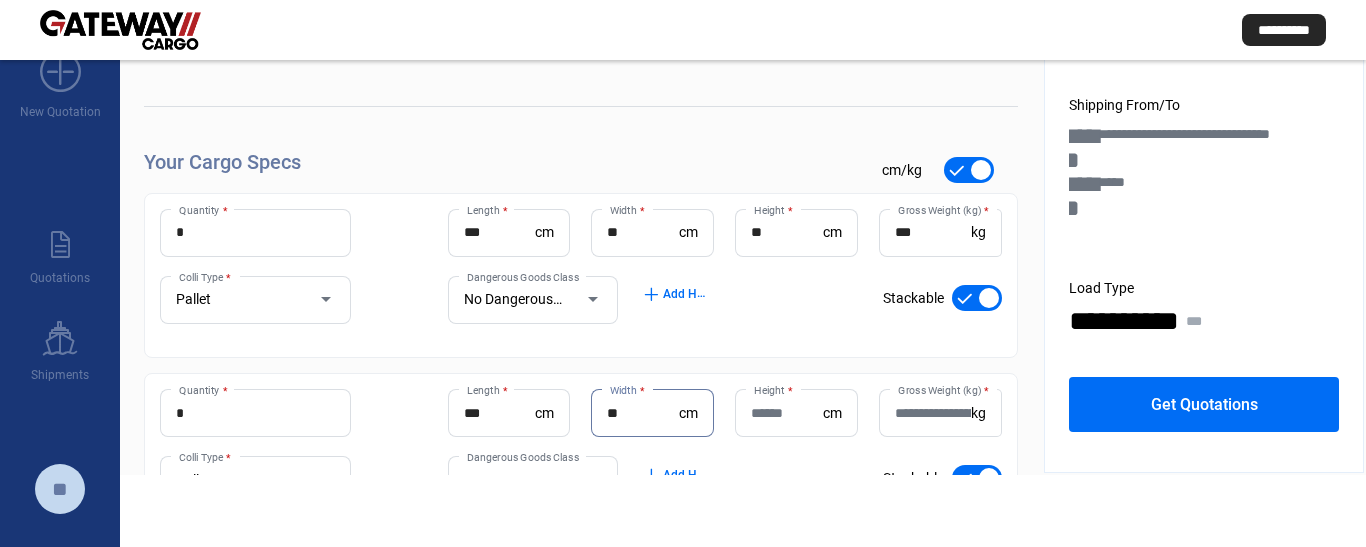type on "**" 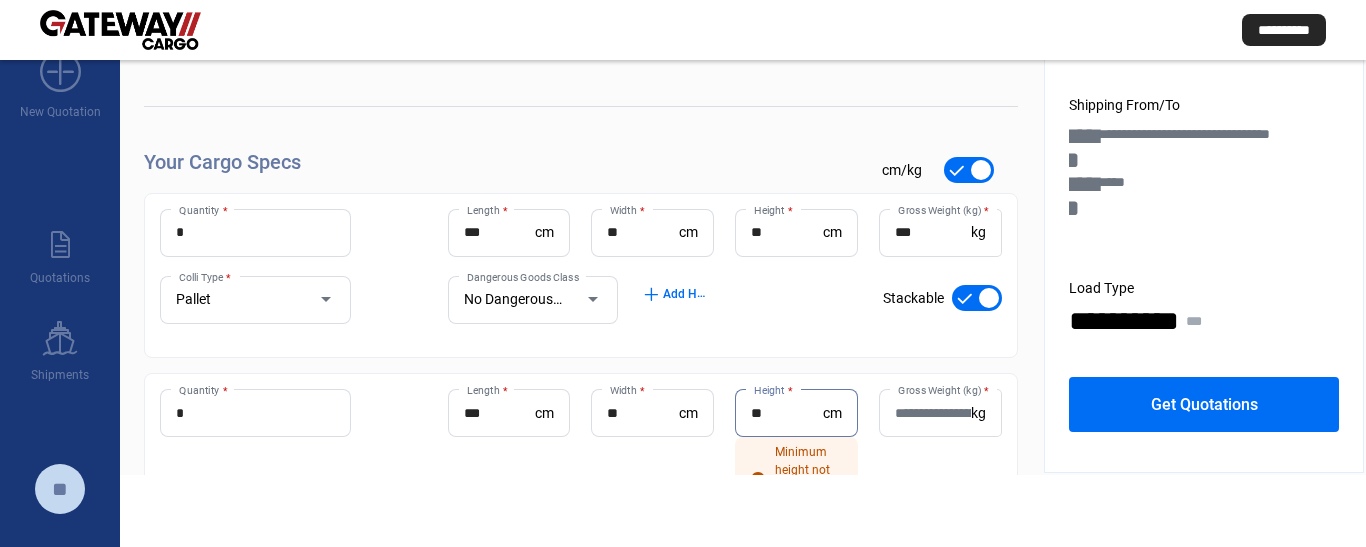 type on "**" 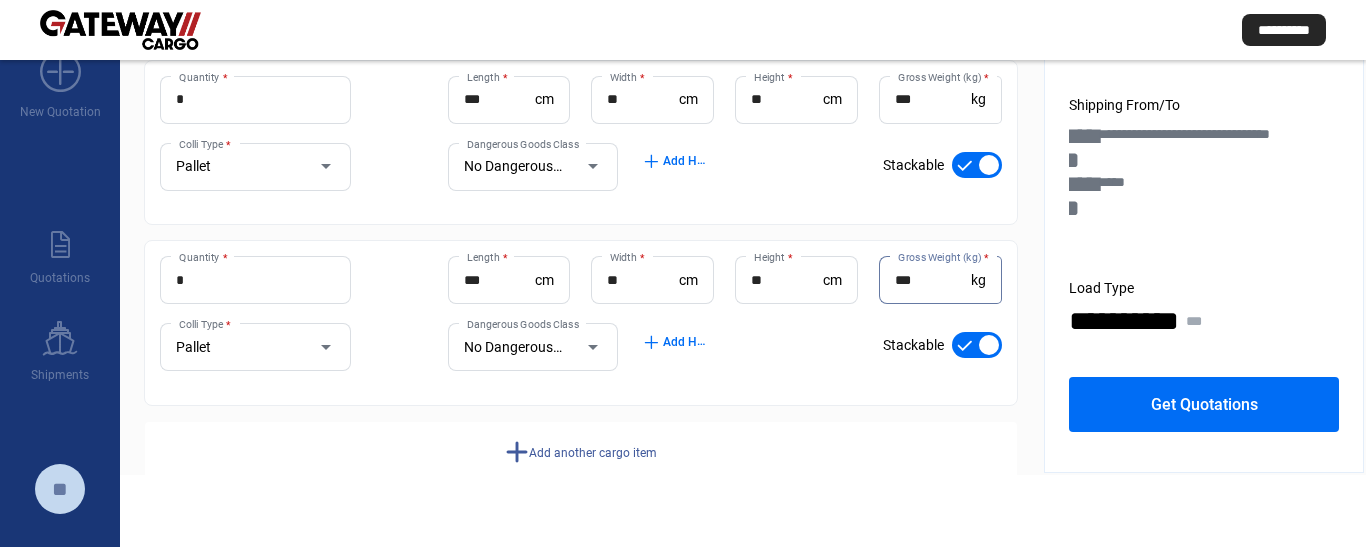 scroll, scrollTop: 277, scrollLeft: 0, axis: vertical 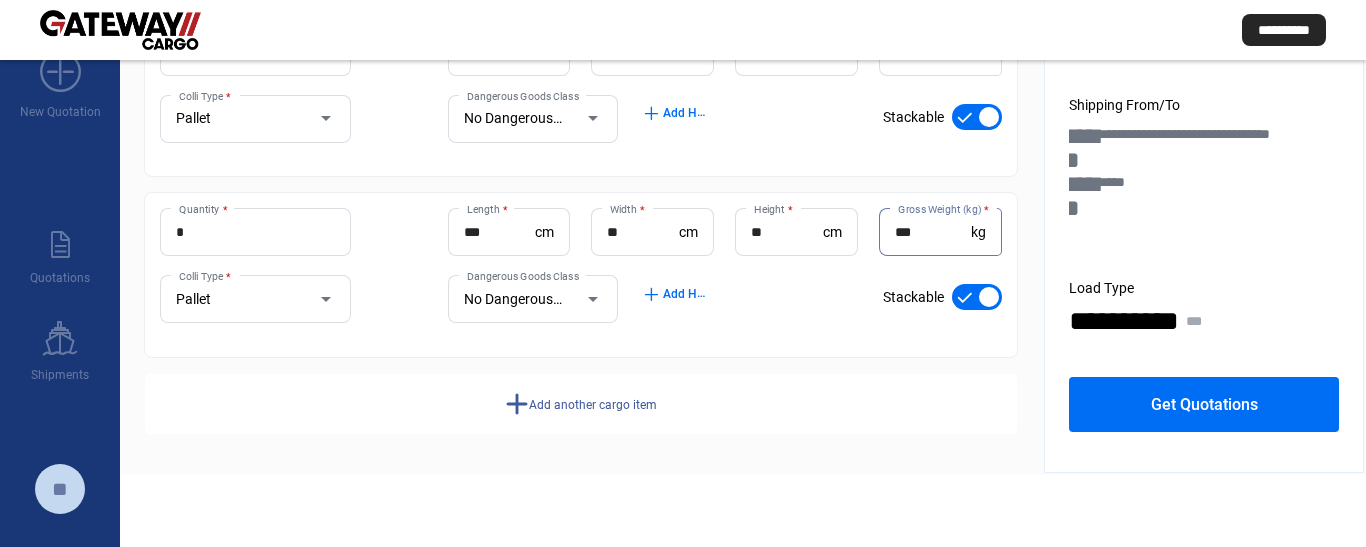 type on "***" 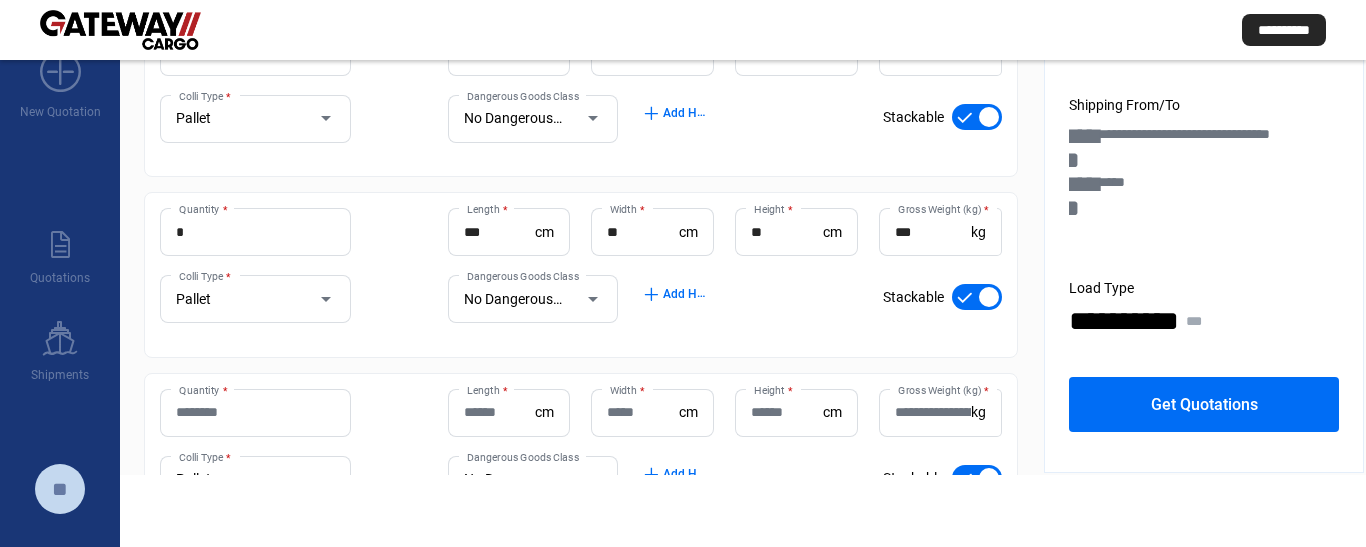 click on "Quantity *" at bounding box center (255, 412) 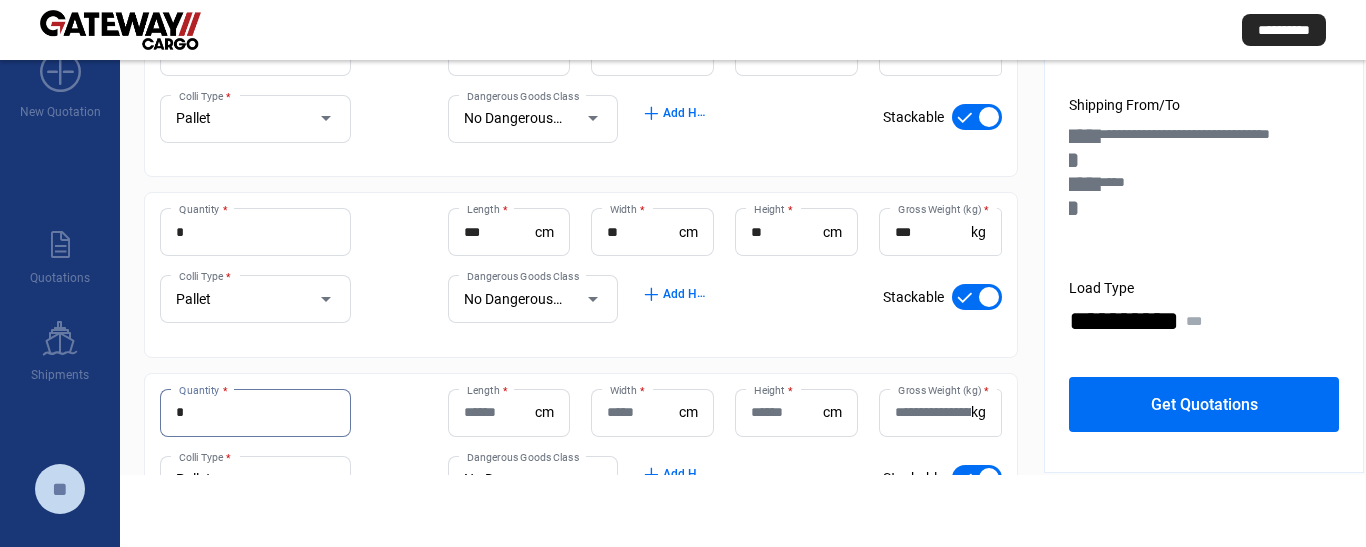 type on "*" 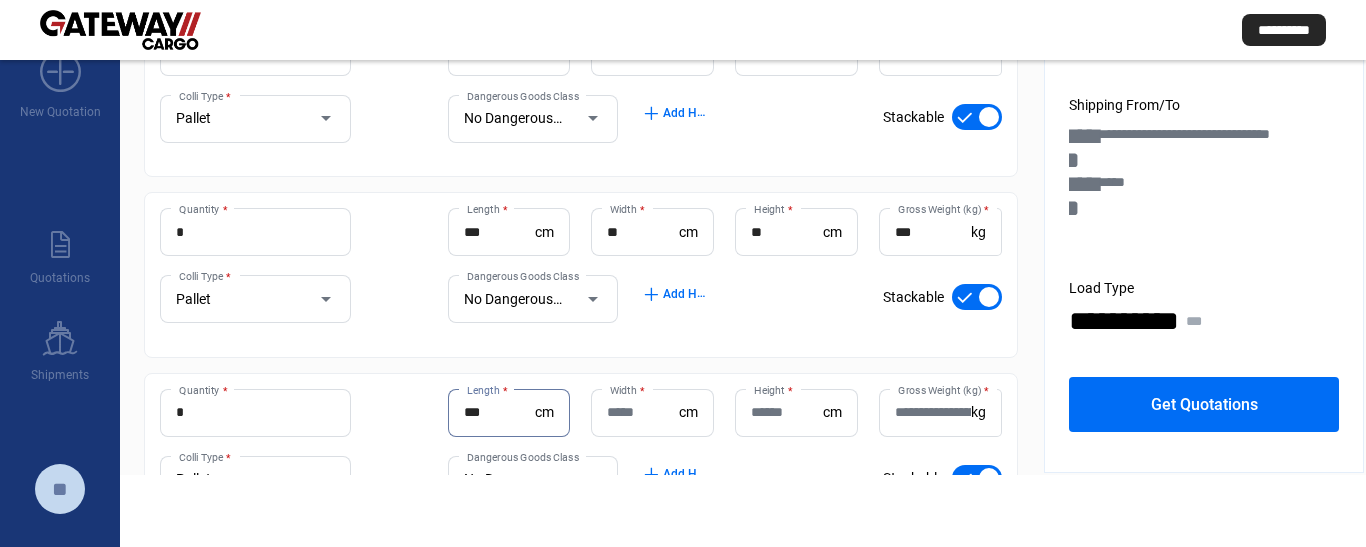 type on "***" 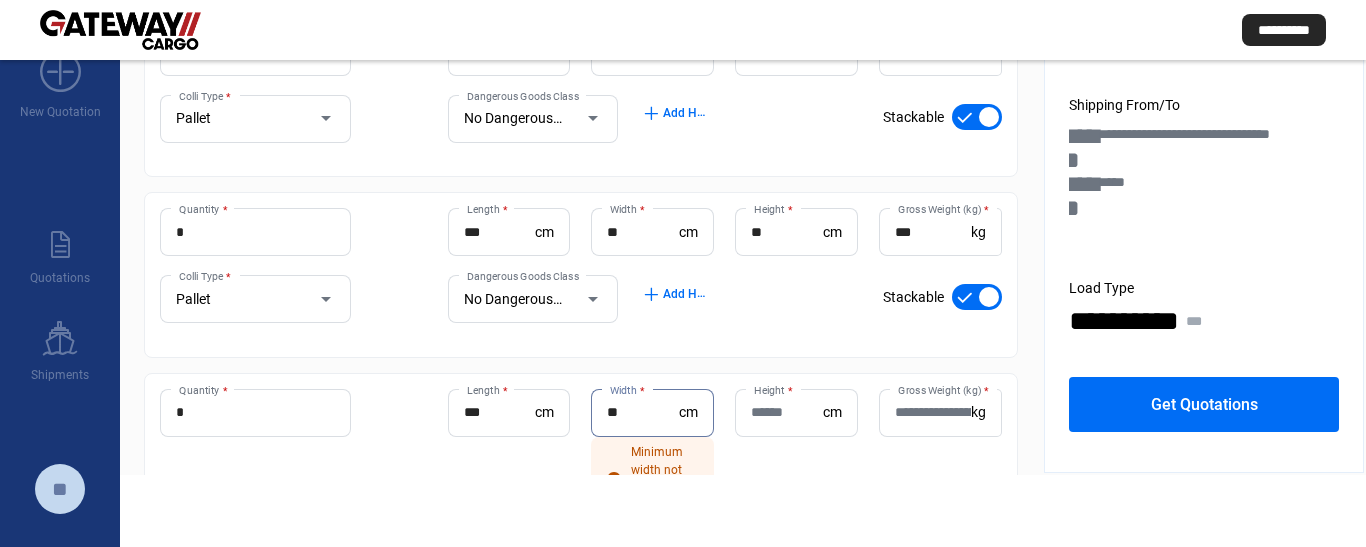type on "**" 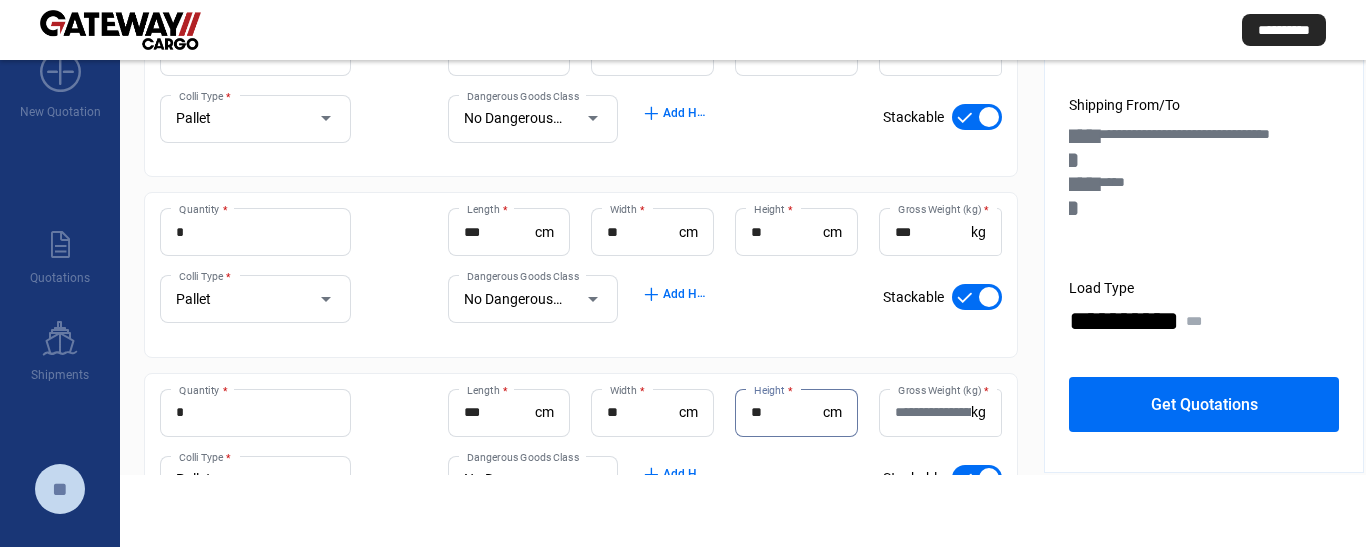 type on "**" 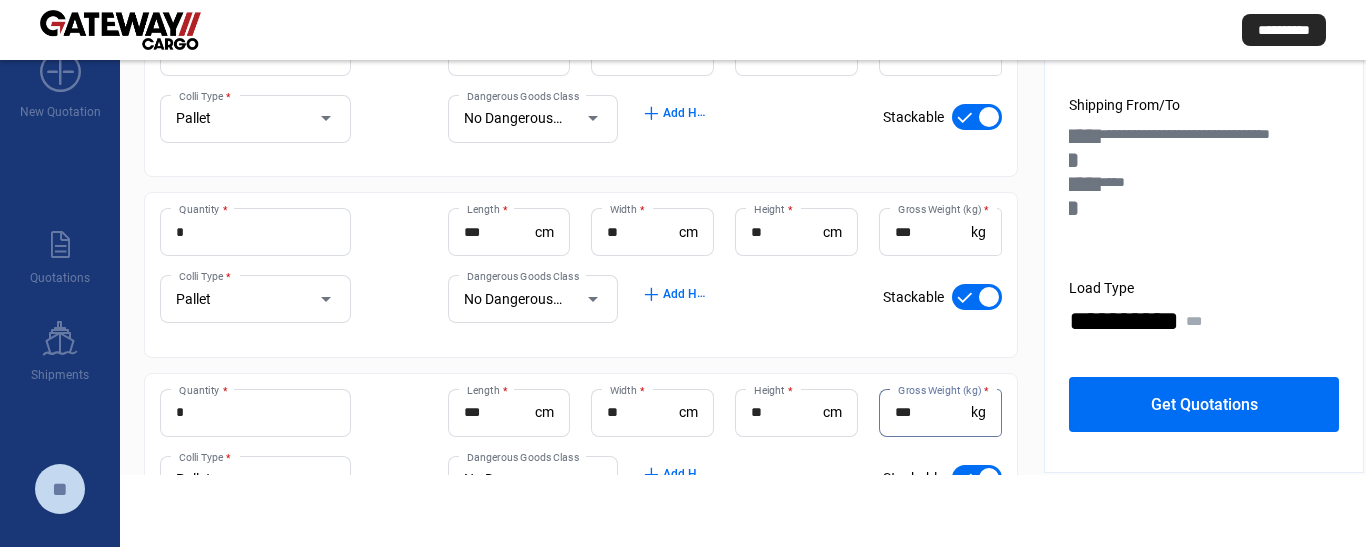 type on "***" 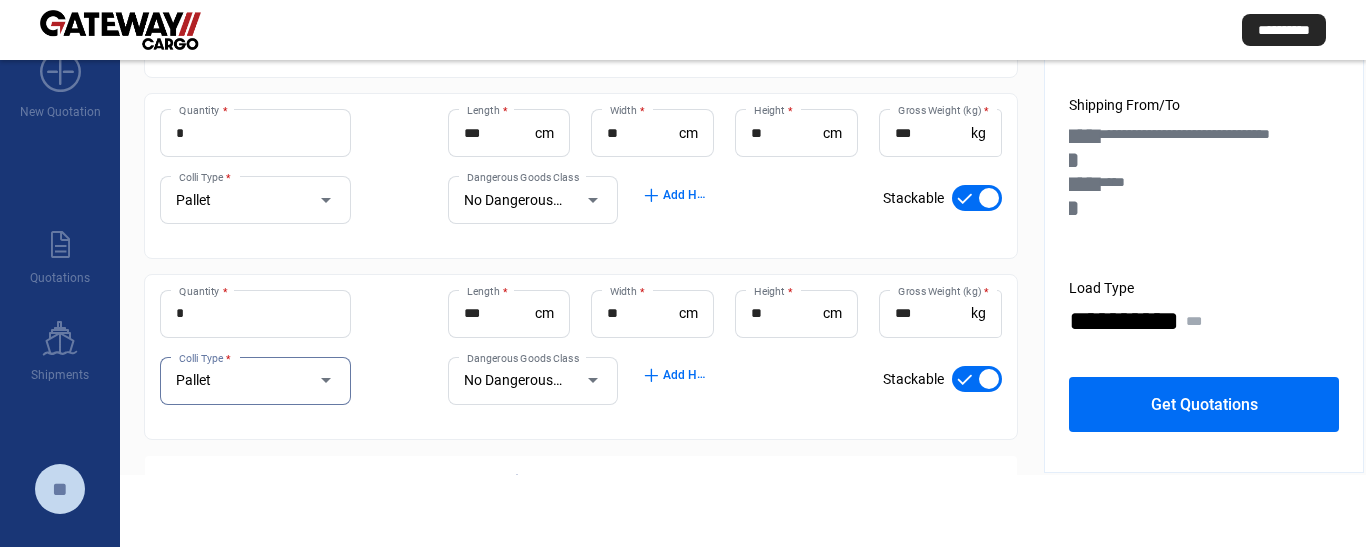 scroll, scrollTop: 458, scrollLeft: 0, axis: vertical 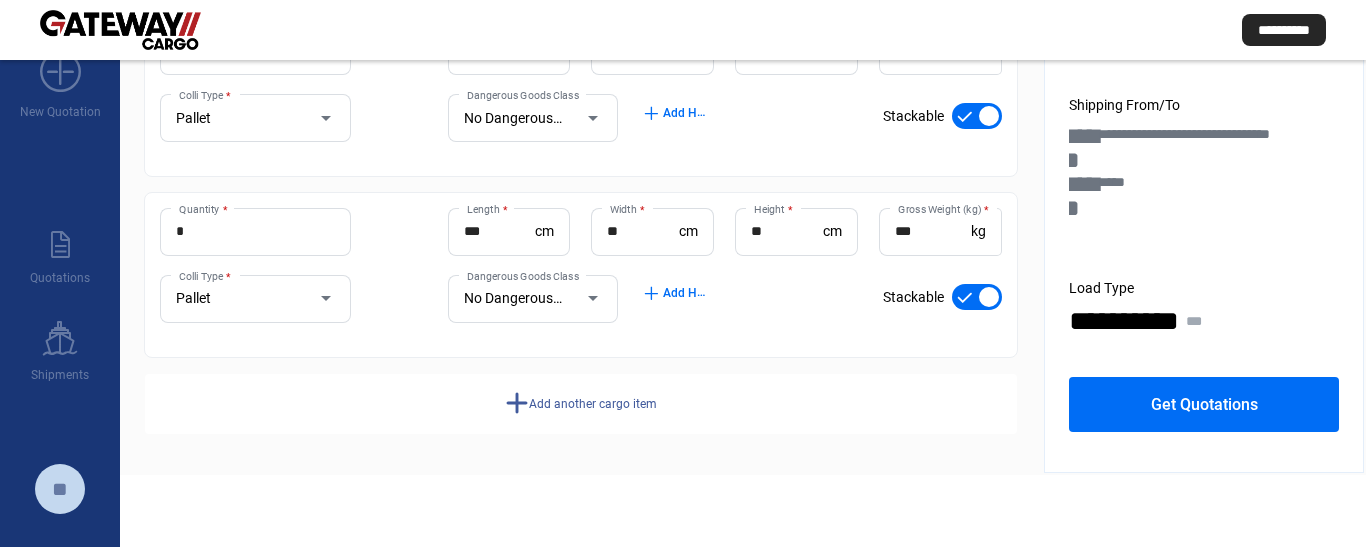 click on "Add another cargo item" 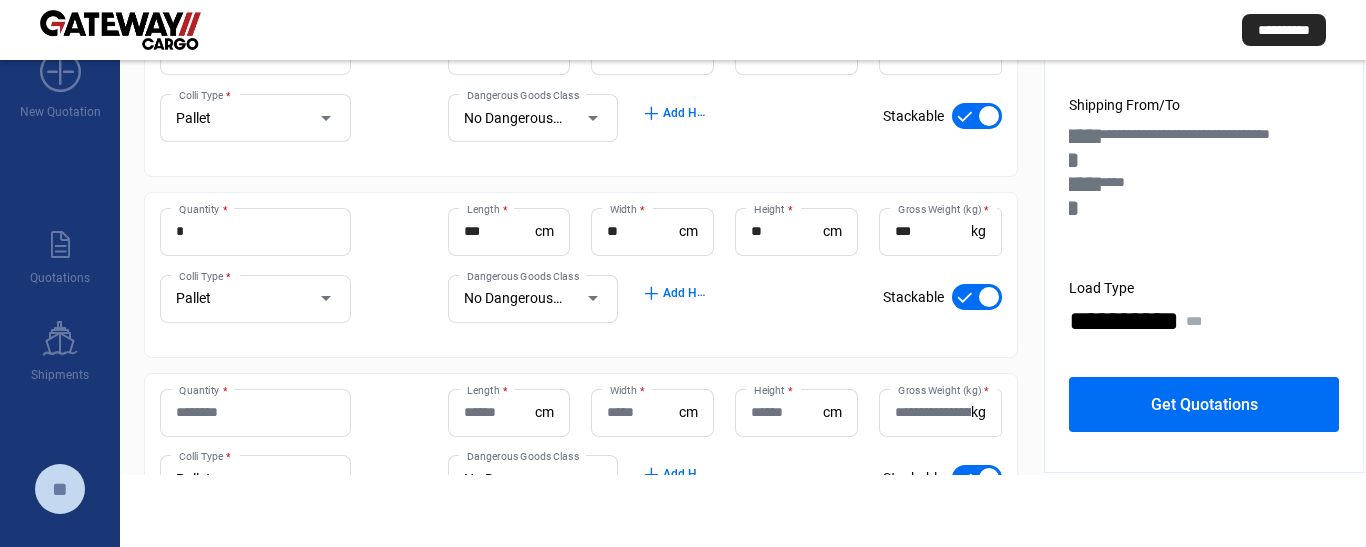 scroll, scrollTop: 638, scrollLeft: 0, axis: vertical 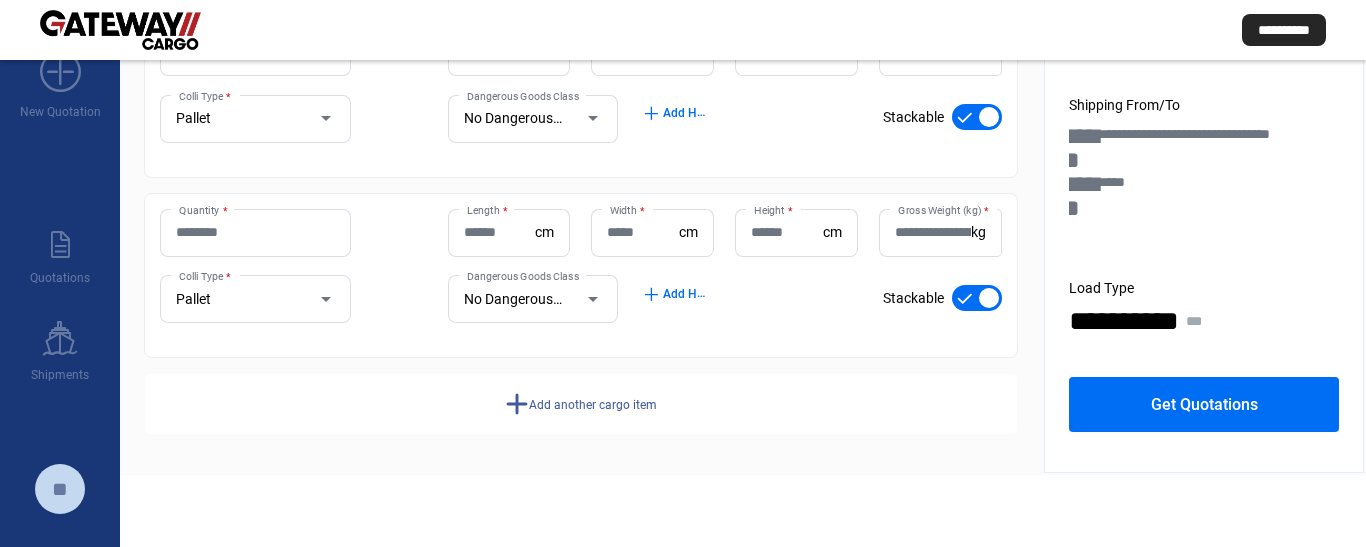 click on "Quantity *" at bounding box center [255, 232] 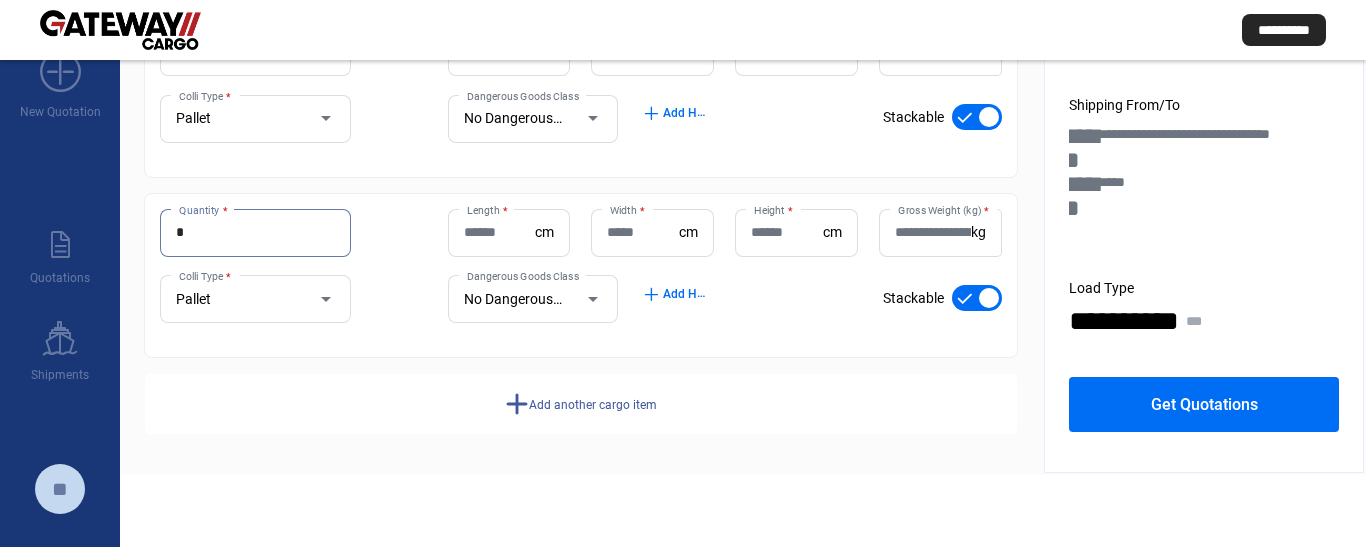 type on "*" 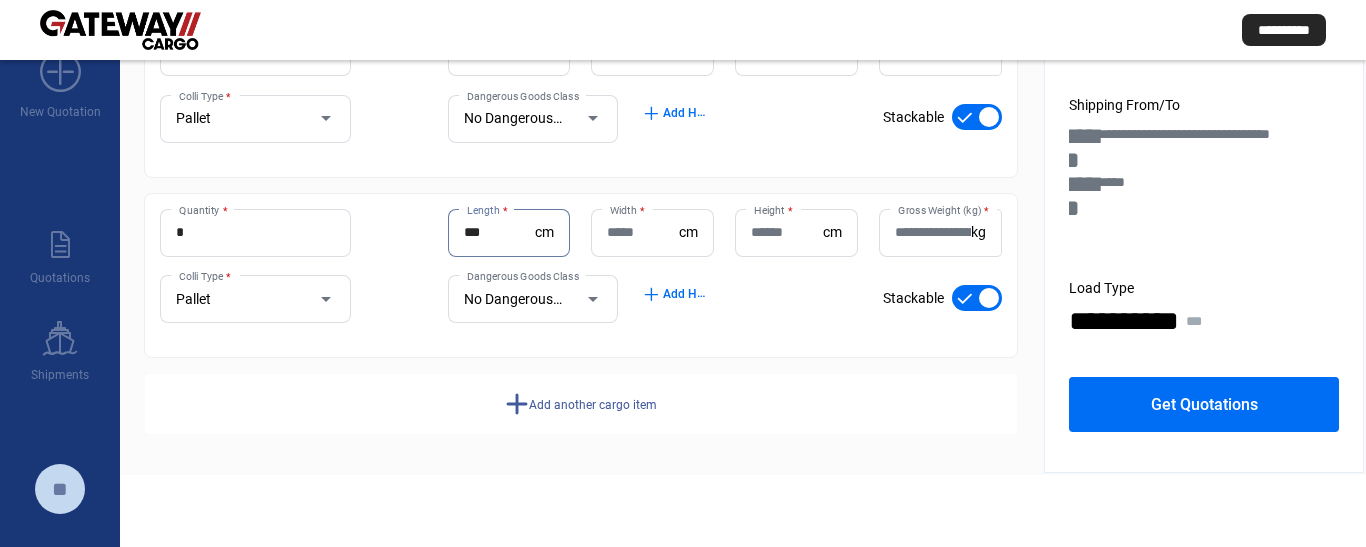 type on "***" 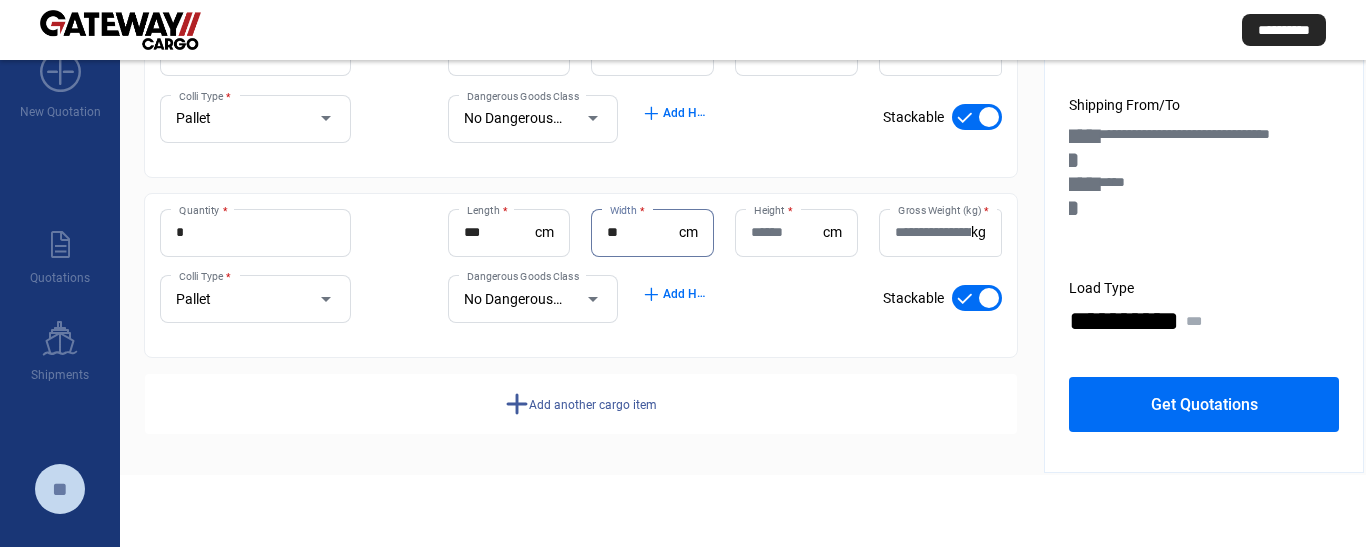 type on "**" 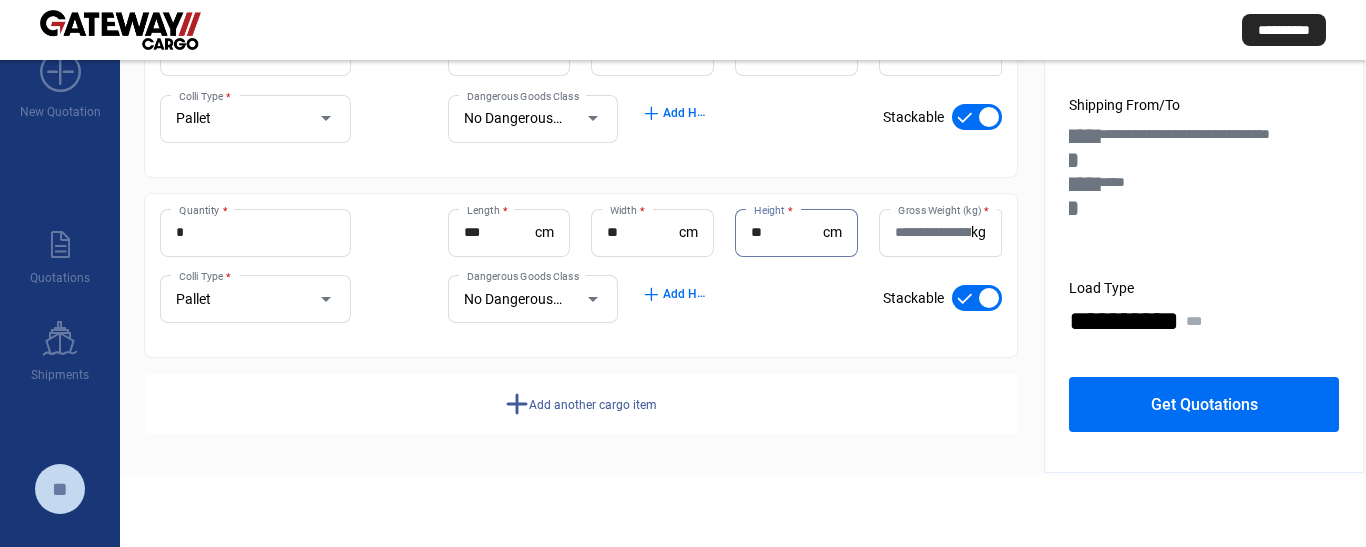 type on "**" 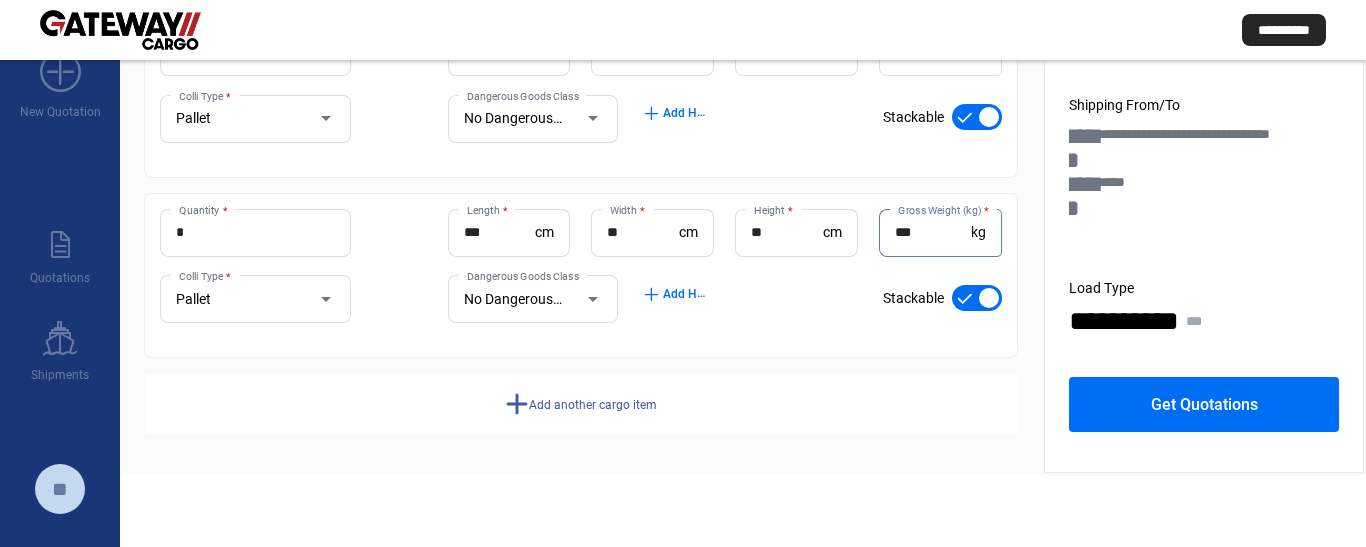 type on "***" 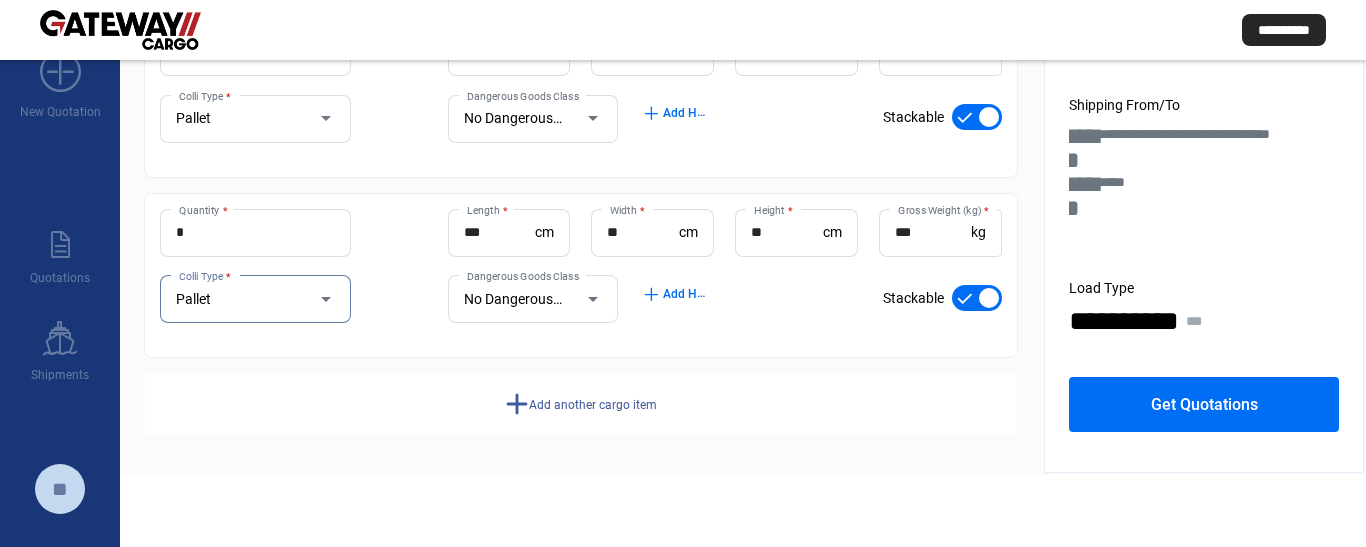 scroll, scrollTop: 0, scrollLeft: 0, axis: both 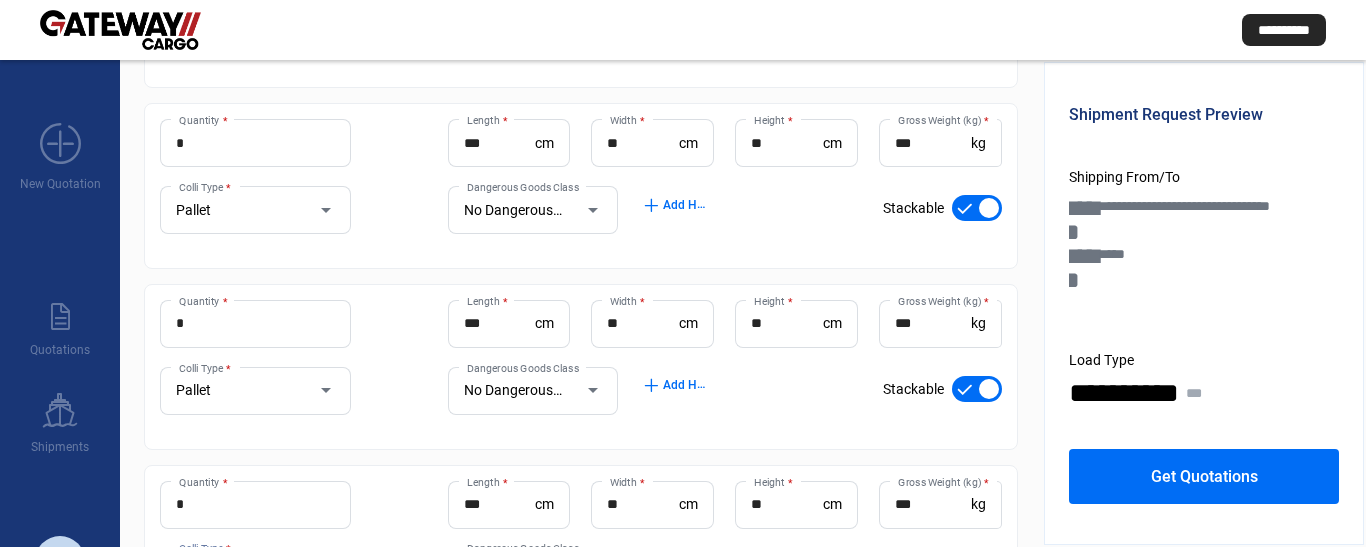 click on "Get Quotations" 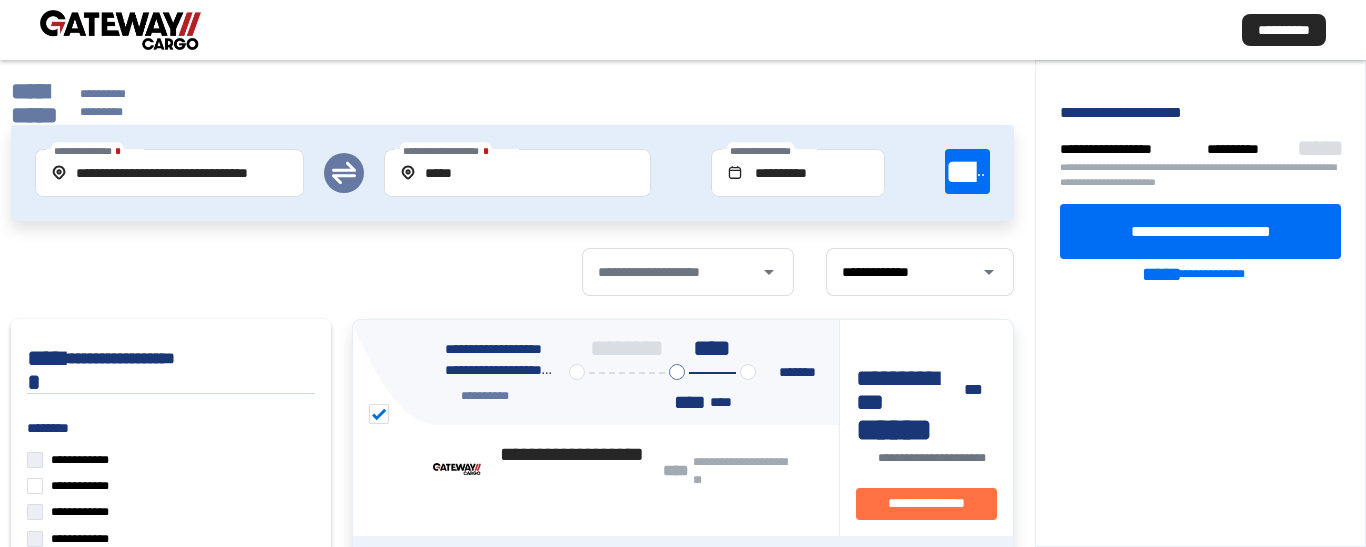 scroll, scrollTop: 100, scrollLeft: 0, axis: vertical 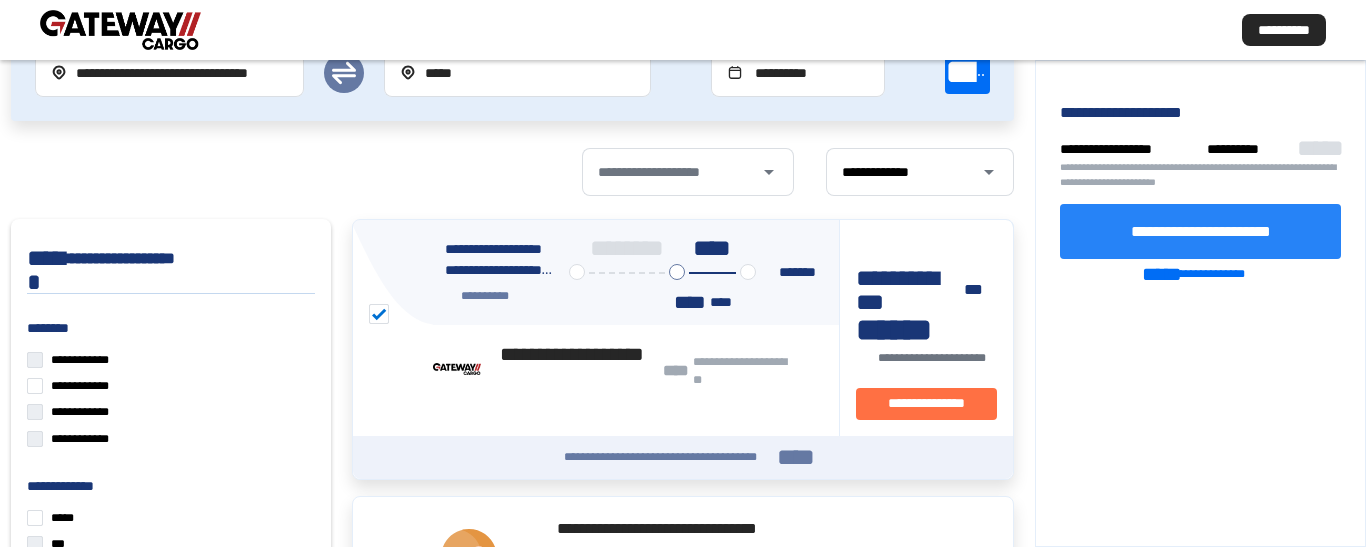 click on "**********" 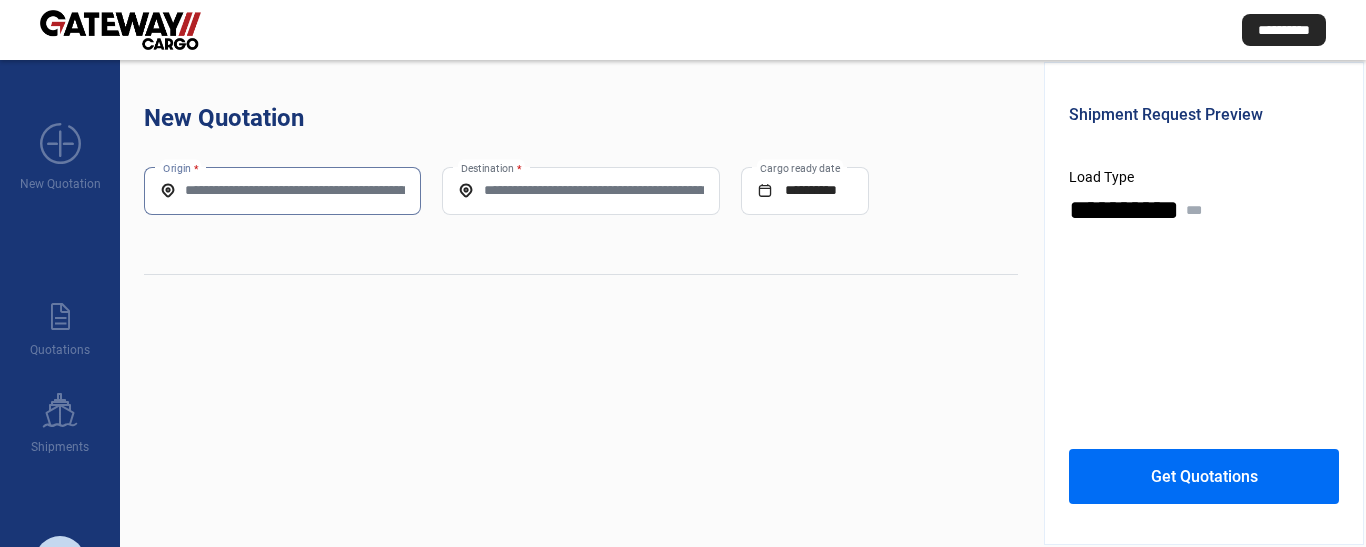 click on "Origin *" at bounding box center (282, 190) 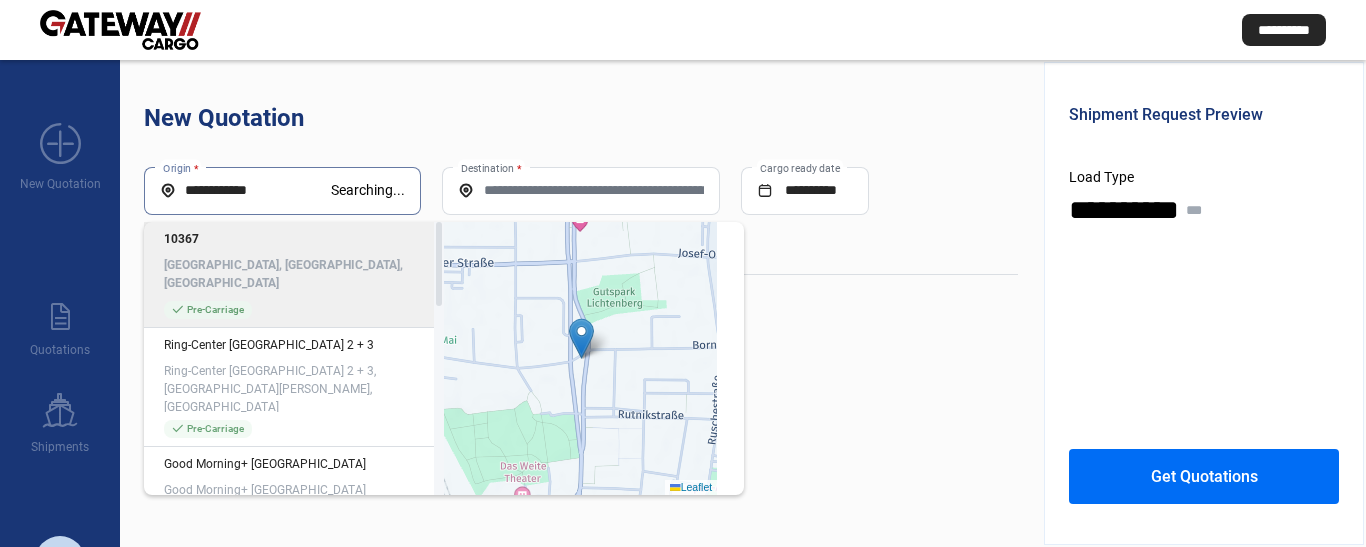 click on "[GEOGRAPHIC_DATA], [GEOGRAPHIC_DATA], [GEOGRAPHIC_DATA]" 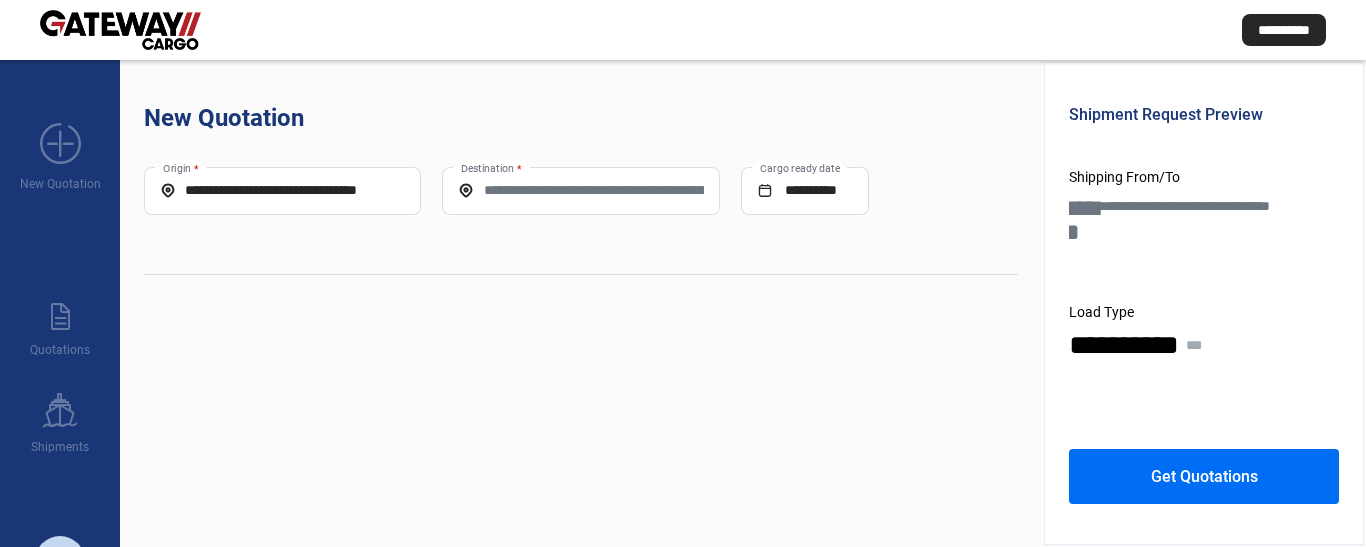 click on "Destination *" at bounding box center [580, 190] 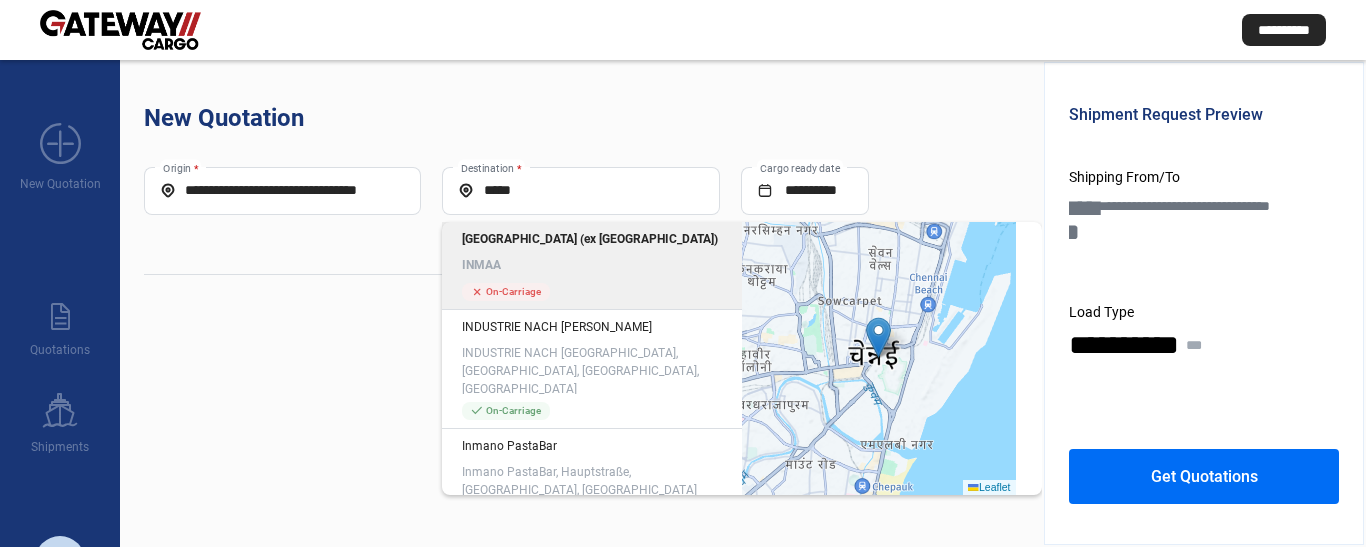 click on "[GEOGRAPHIC_DATA] (ex [GEOGRAPHIC_DATA])" 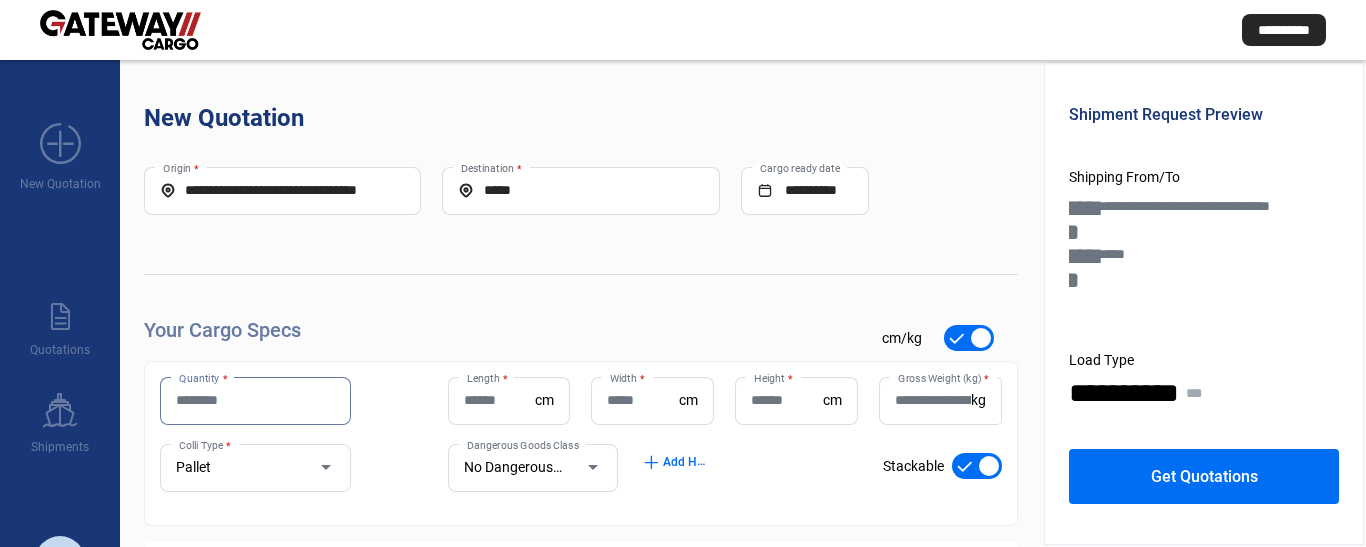 click on "Quantity *" at bounding box center (255, 400) 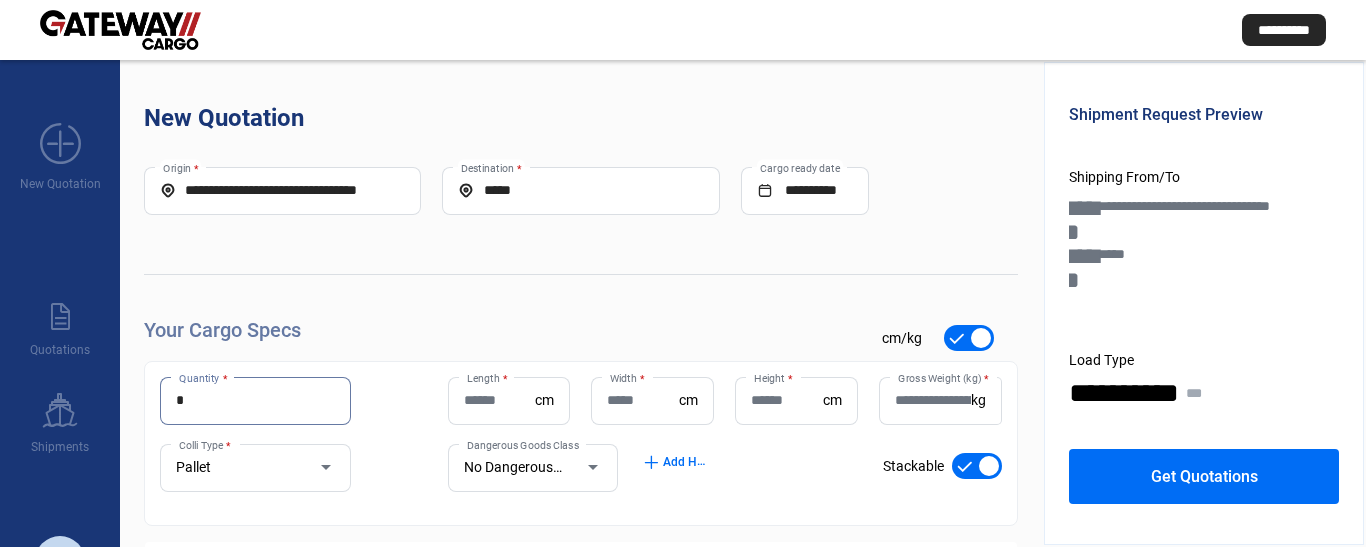 type on "*" 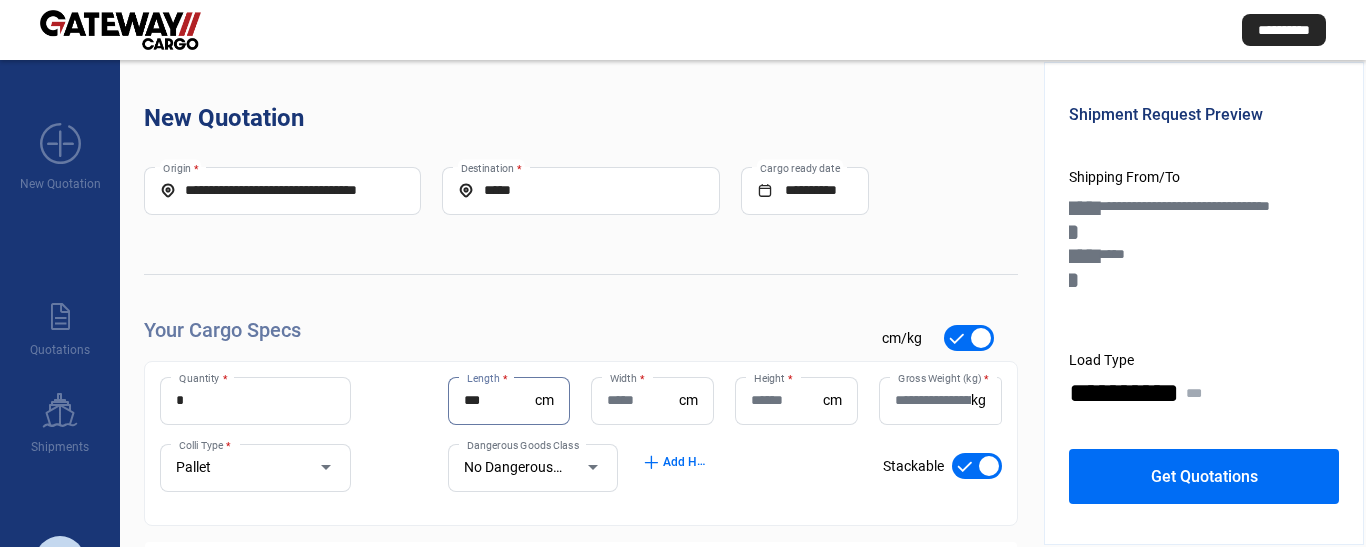 type on "***" 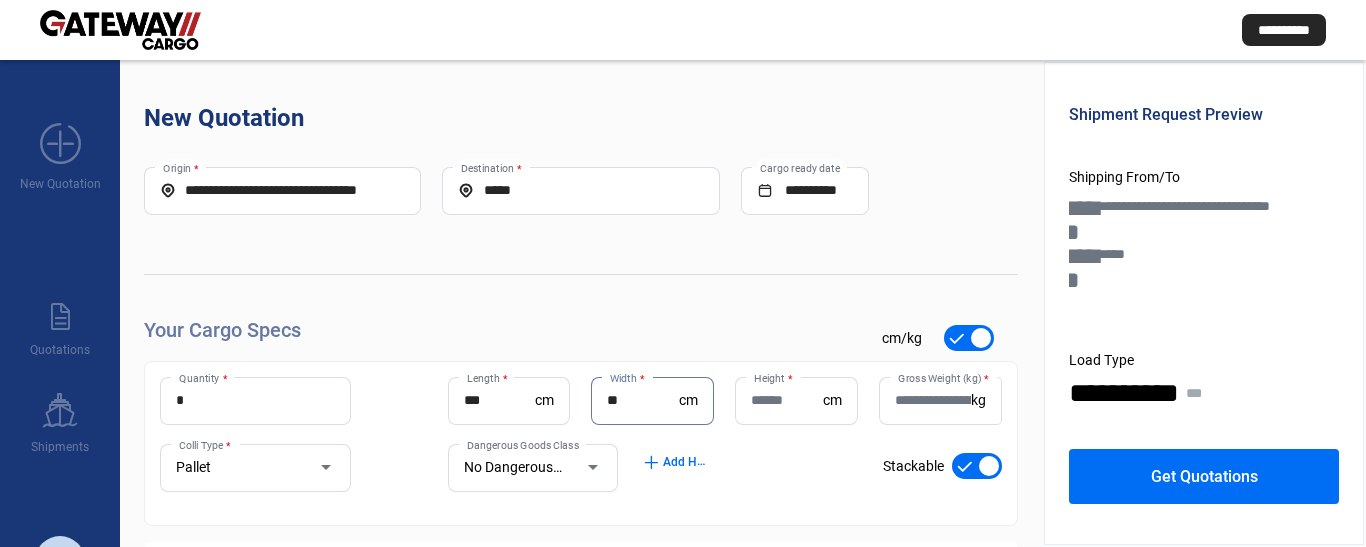 type on "**" 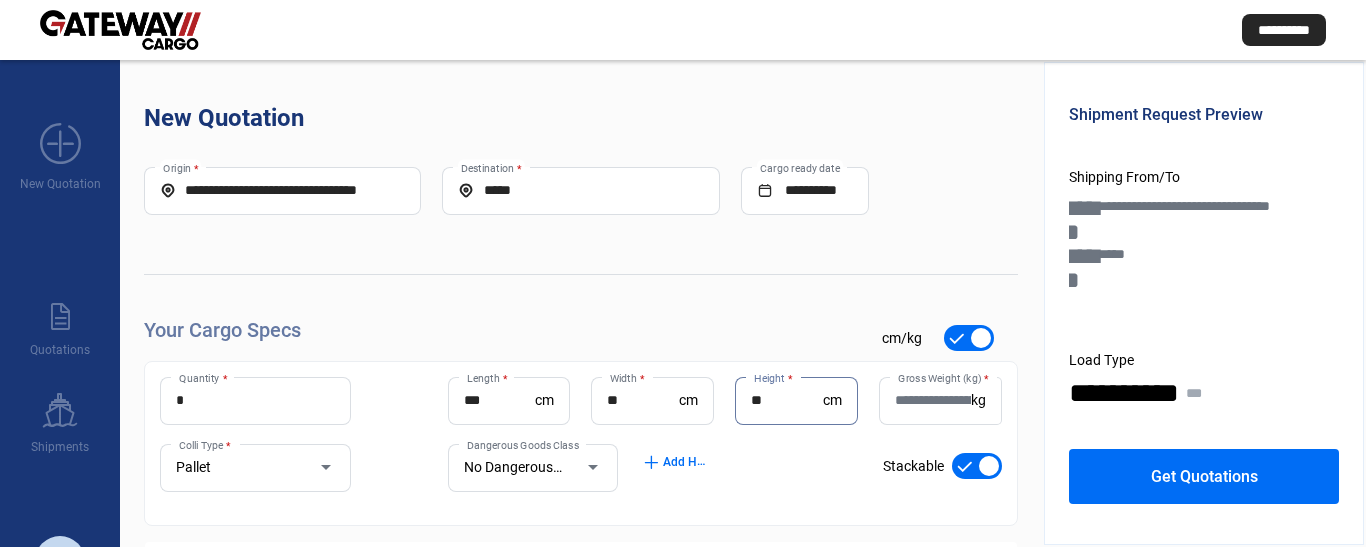 type on "**" 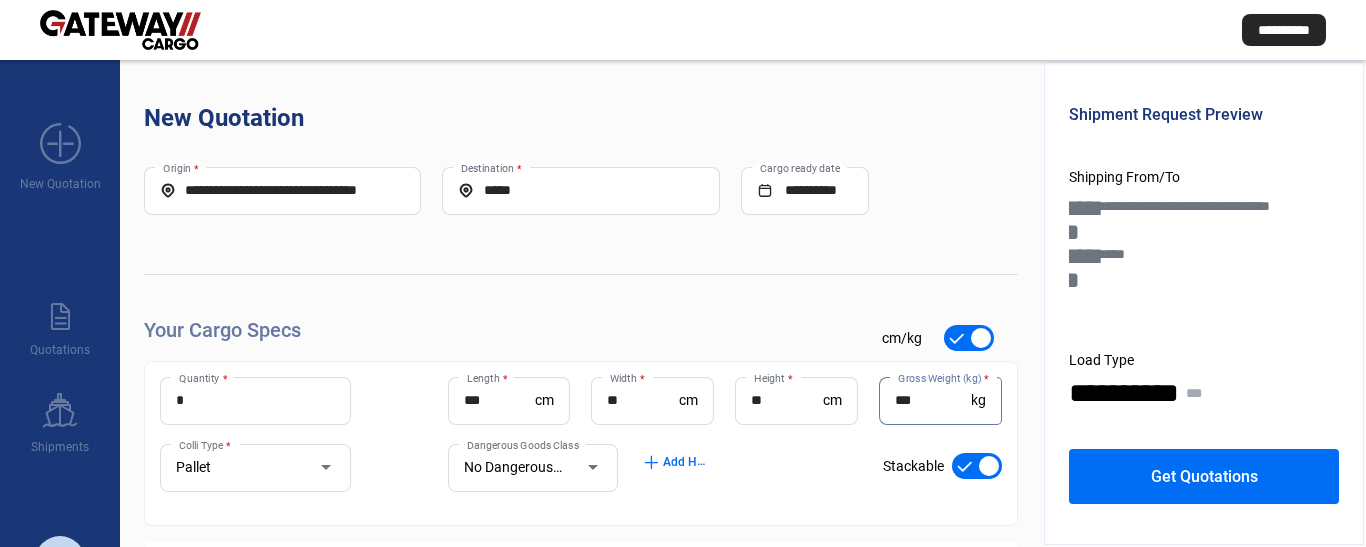 type on "***" 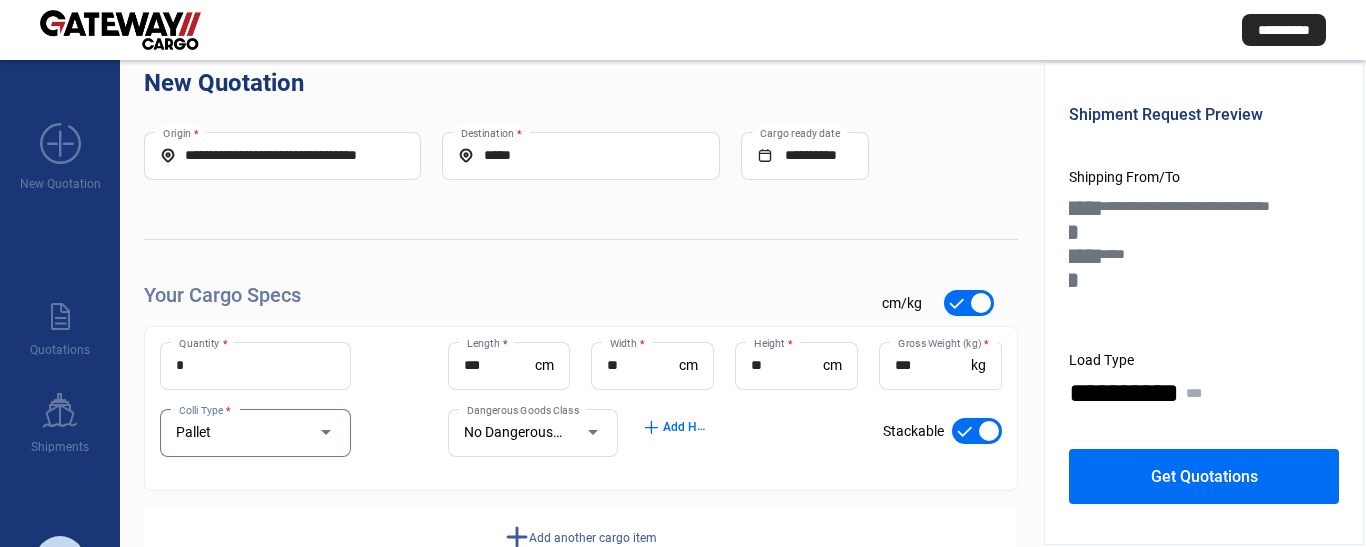 scroll, scrollTop: 96, scrollLeft: 0, axis: vertical 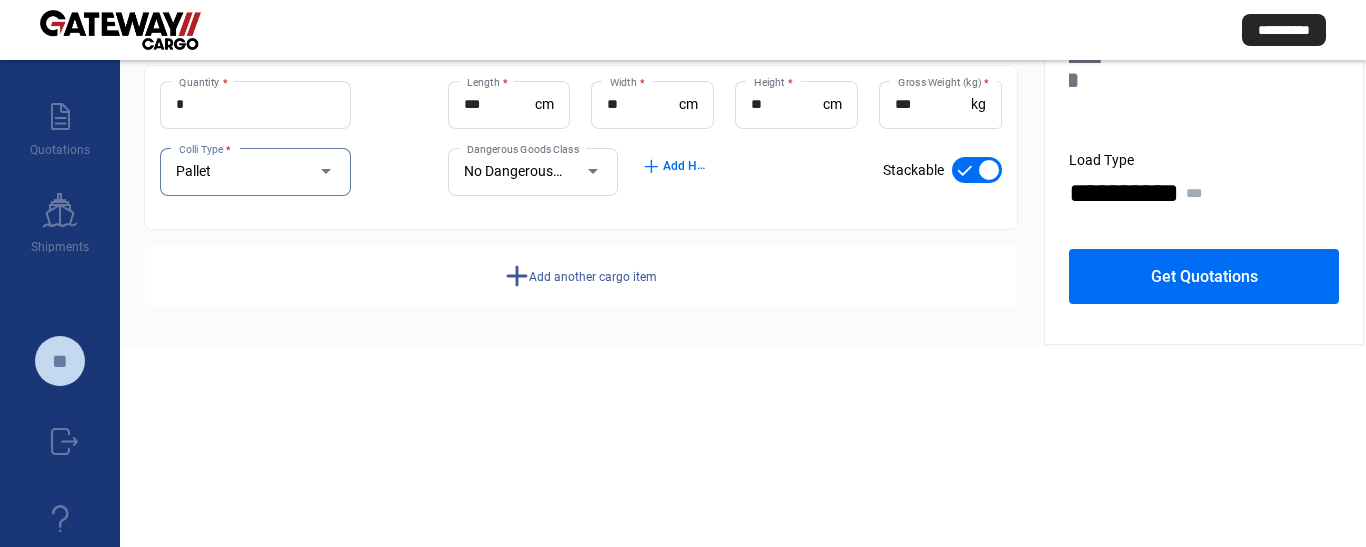 click on "Add another cargo item" 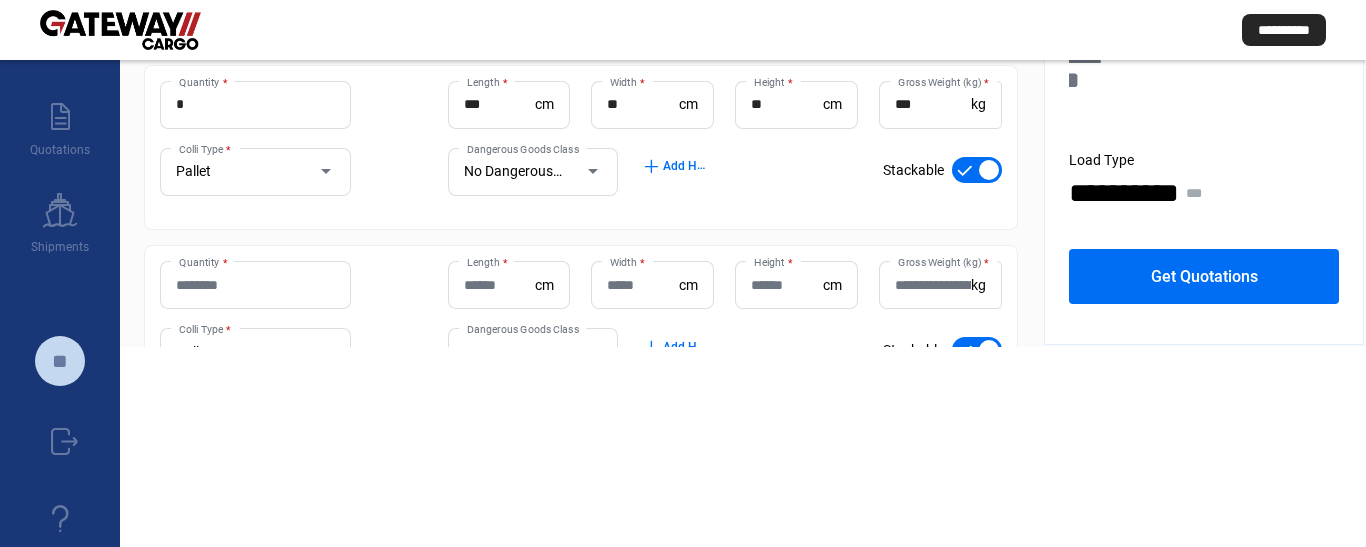 click on "Quantity *" at bounding box center [255, 285] 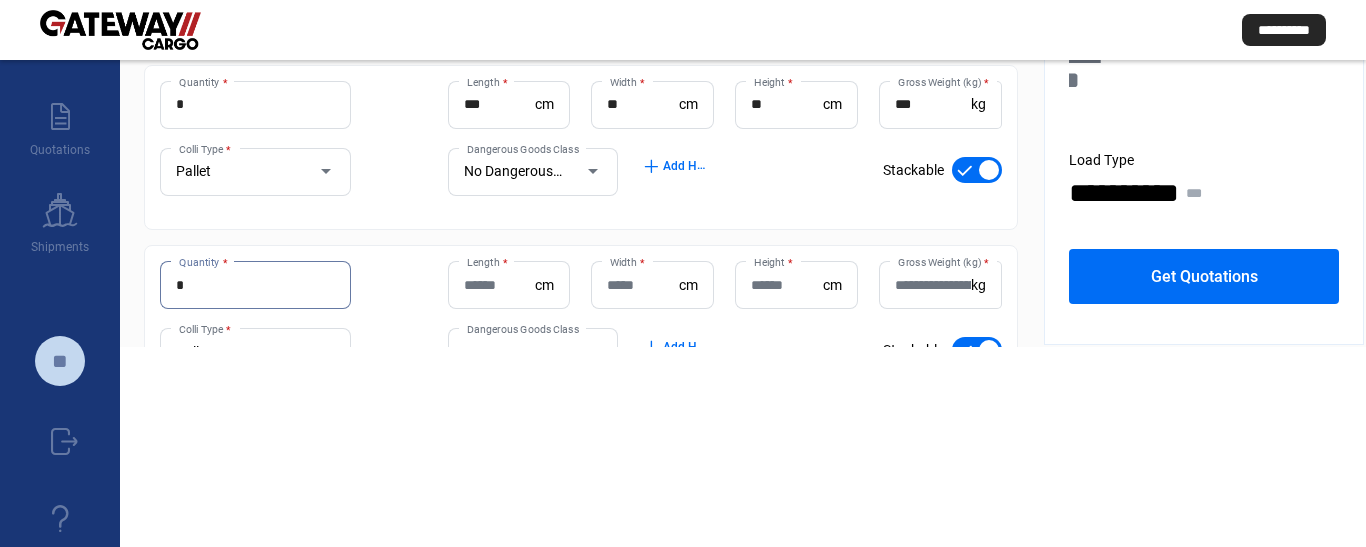 type on "*" 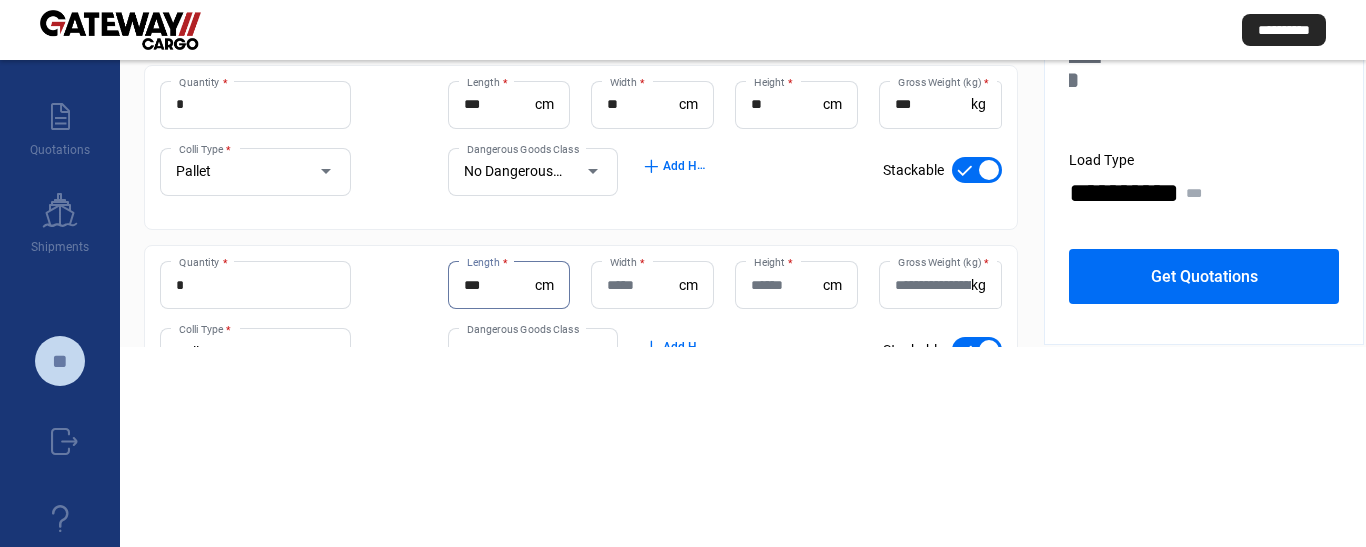 type on "***" 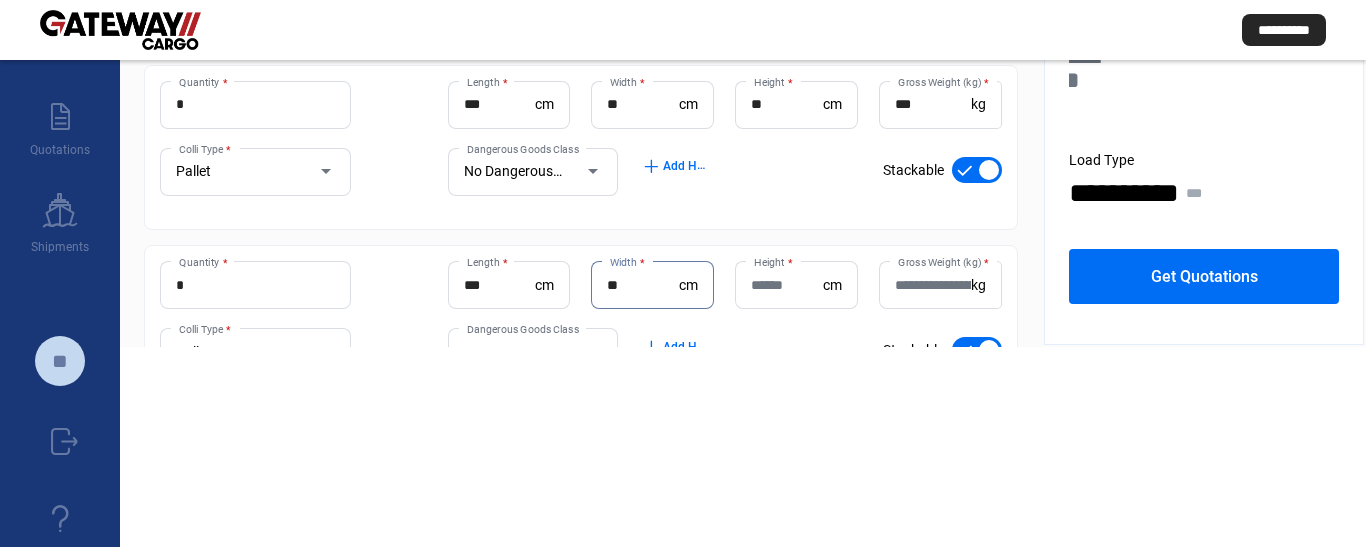 type on "**" 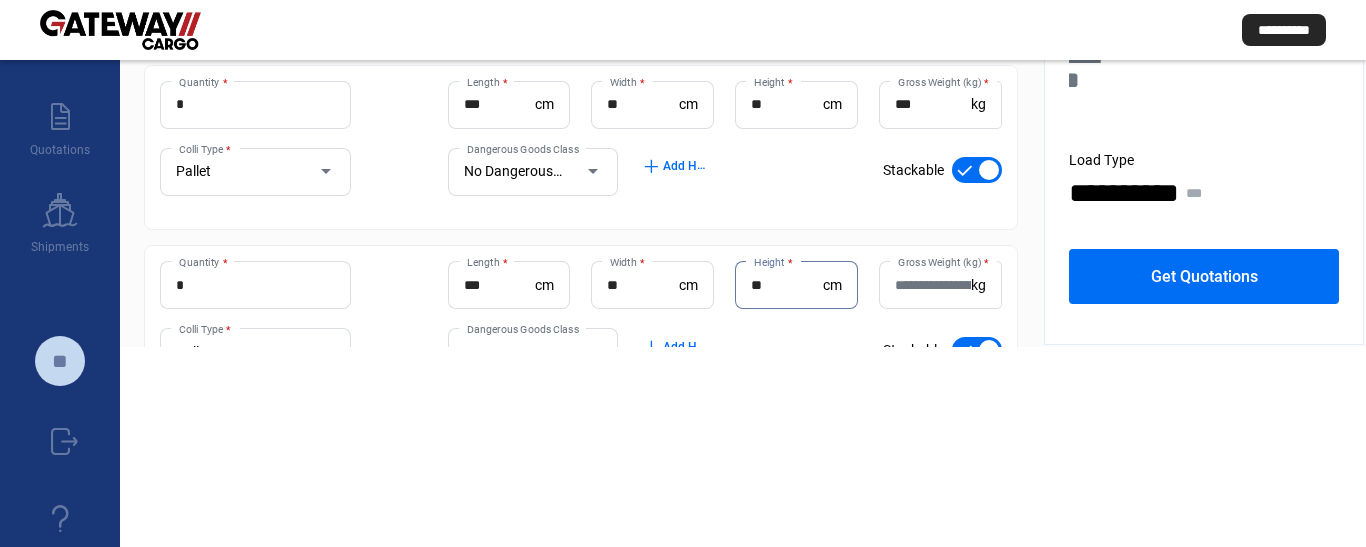 type on "**" 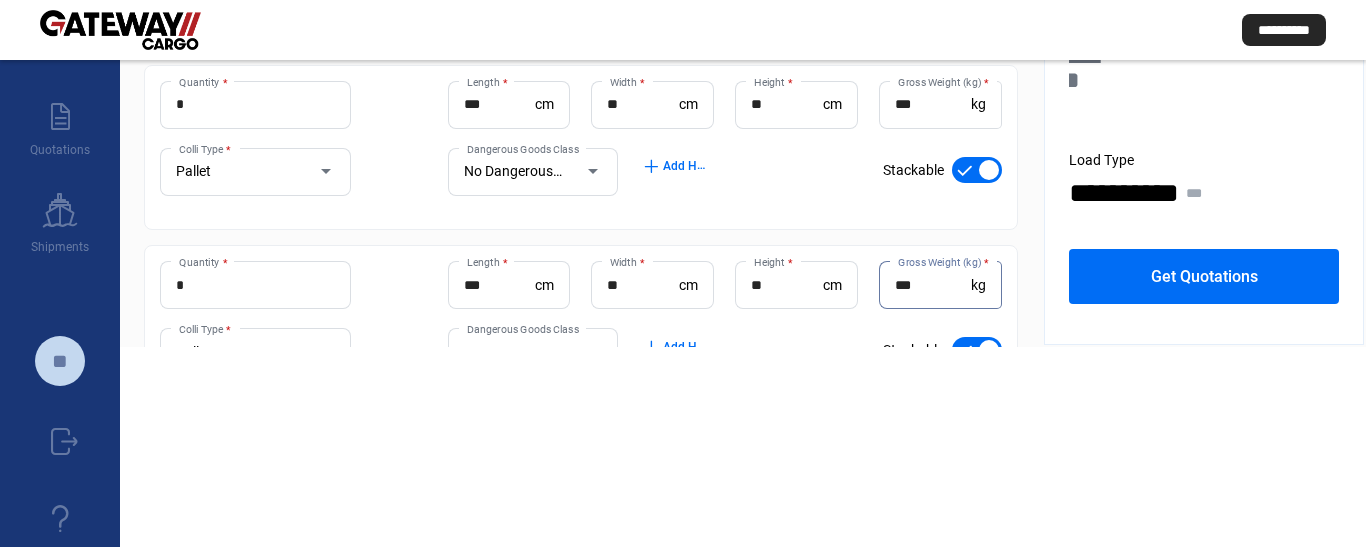 type on "***" 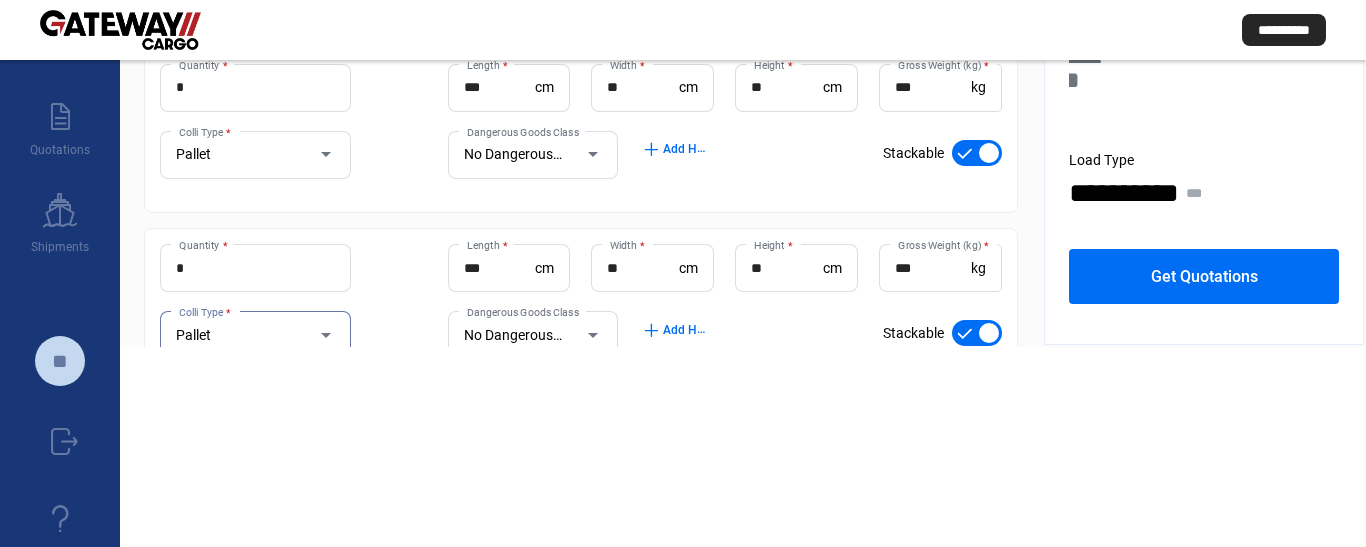 scroll, scrollTop: 277, scrollLeft: 0, axis: vertical 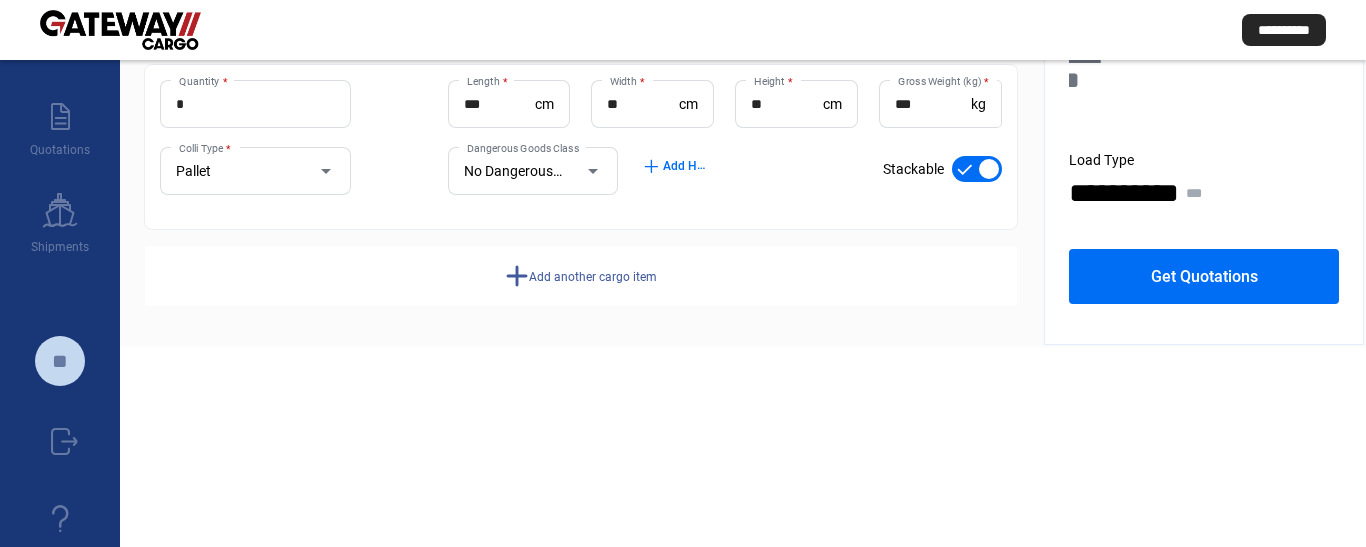 click on "Add another cargo item" 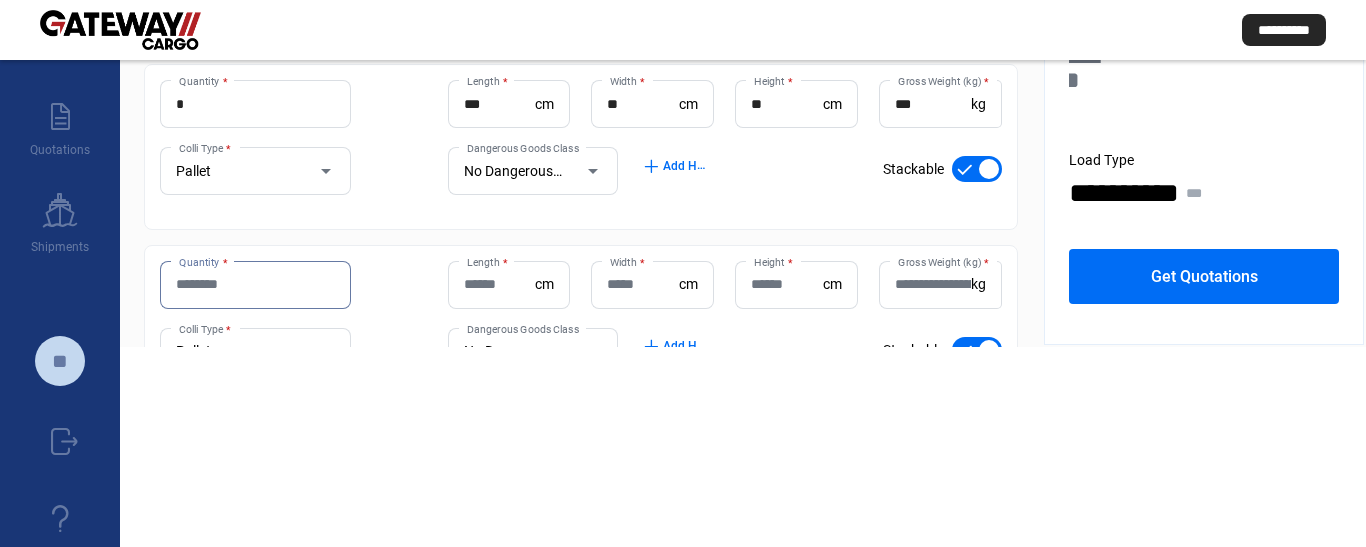 click on "Quantity *" at bounding box center [255, 284] 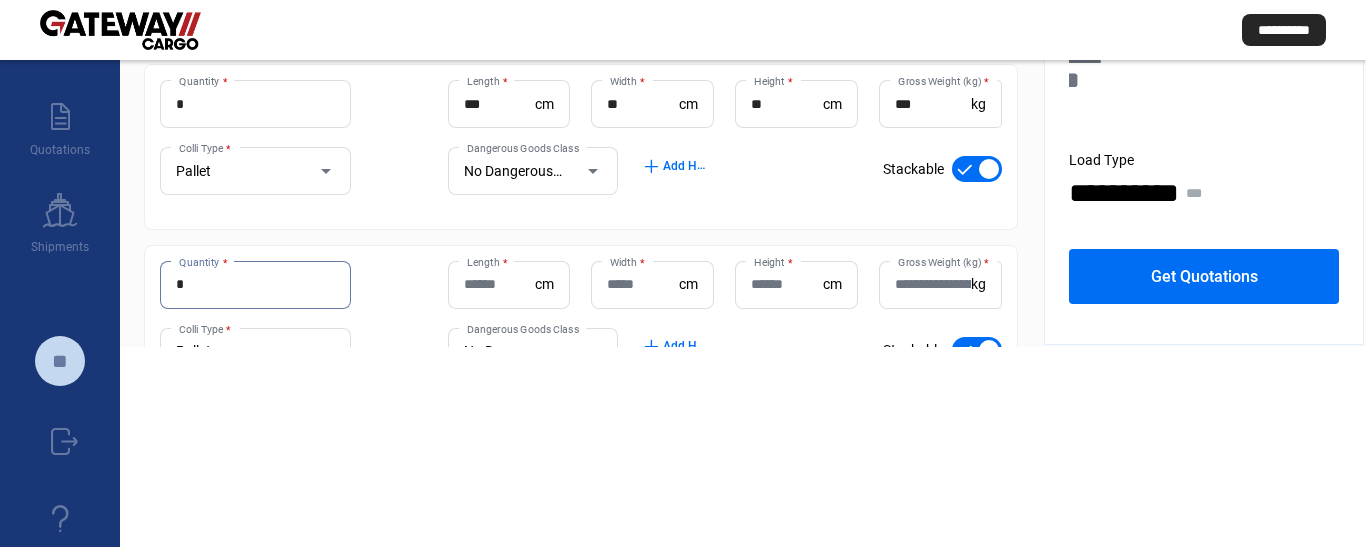 type on "*" 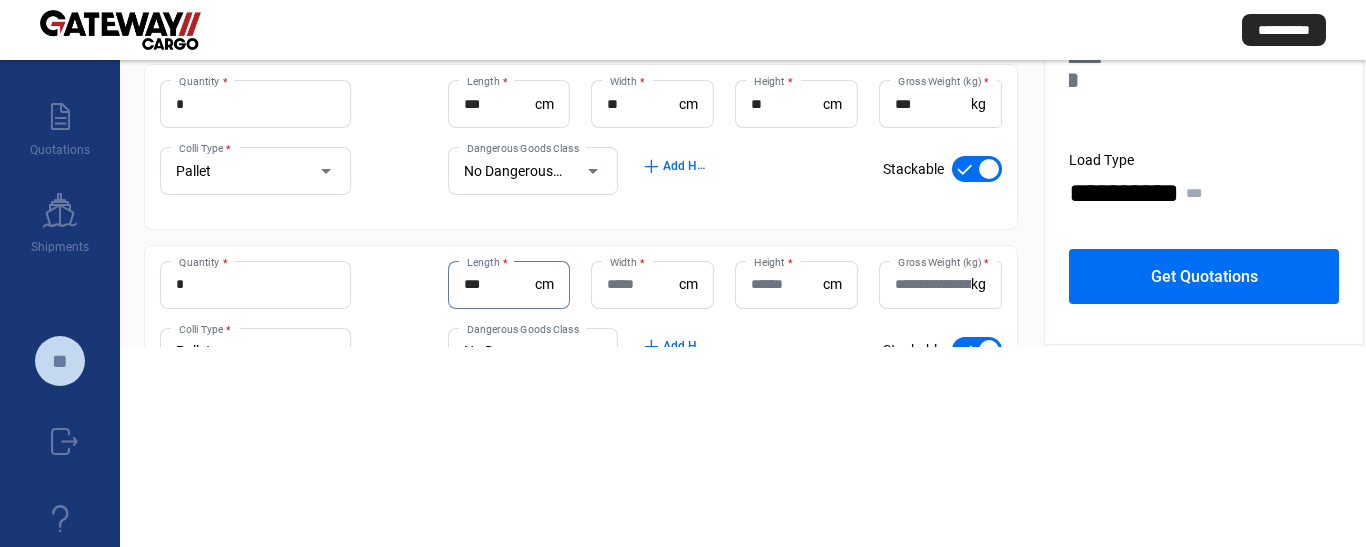 type on "***" 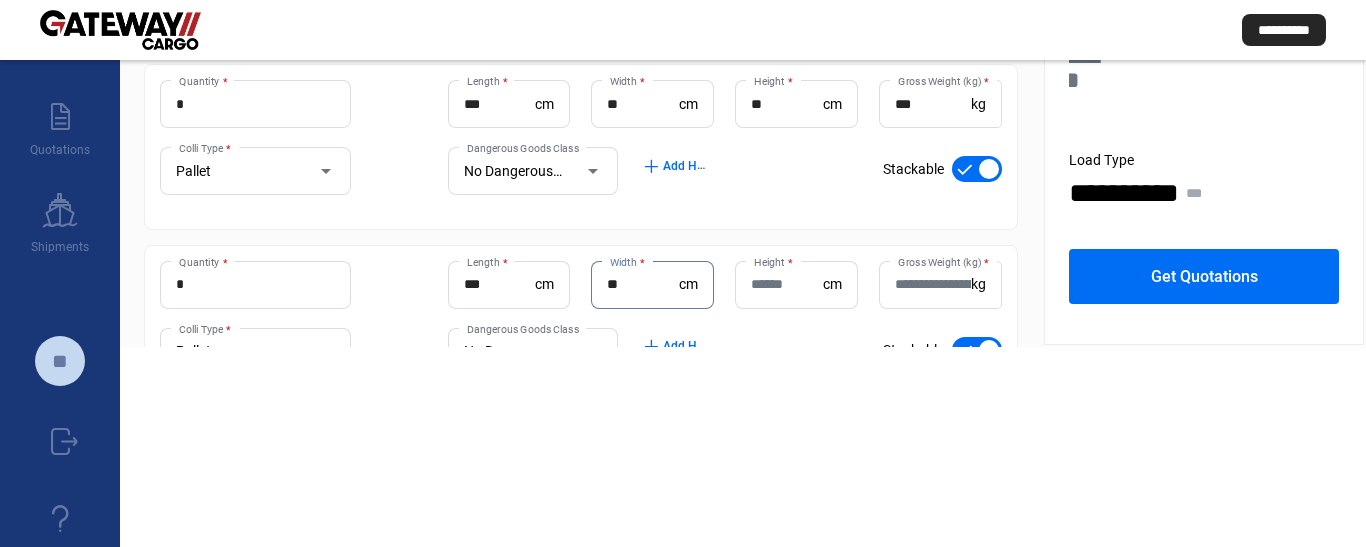 type on "**" 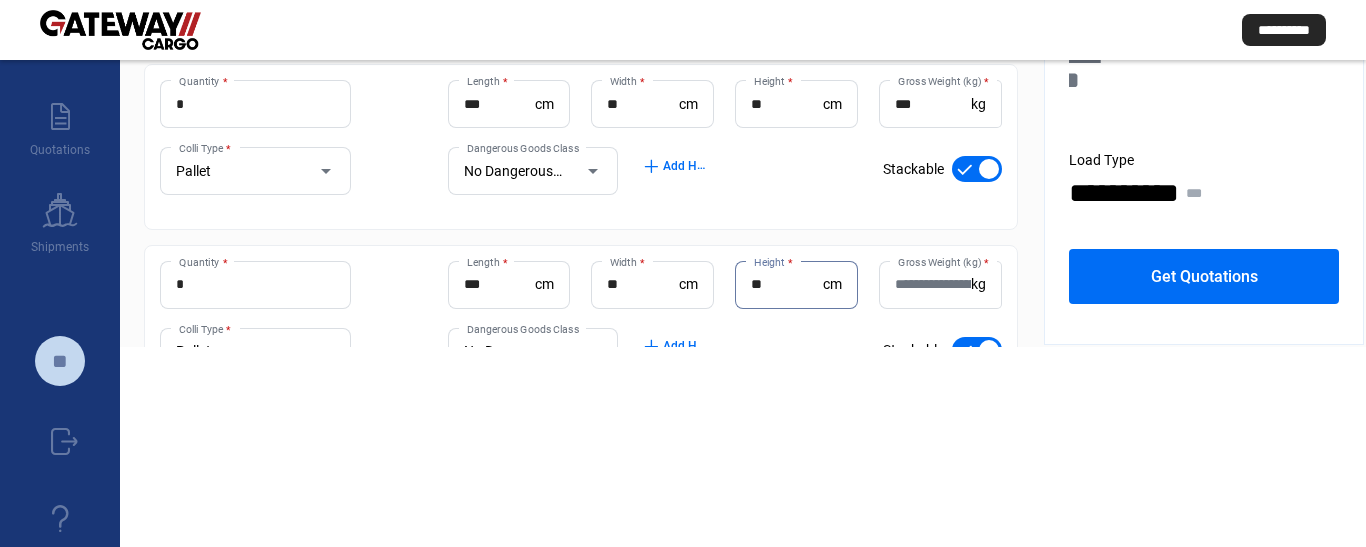 type on "**" 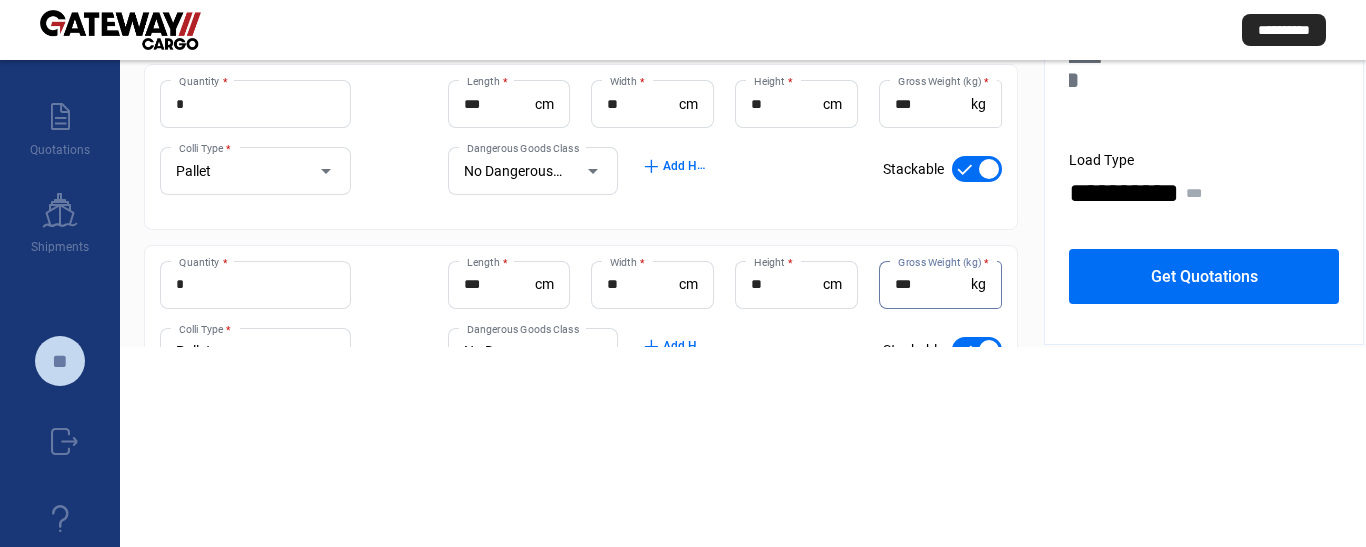 type on "***" 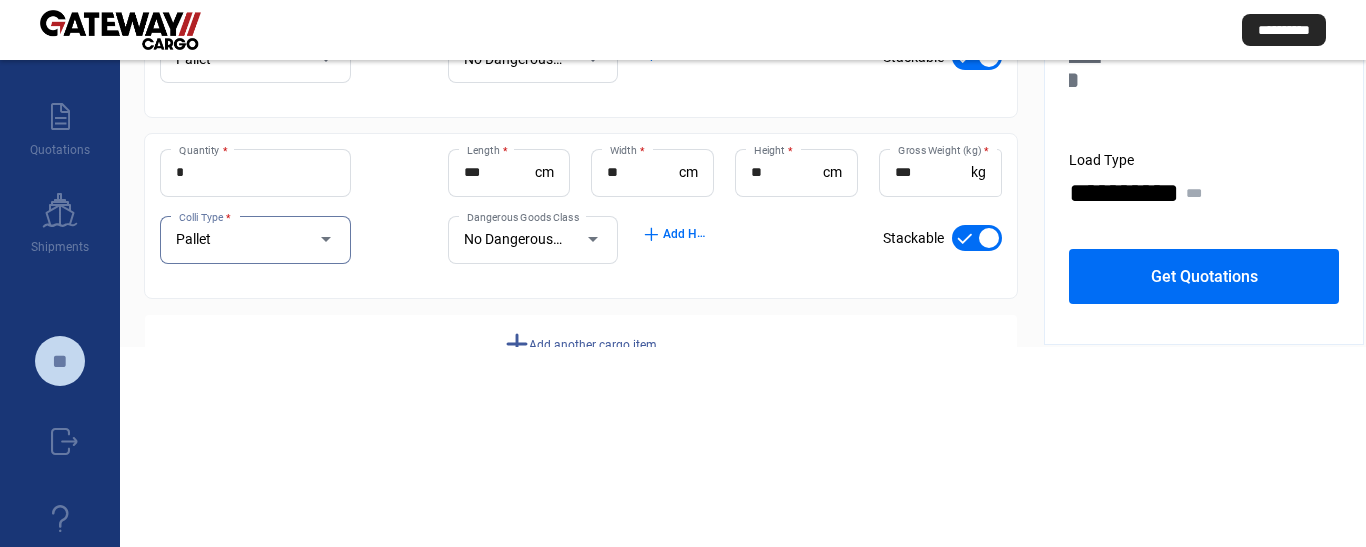 scroll, scrollTop: 458, scrollLeft: 0, axis: vertical 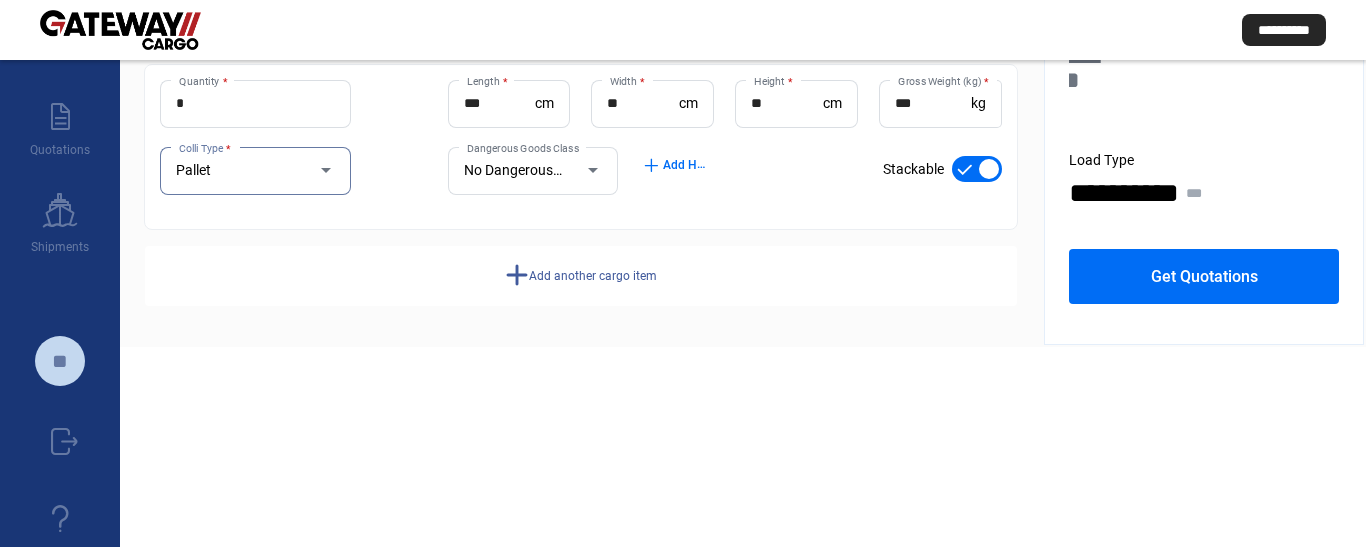 click on "Add another cargo item" 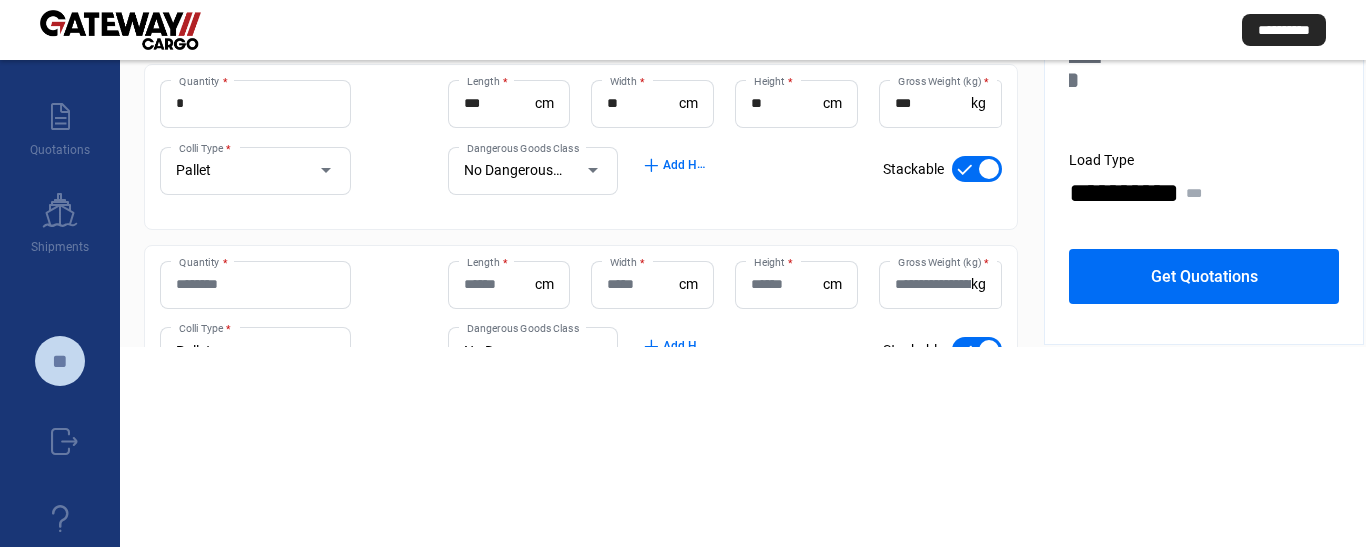 click on "Pallet Colli Type *" 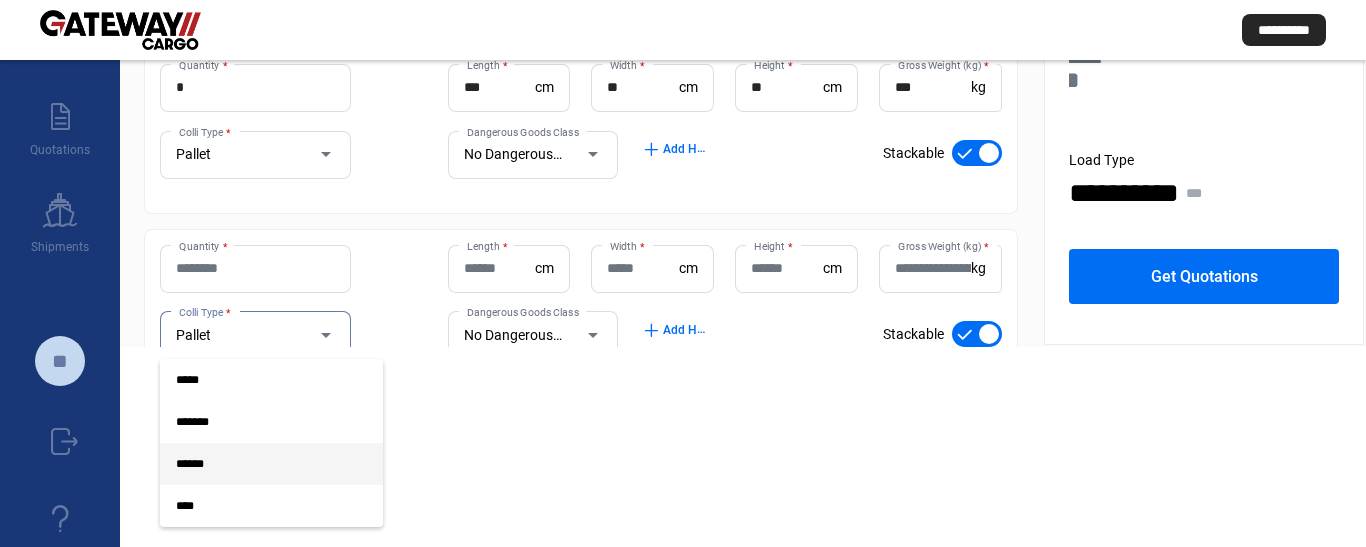 click at bounding box center [683, 273] 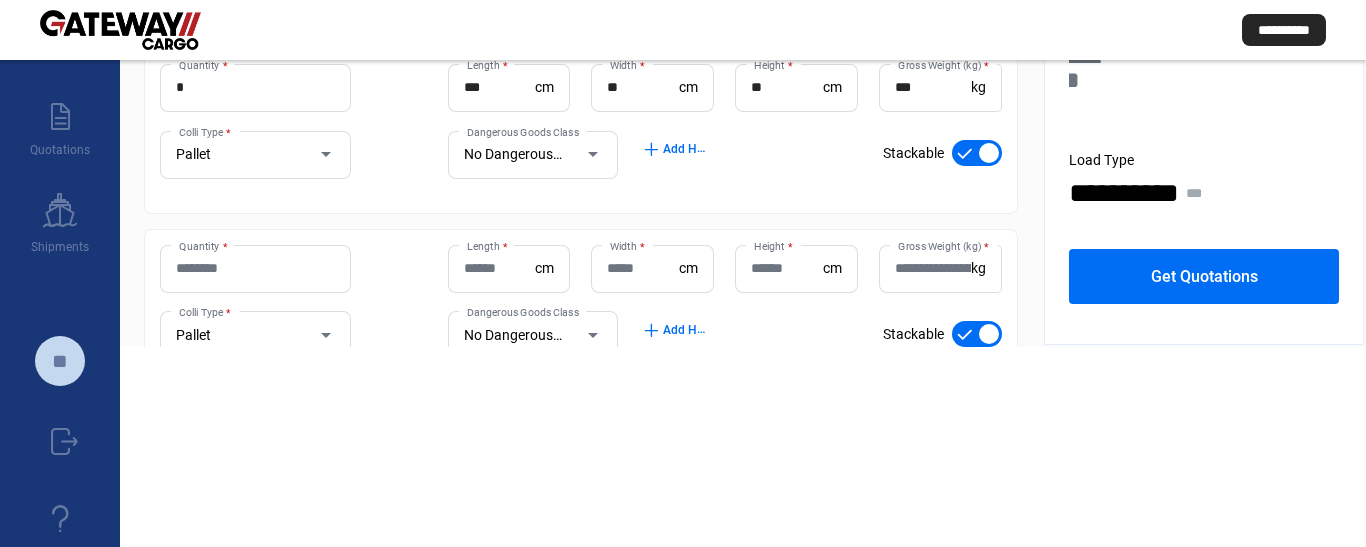 click on "Quantity *" at bounding box center [255, 268] 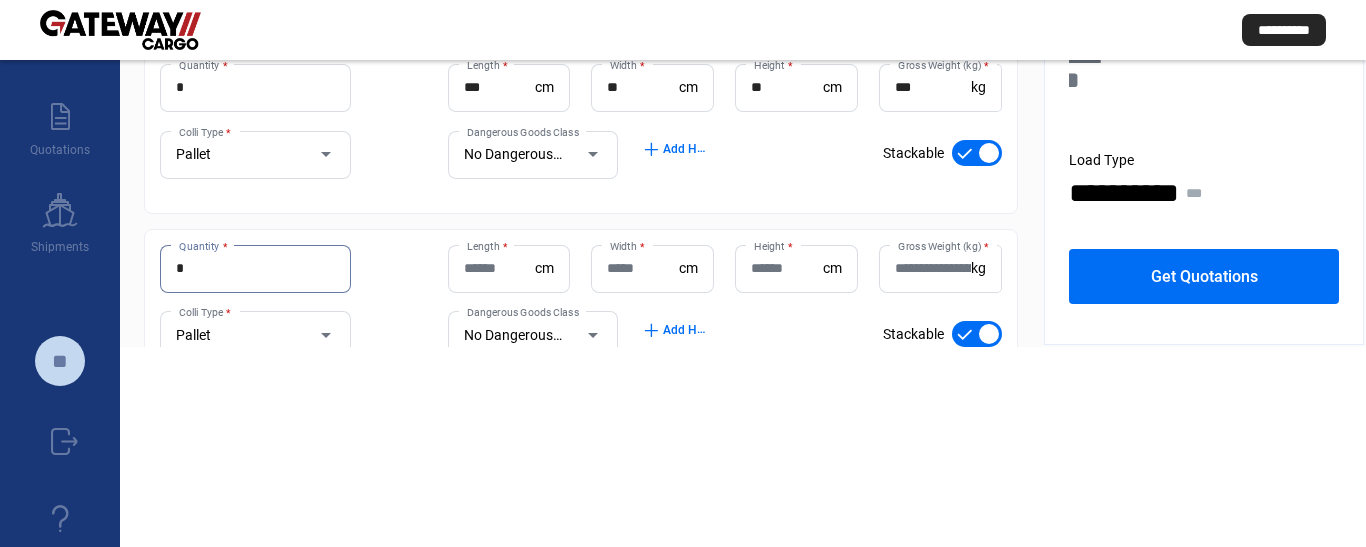 type on "*" 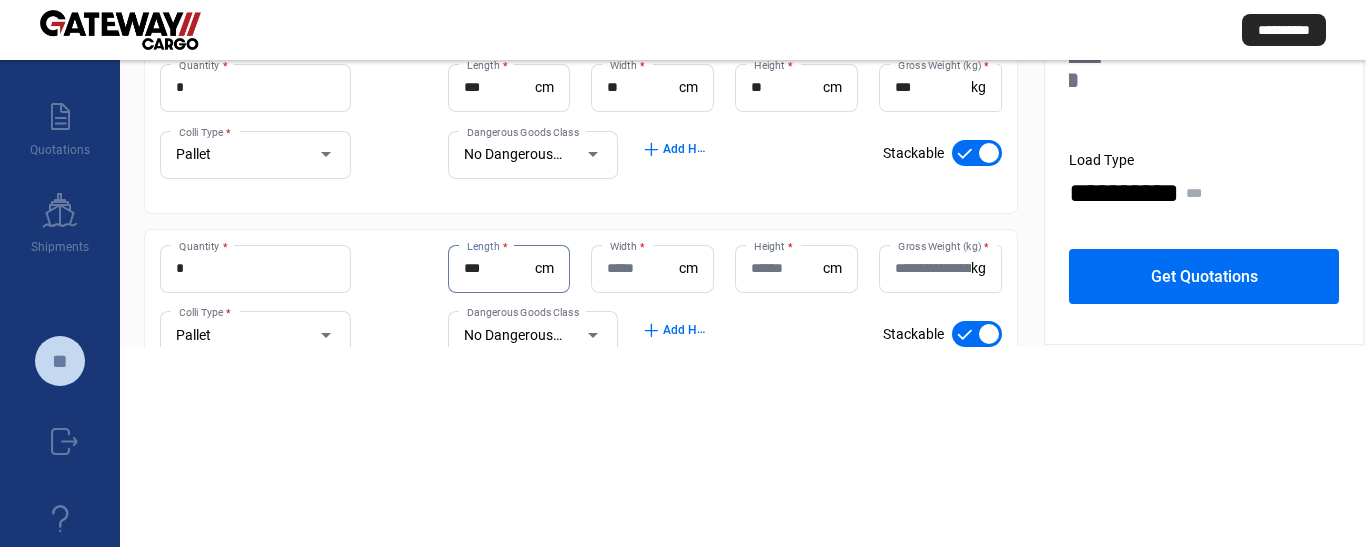 type on "***" 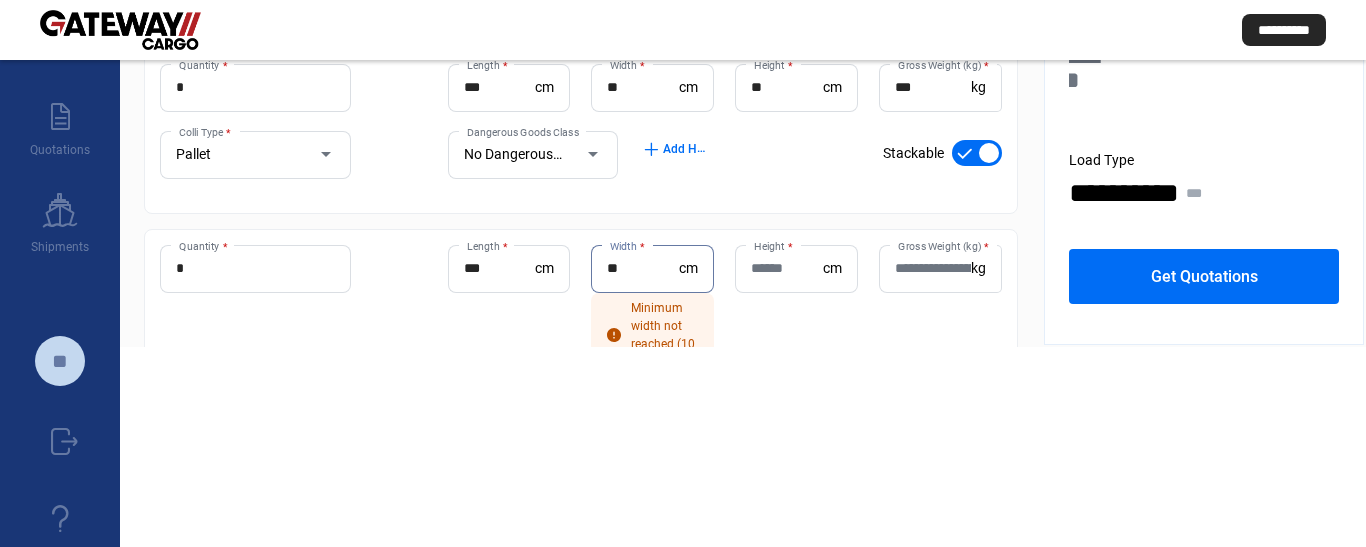 type on "**" 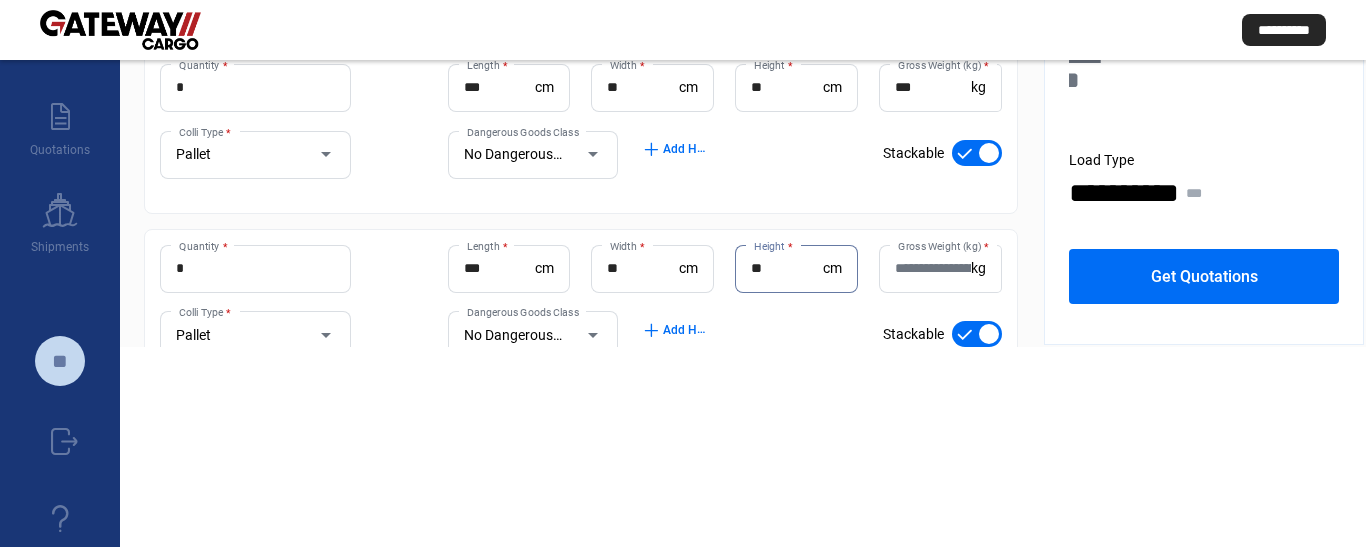 type on "**" 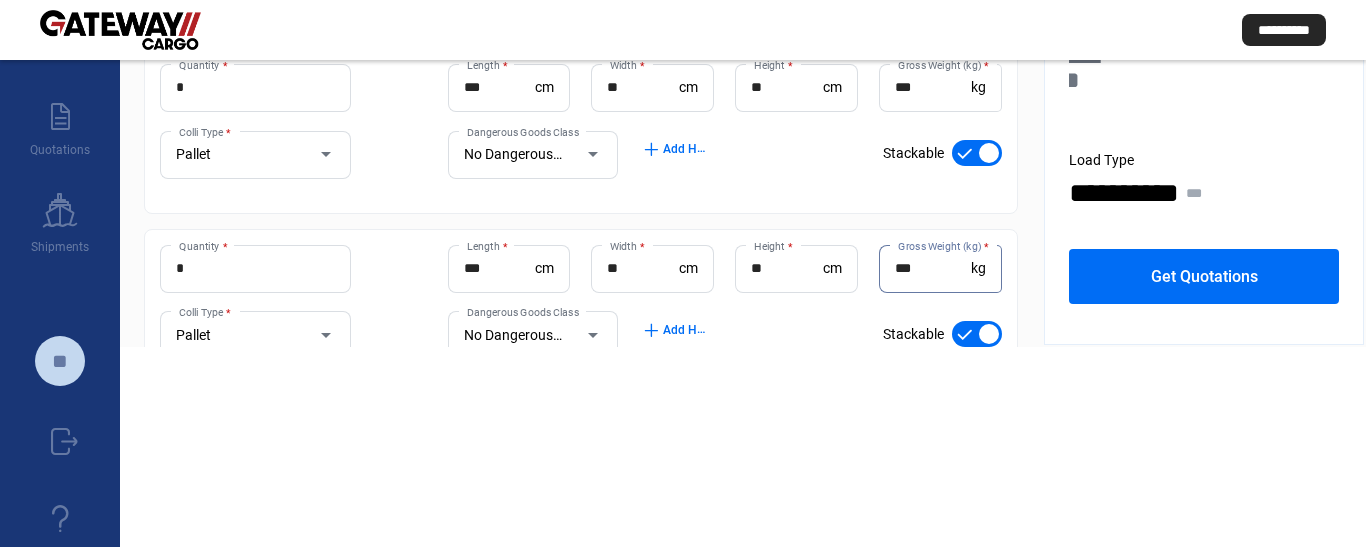 type on "***" 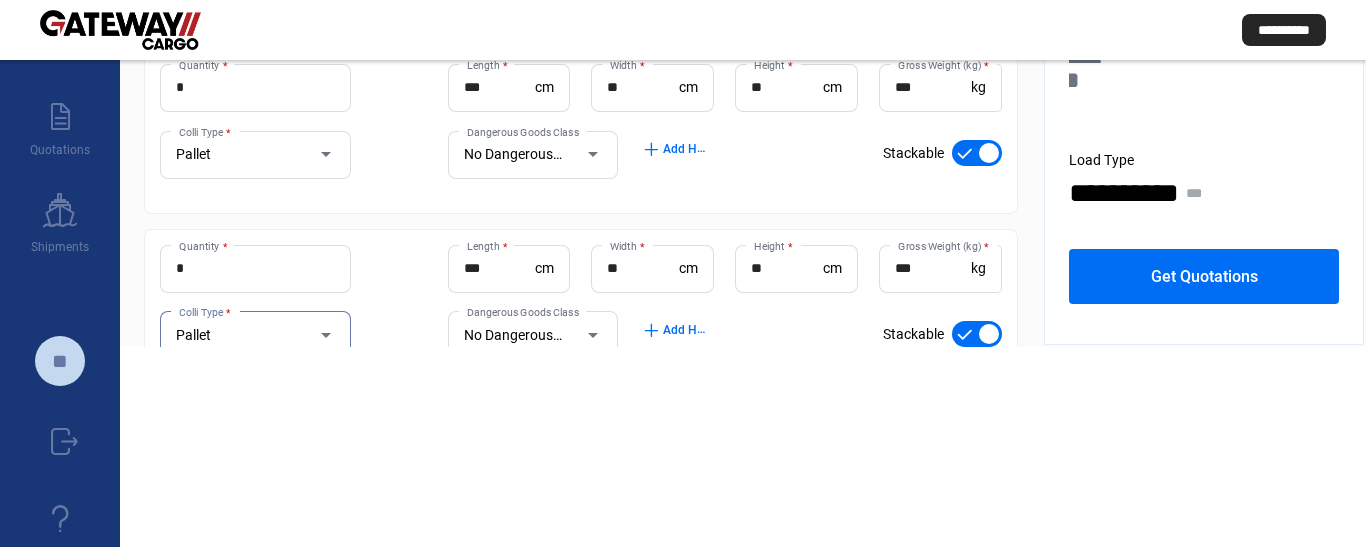 scroll, scrollTop: 638, scrollLeft: 0, axis: vertical 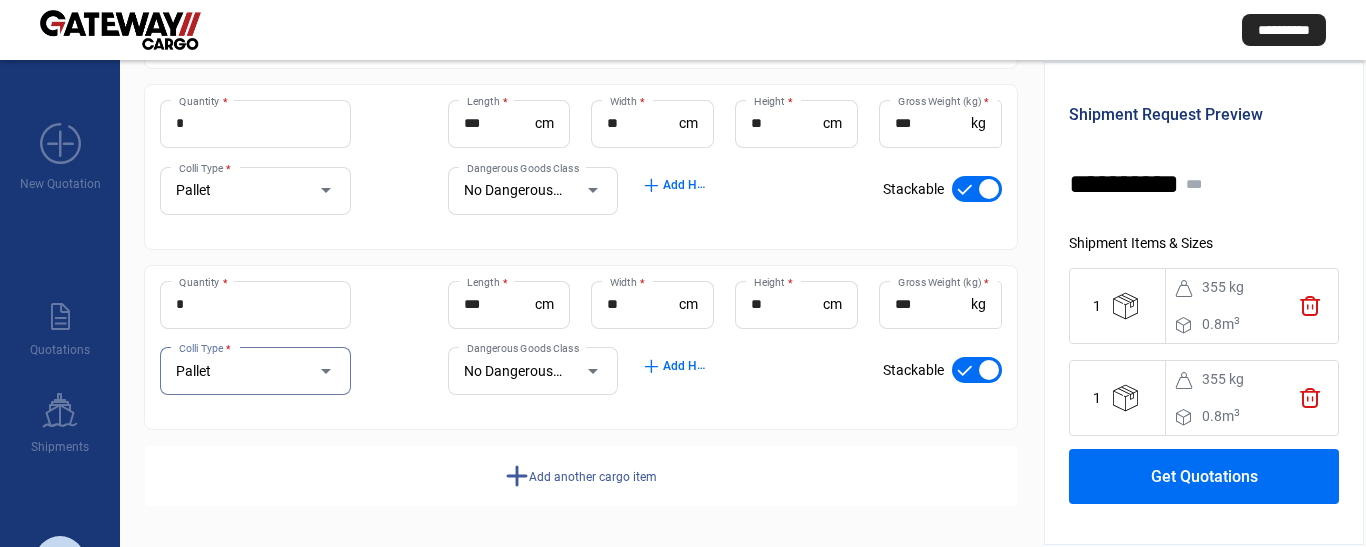 click on "Get Quotations" 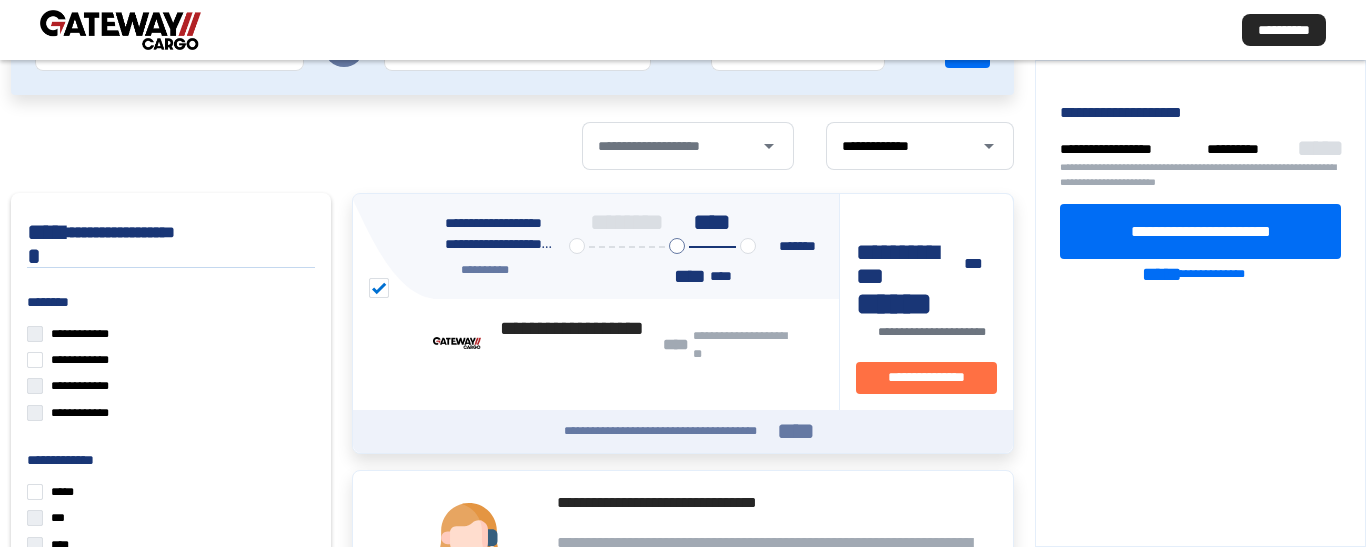 scroll, scrollTop: 200, scrollLeft: 0, axis: vertical 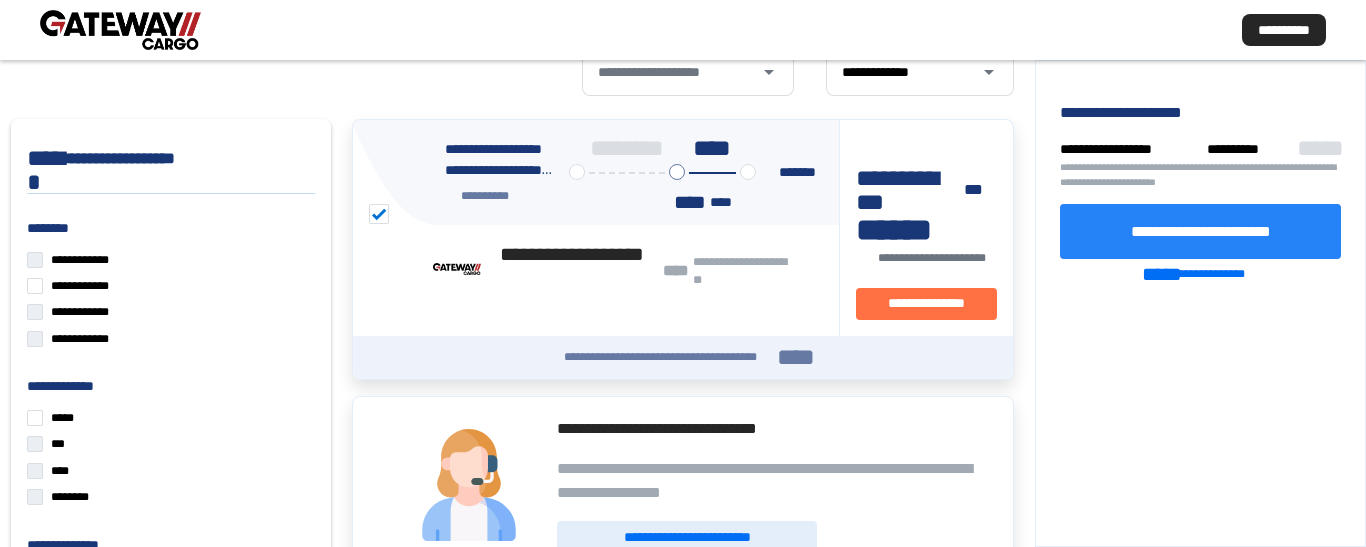 click on "**********" 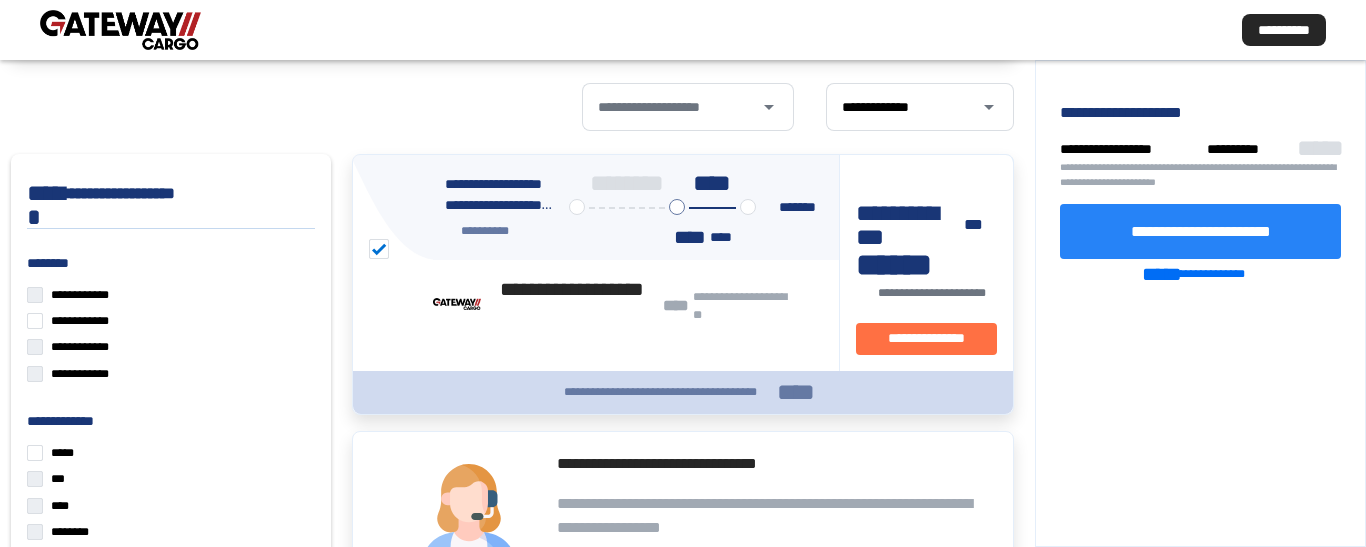 scroll, scrollTop: 200, scrollLeft: 0, axis: vertical 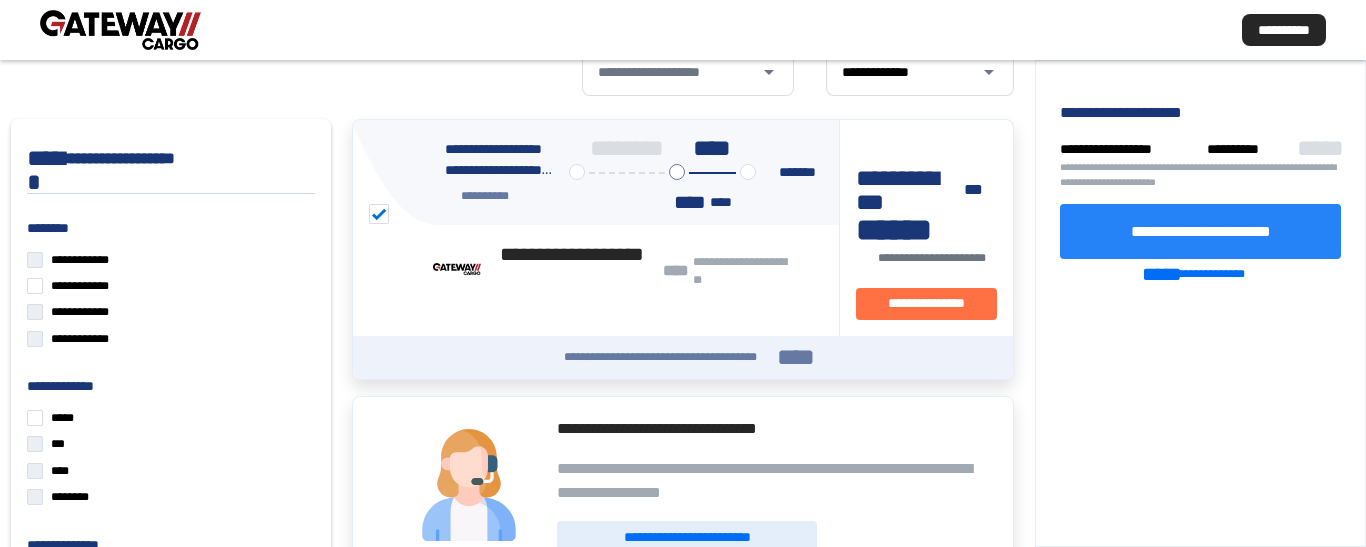 click on "**********" 